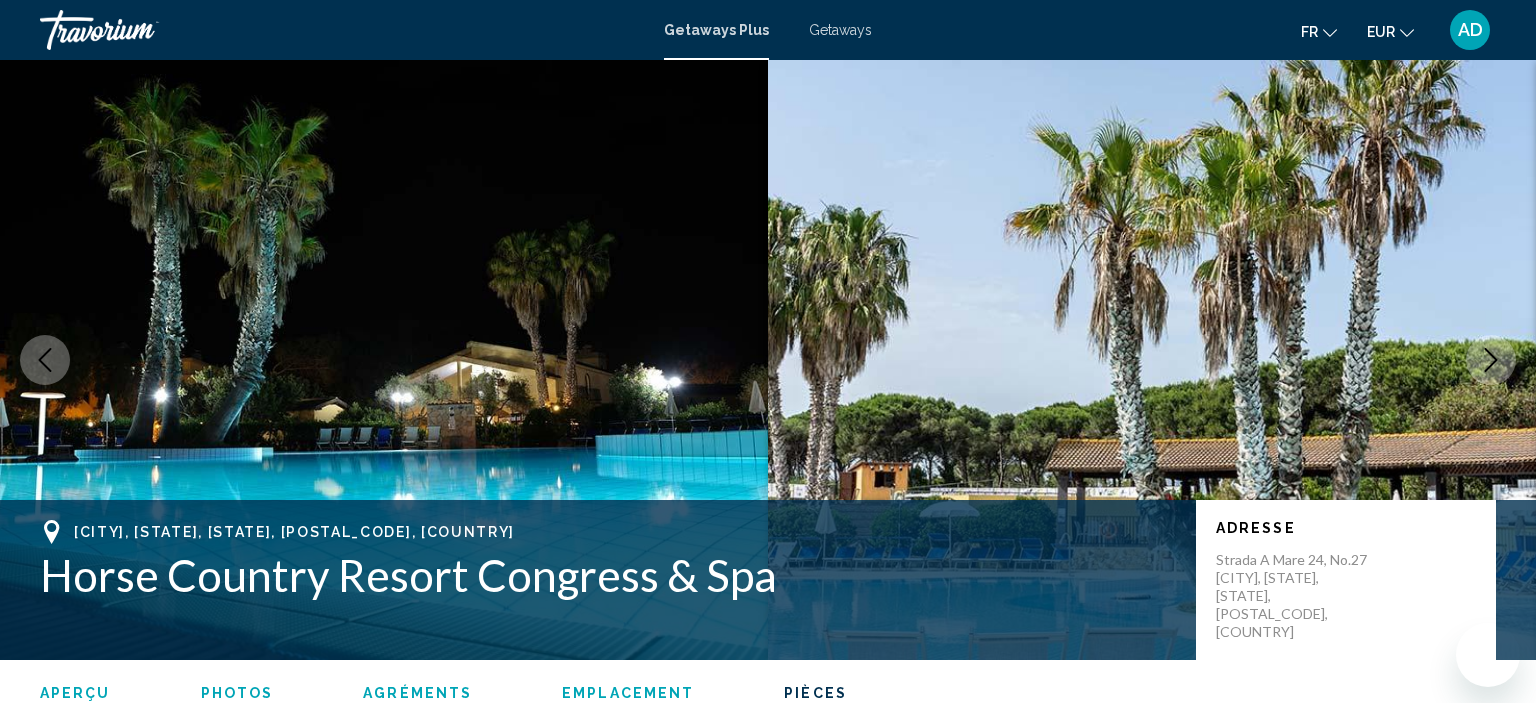 scroll, scrollTop: 3931, scrollLeft: 0, axis: vertical 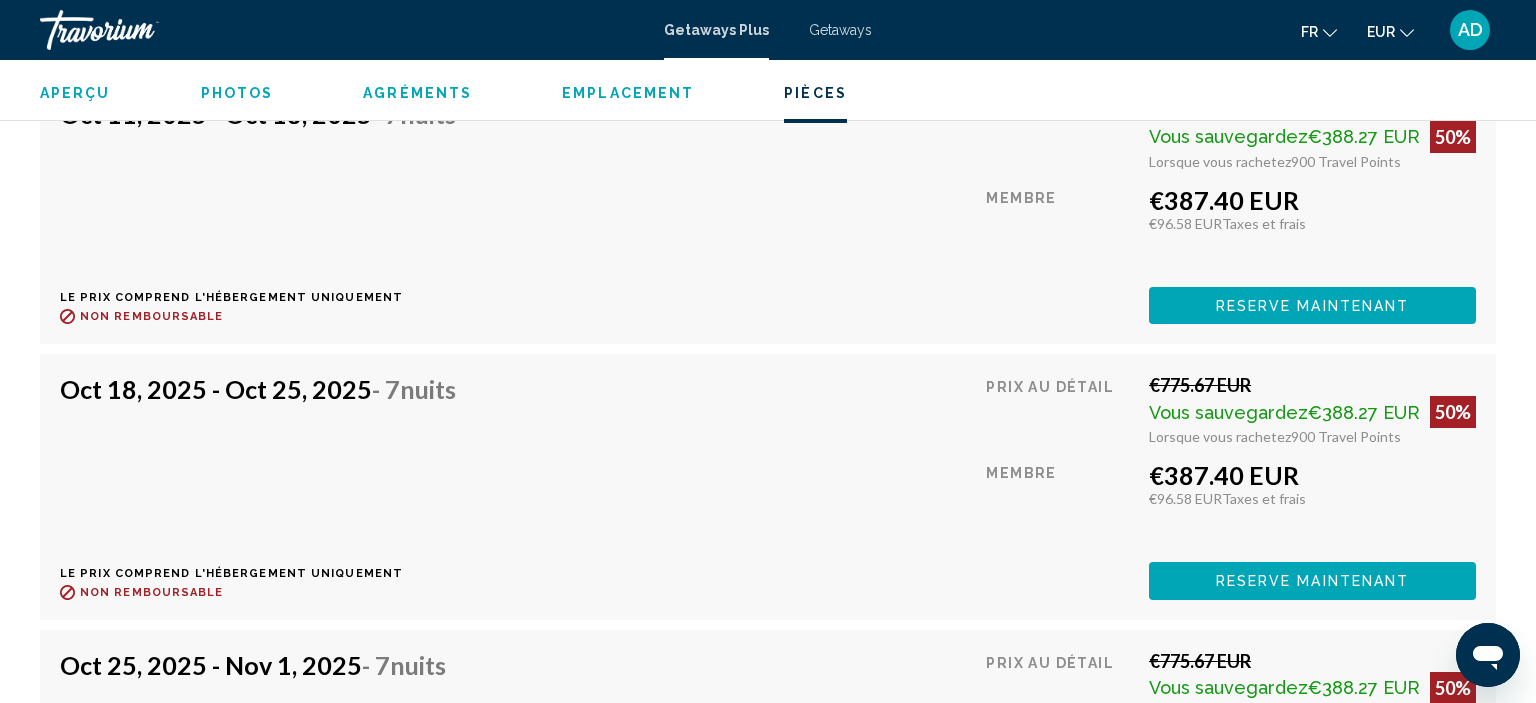 click on "Emplacement" at bounding box center (628, 93) 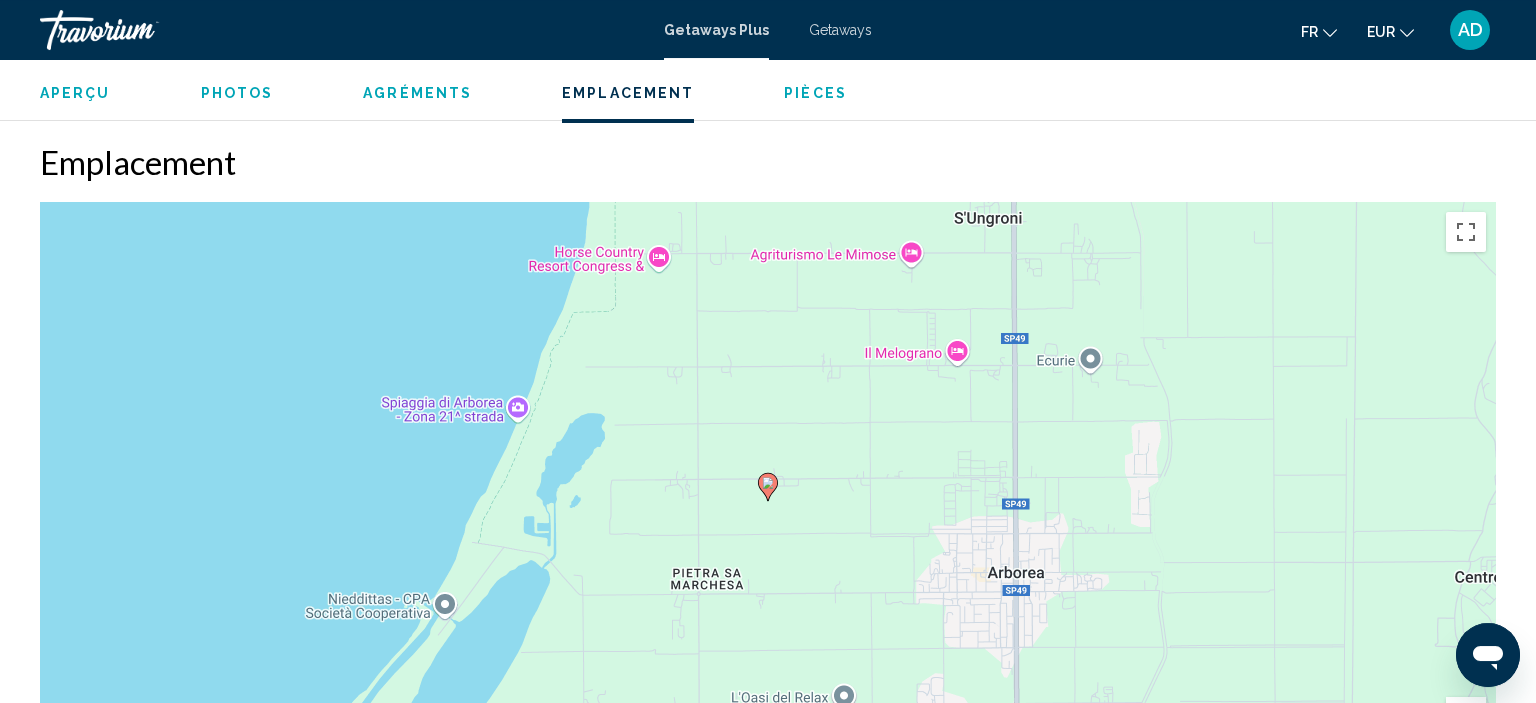 scroll, scrollTop: 2418, scrollLeft: 0, axis: vertical 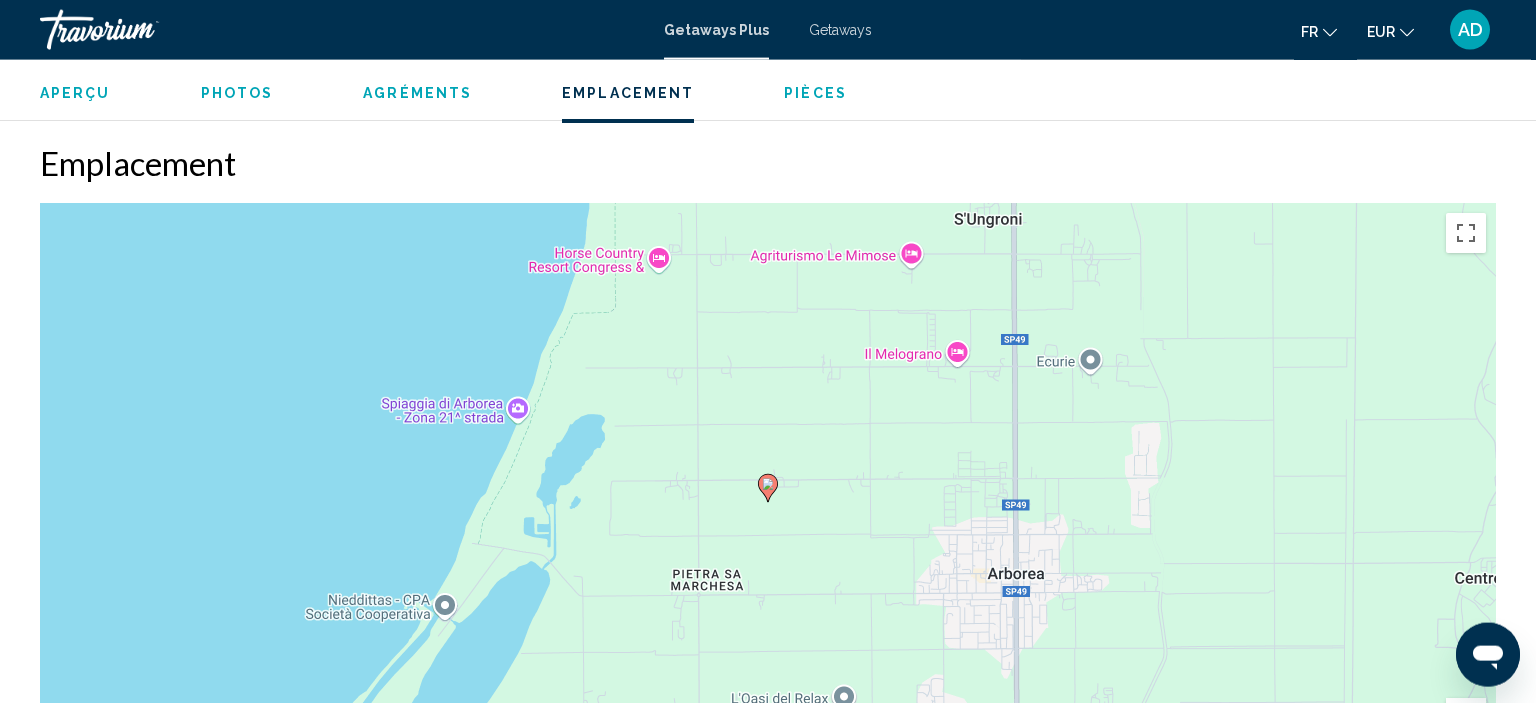 click on "Agréments" at bounding box center (417, 93) 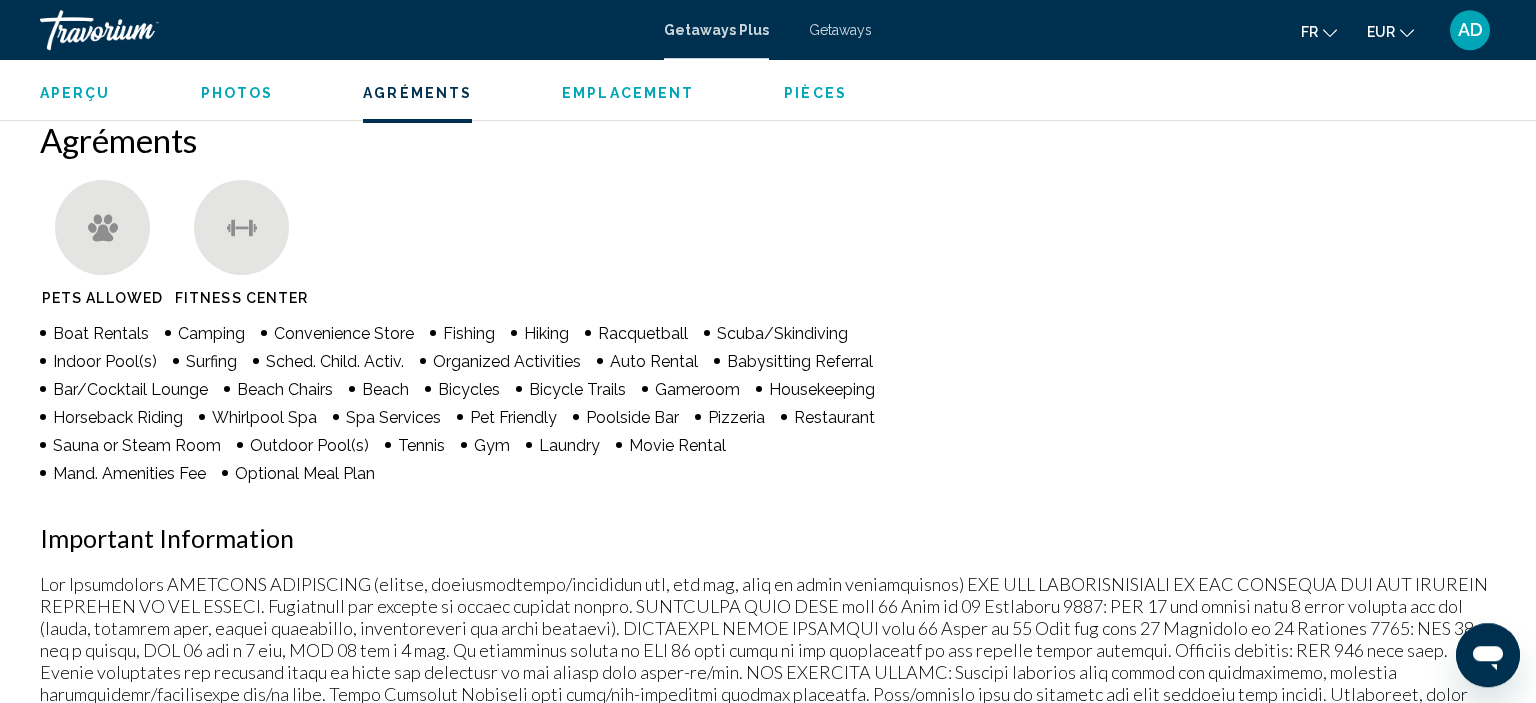 scroll, scrollTop: 1508, scrollLeft: 0, axis: vertical 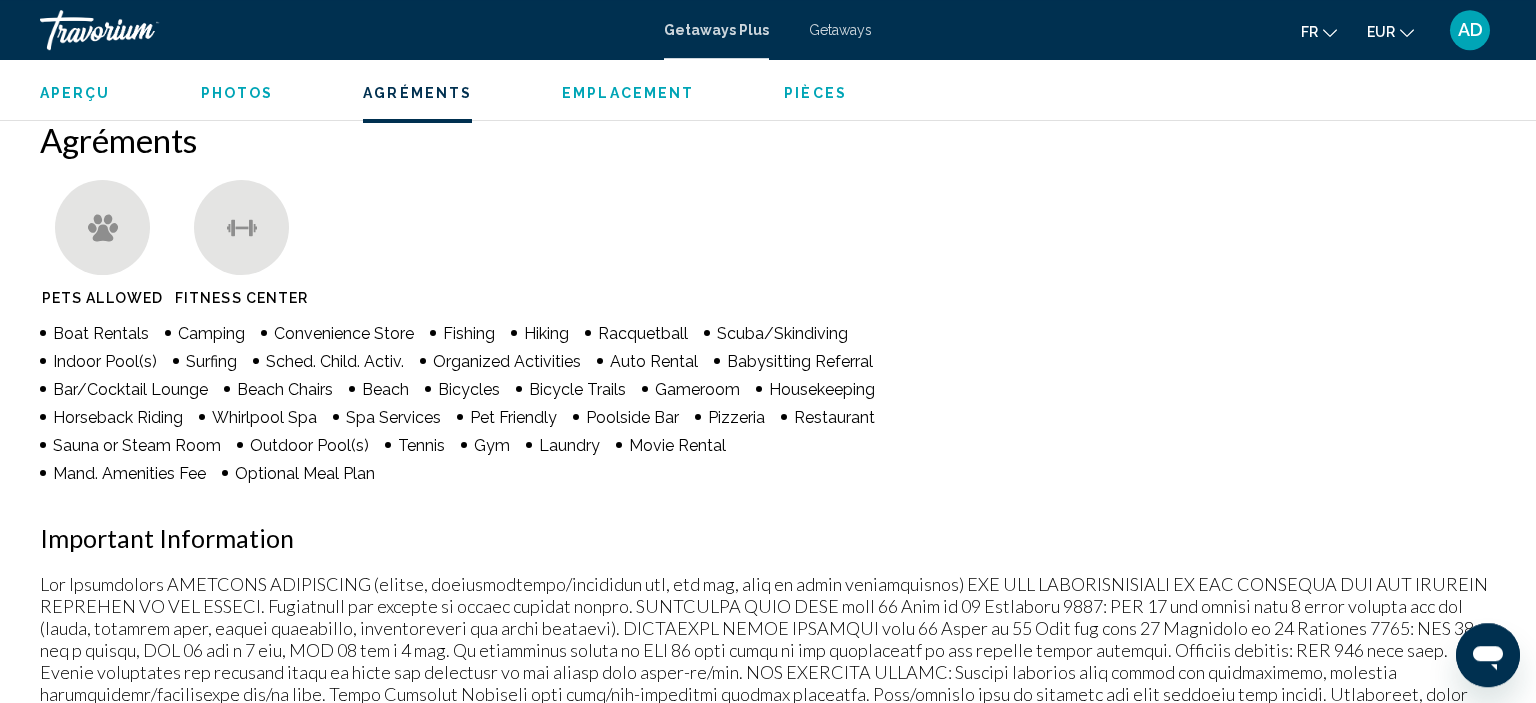 click on "Photos" at bounding box center [237, 93] 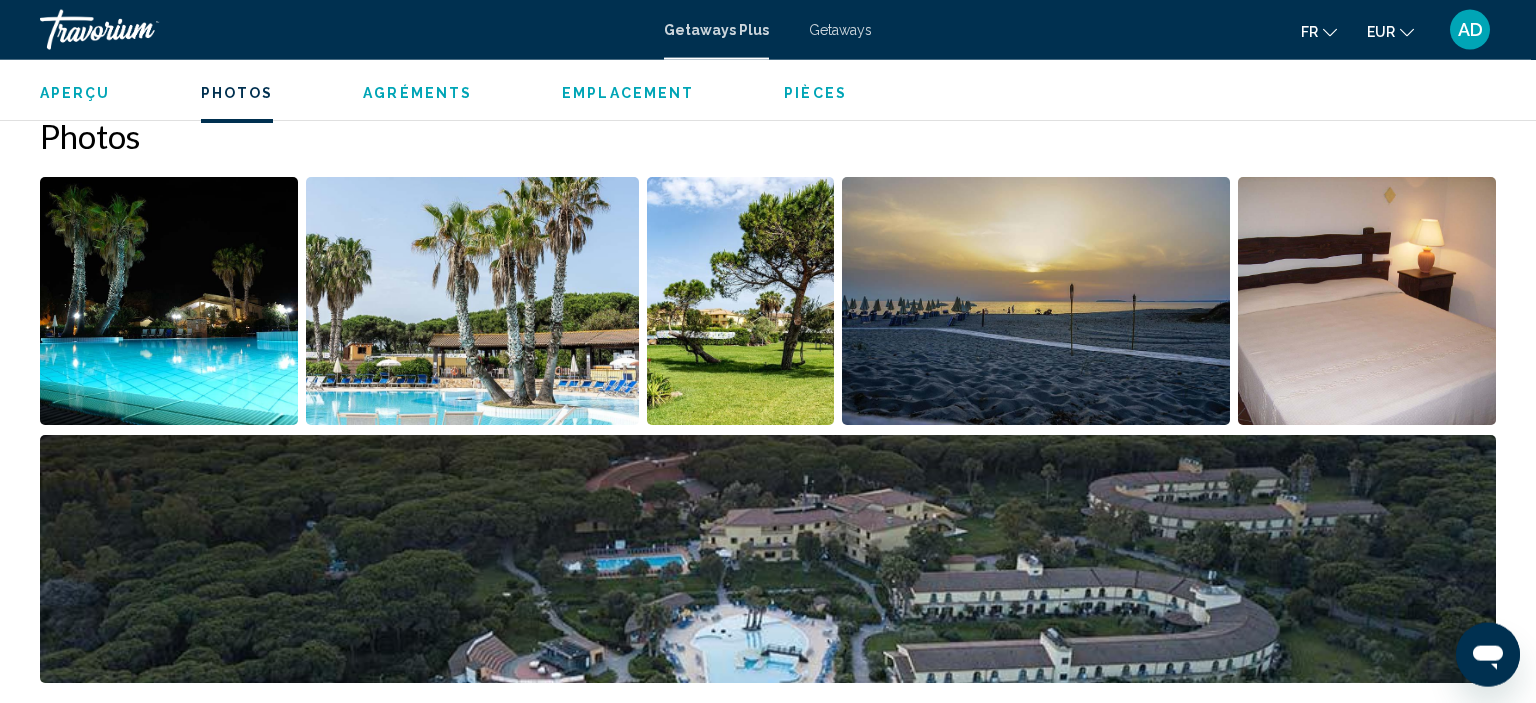 scroll, scrollTop: 892, scrollLeft: 0, axis: vertical 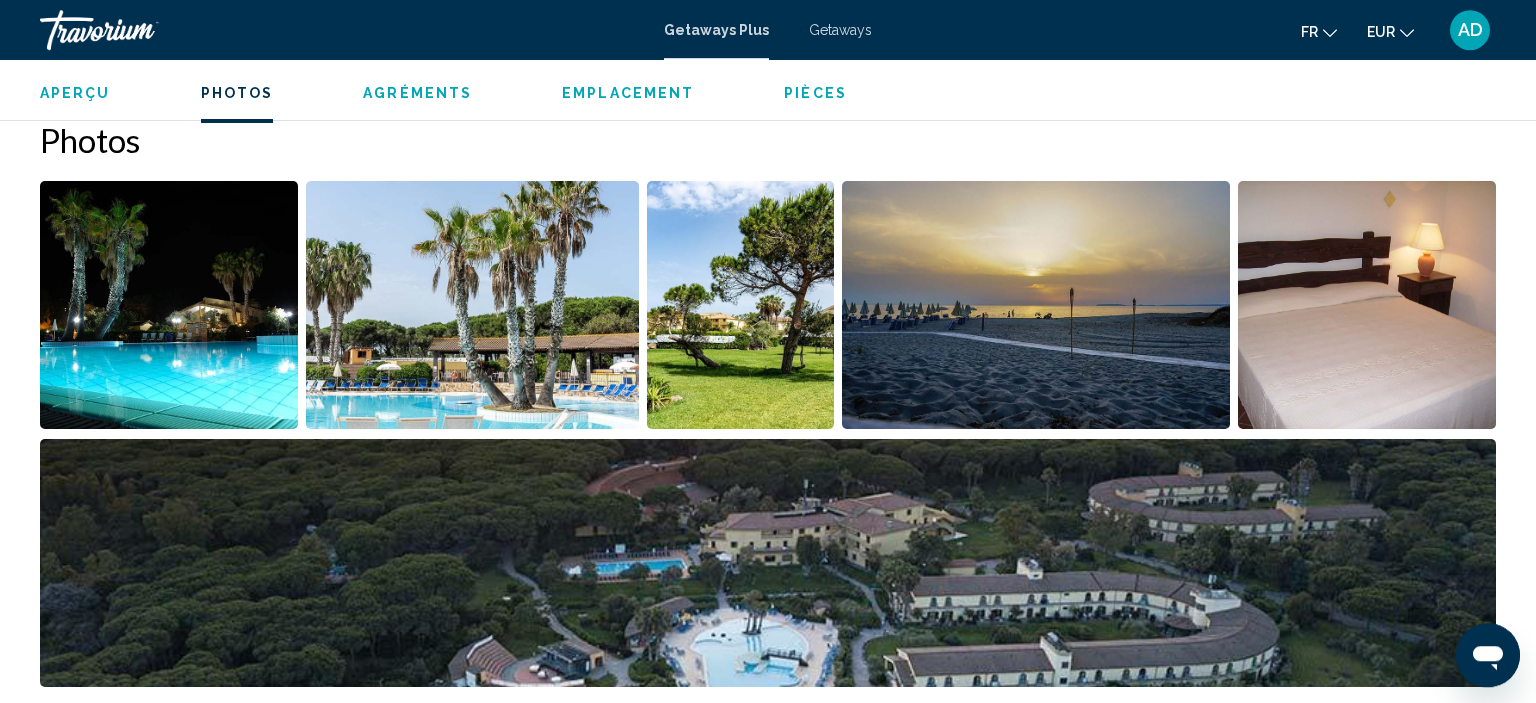 click on "Aperçu" at bounding box center (75, 93) 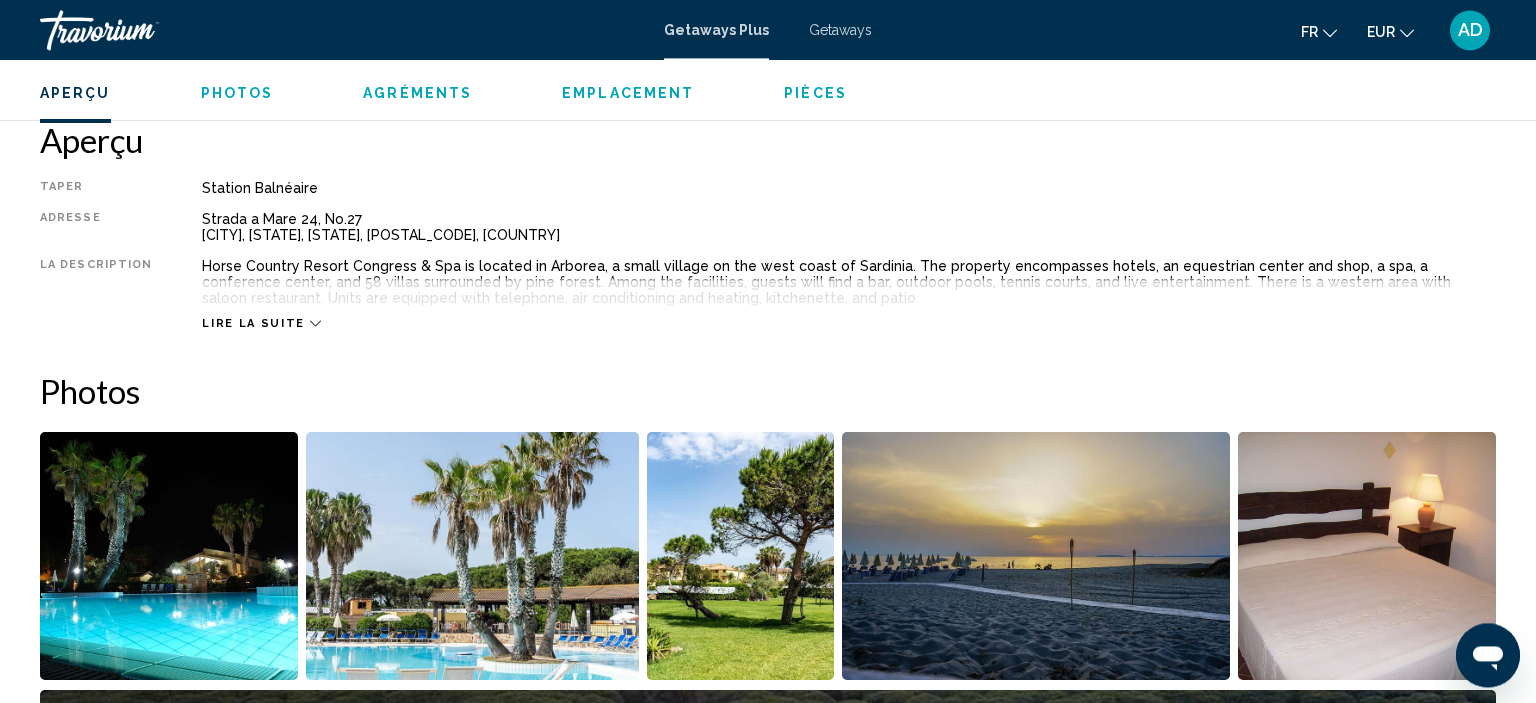 scroll, scrollTop: 640, scrollLeft: 0, axis: vertical 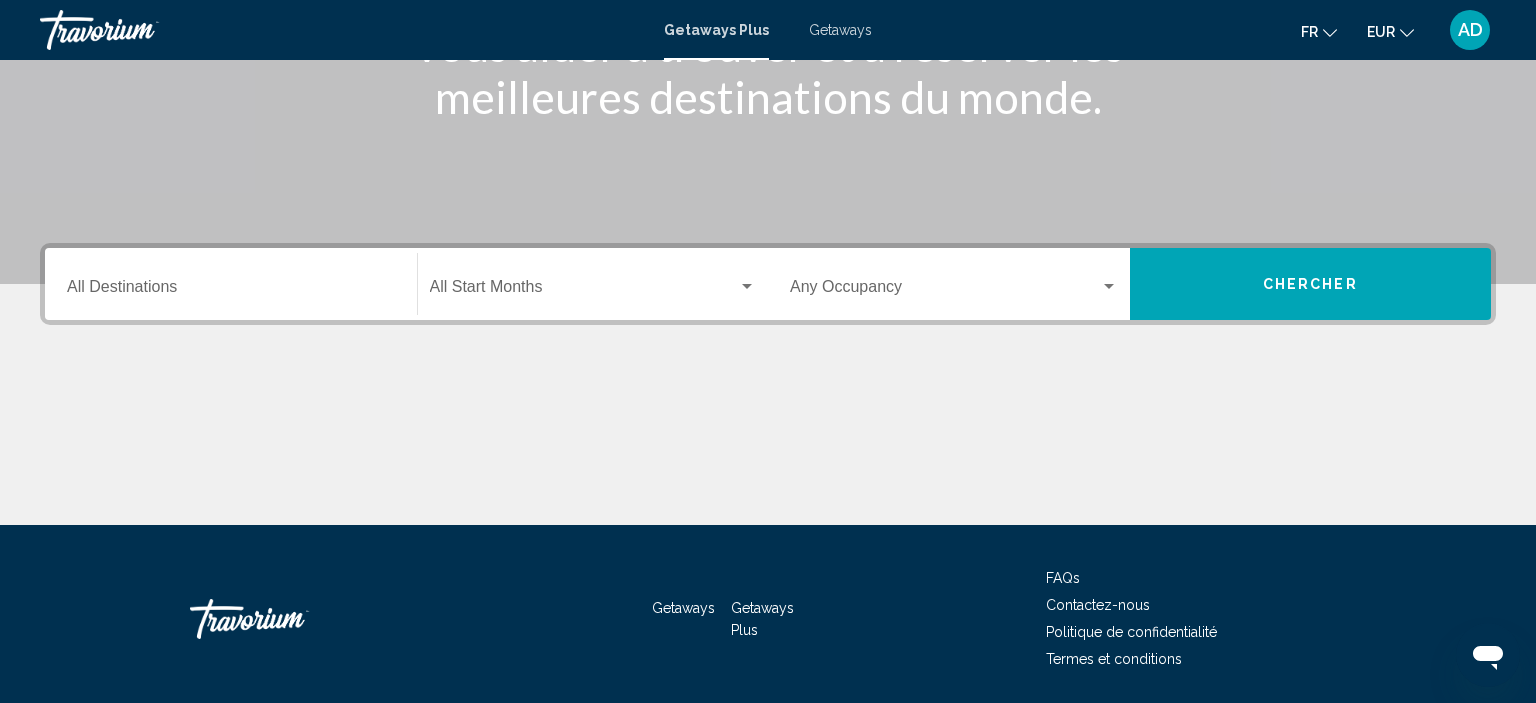 click on "Destination All Destinations" at bounding box center [231, 284] 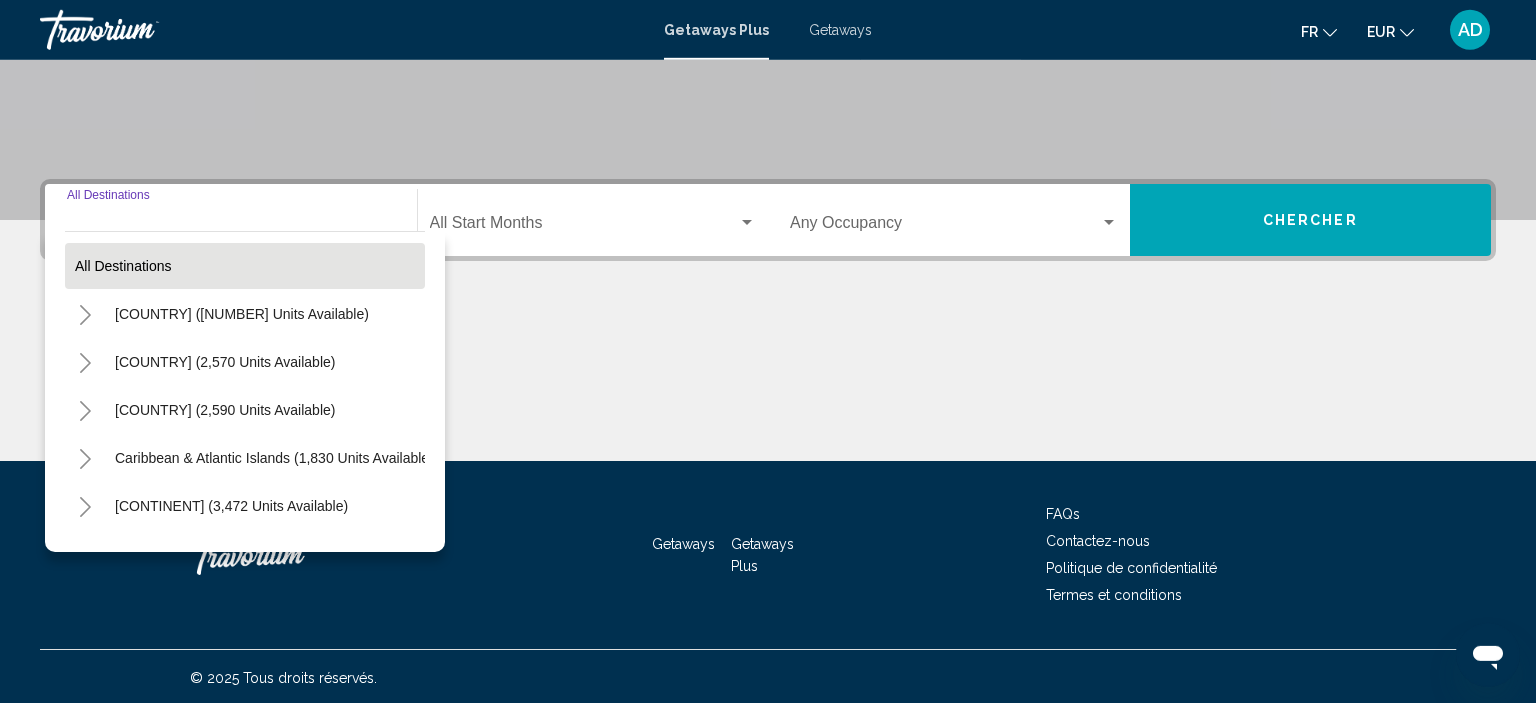 scroll, scrollTop: 382, scrollLeft: 0, axis: vertical 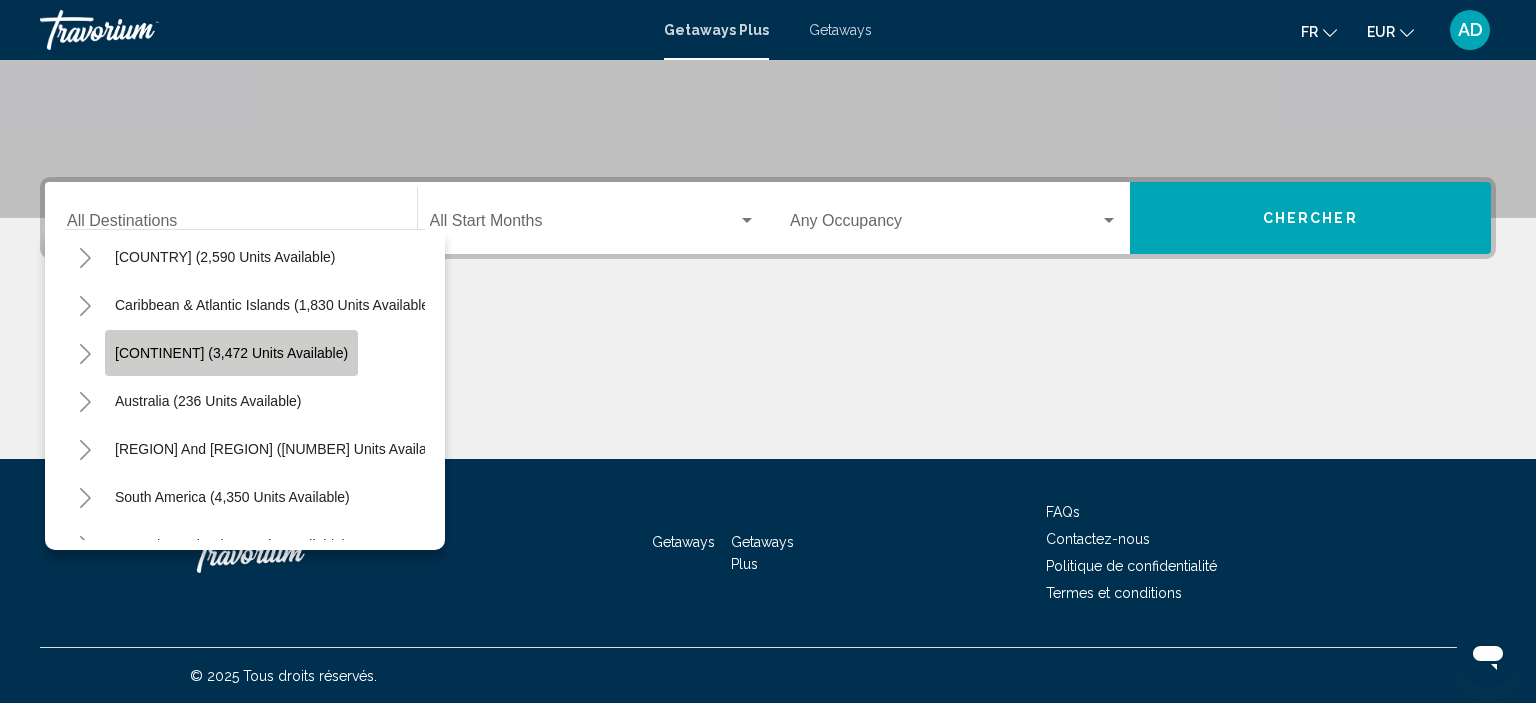 click on "[CONTINENT] (3,472 units available)" 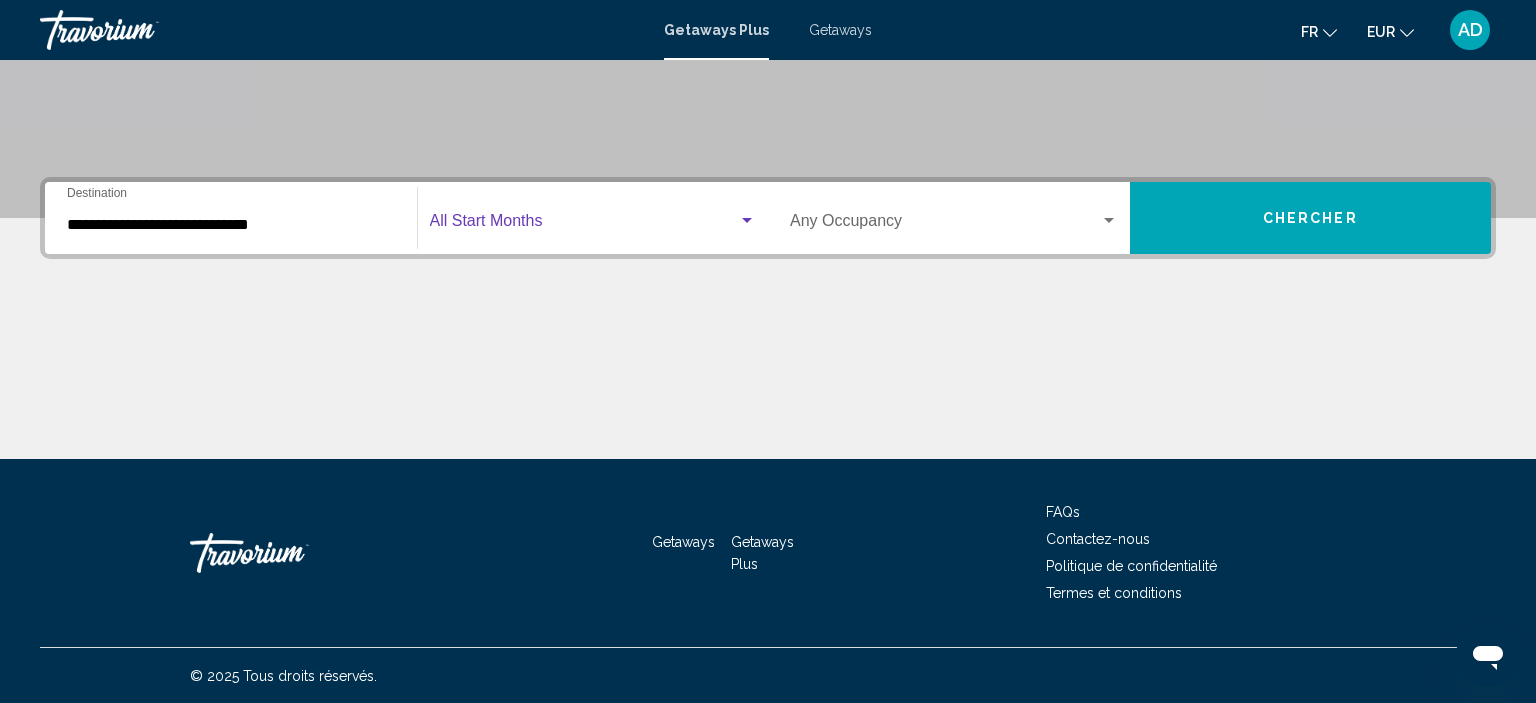 click at bounding box center [584, 225] 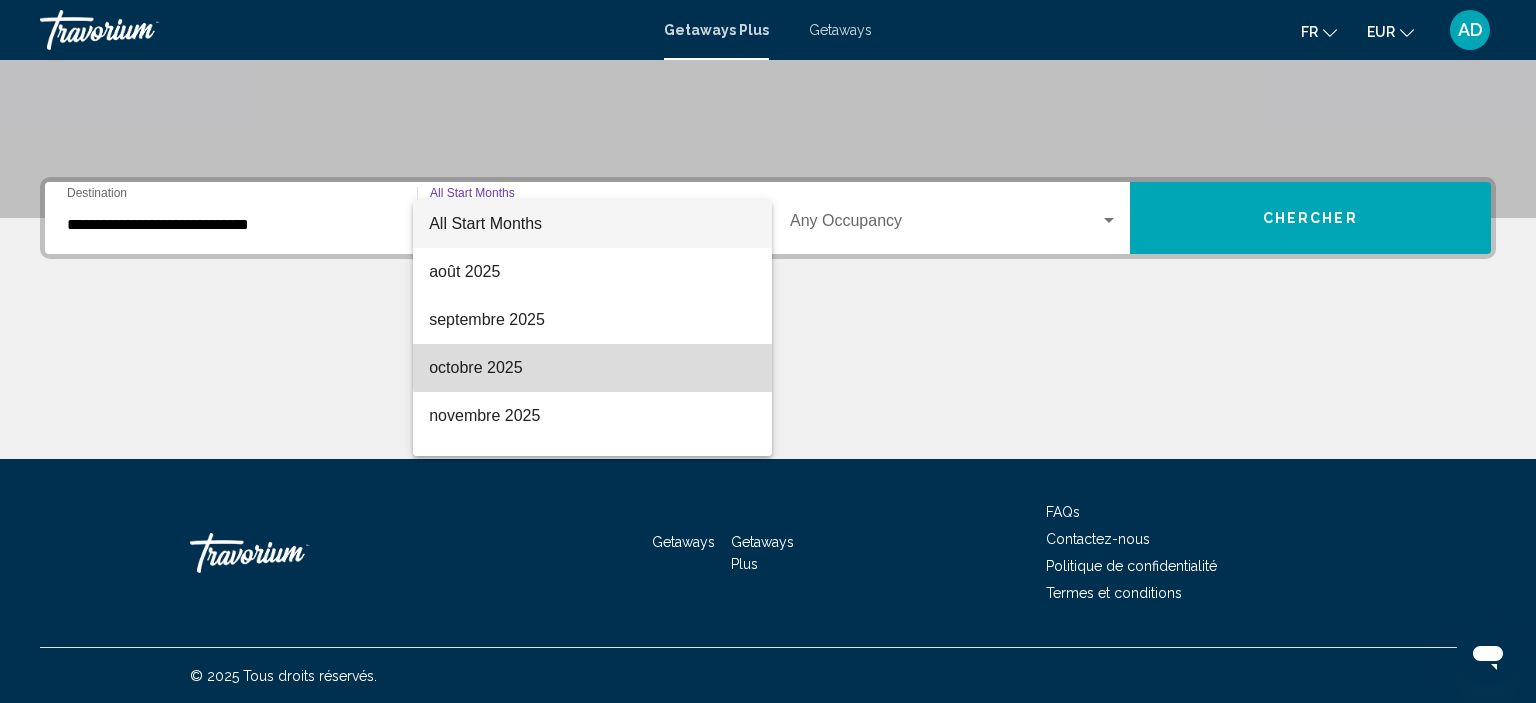 click on "octobre 2025" at bounding box center (592, 368) 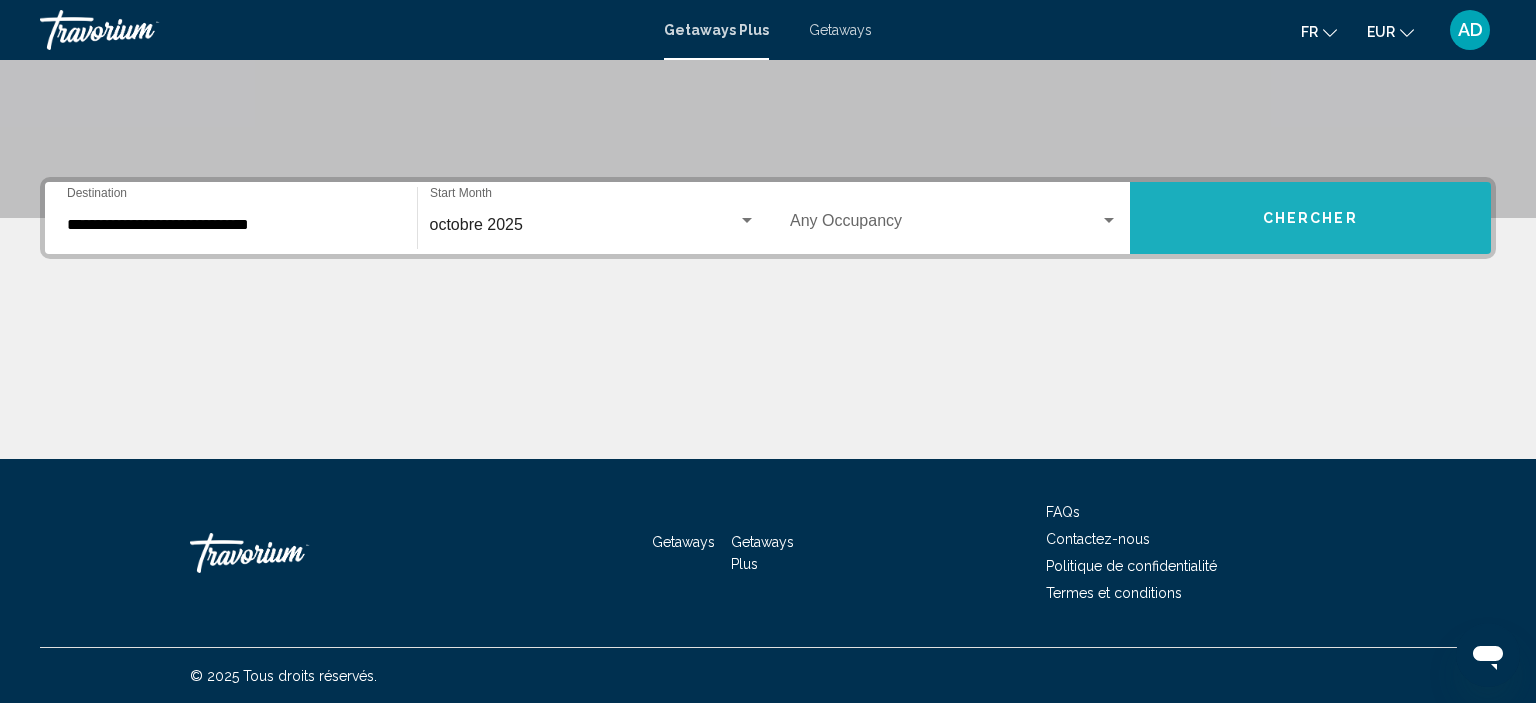 click on "Chercher" at bounding box center (1310, 219) 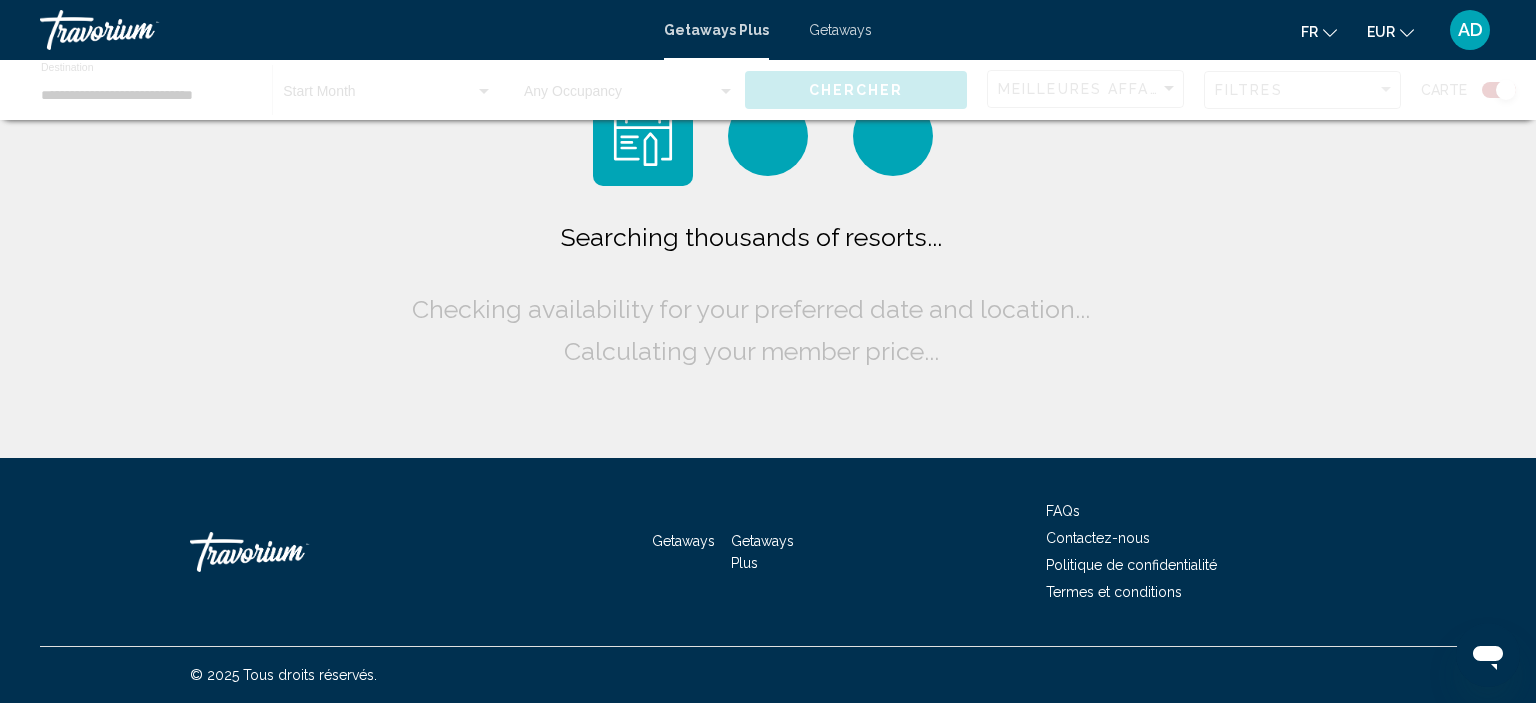 scroll, scrollTop: 0, scrollLeft: 0, axis: both 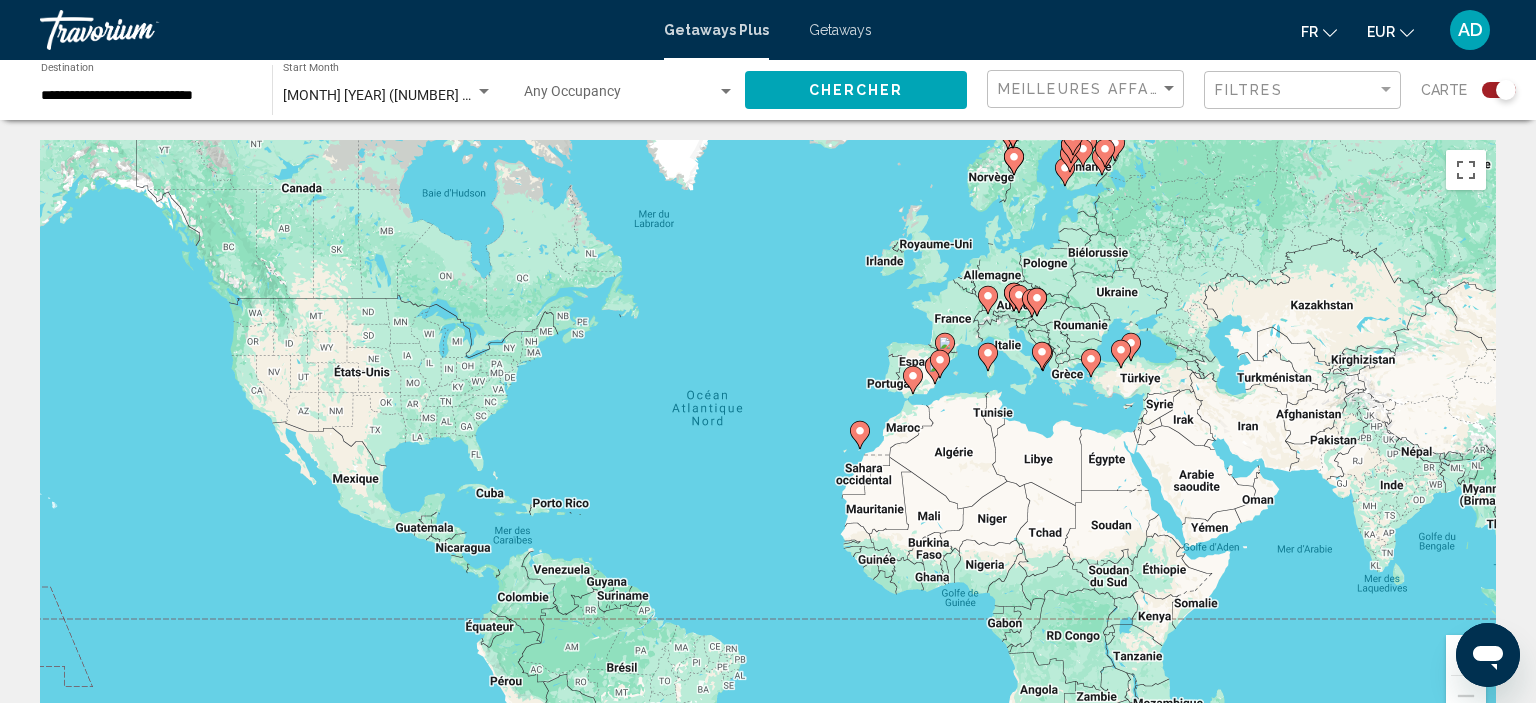click at bounding box center [1466, 655] 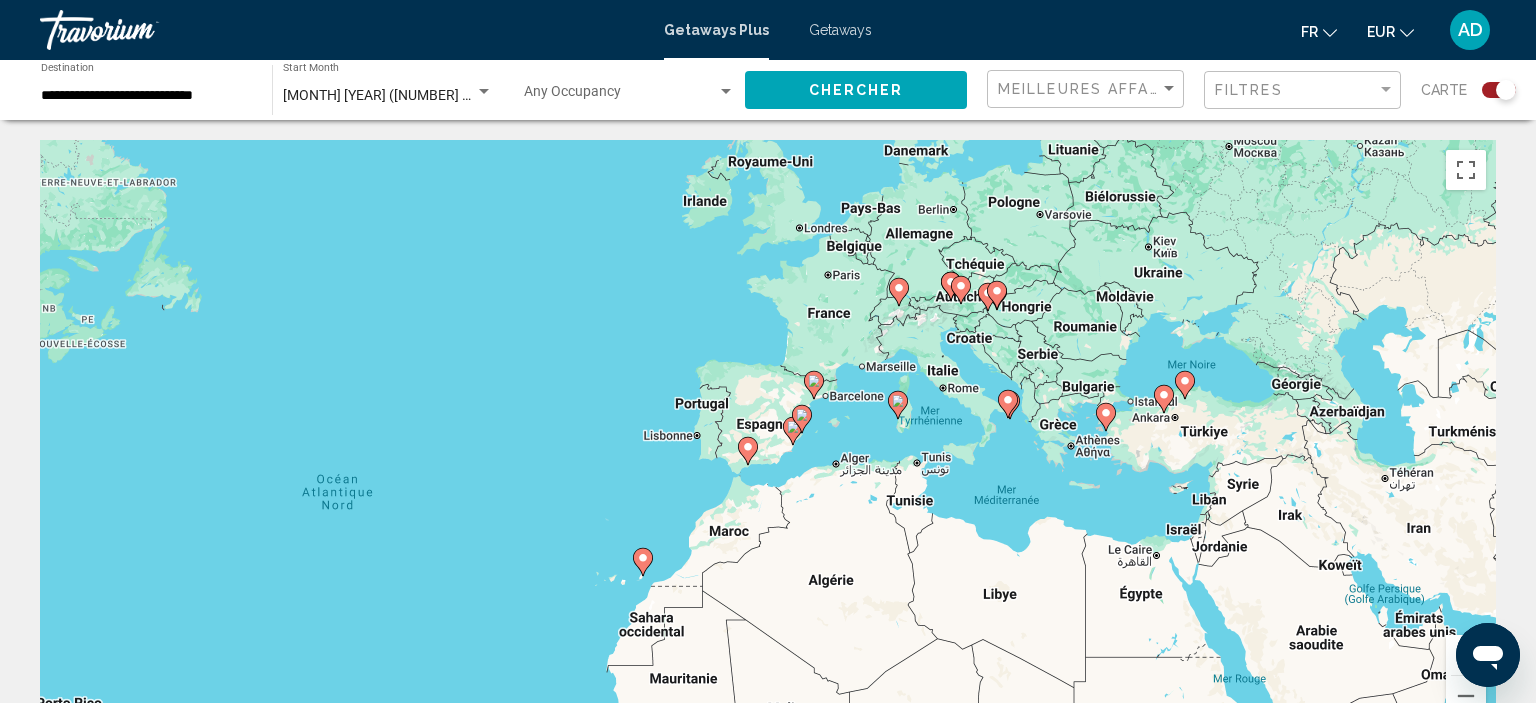 drag, startPoint x: 1390, startPoint y: 451, endPoint x: 1076, endPoint y: 568, distance: 335.08954 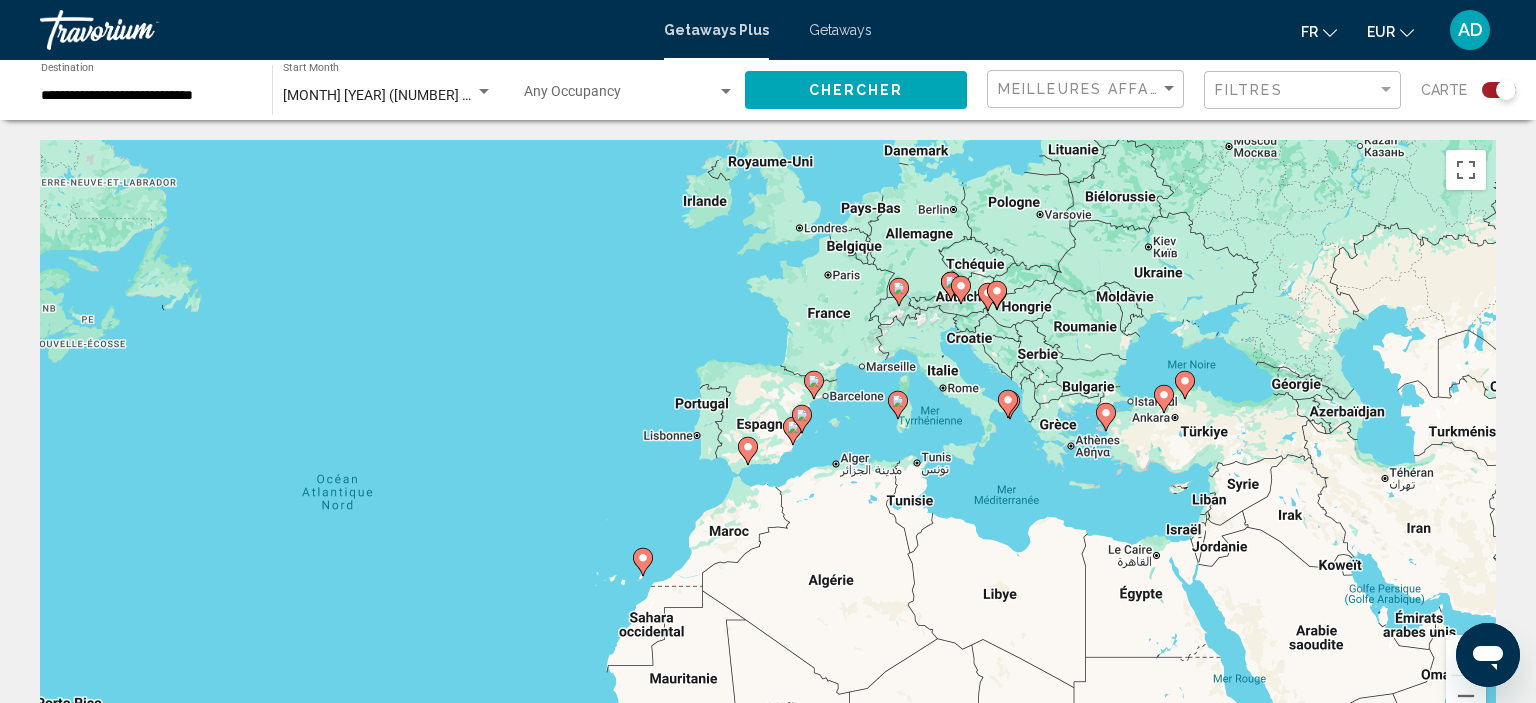 click on "Pour activer le glissement avec le clavier, appuyez sur Alt+Entrée. Une fois ce mode activé, utilisez les touches fléchées pour déplacer le repère. Pour valider le déplacement, appuyez sur Entrée. Pour annuler, appuyez sur Échap." at bounding box center (768, 440) 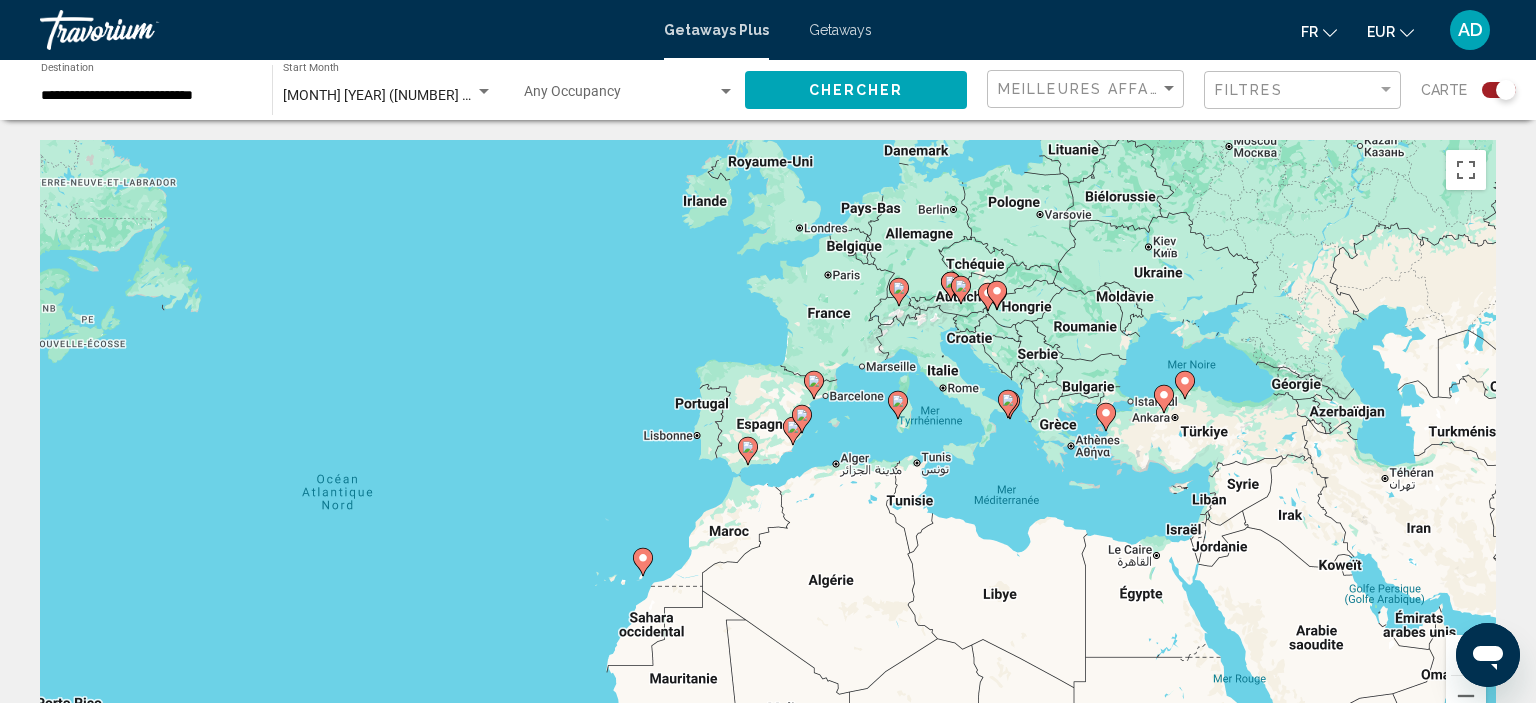 click 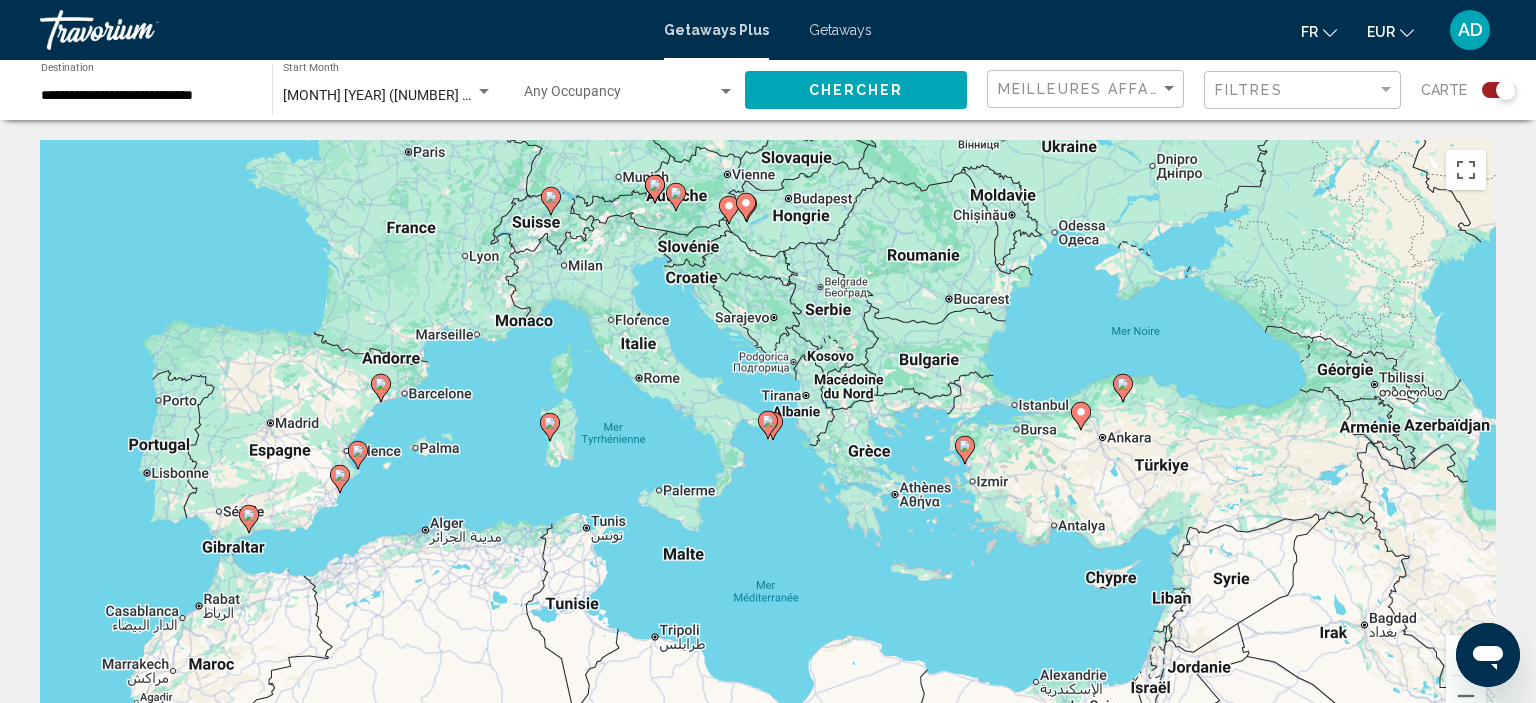 click 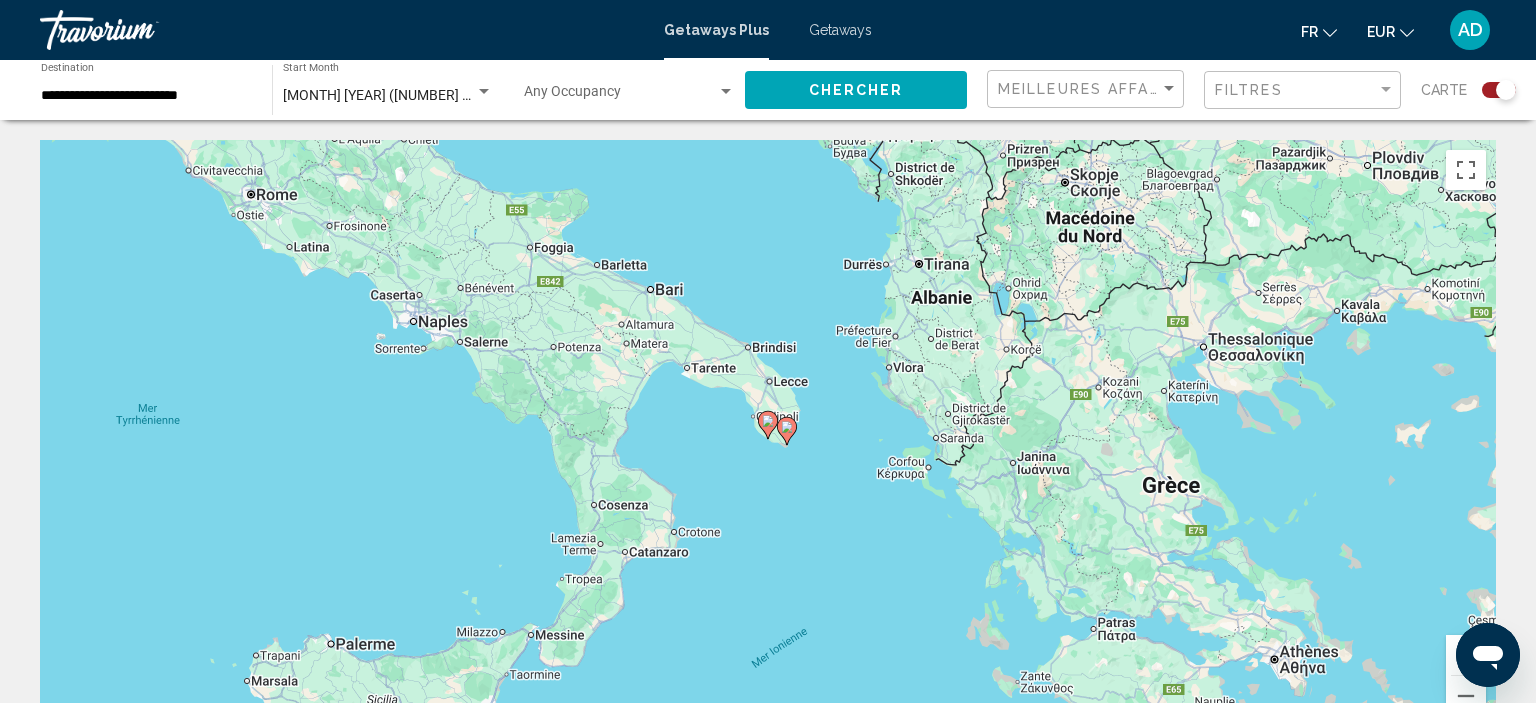 click at bounding box center (1466, 655) 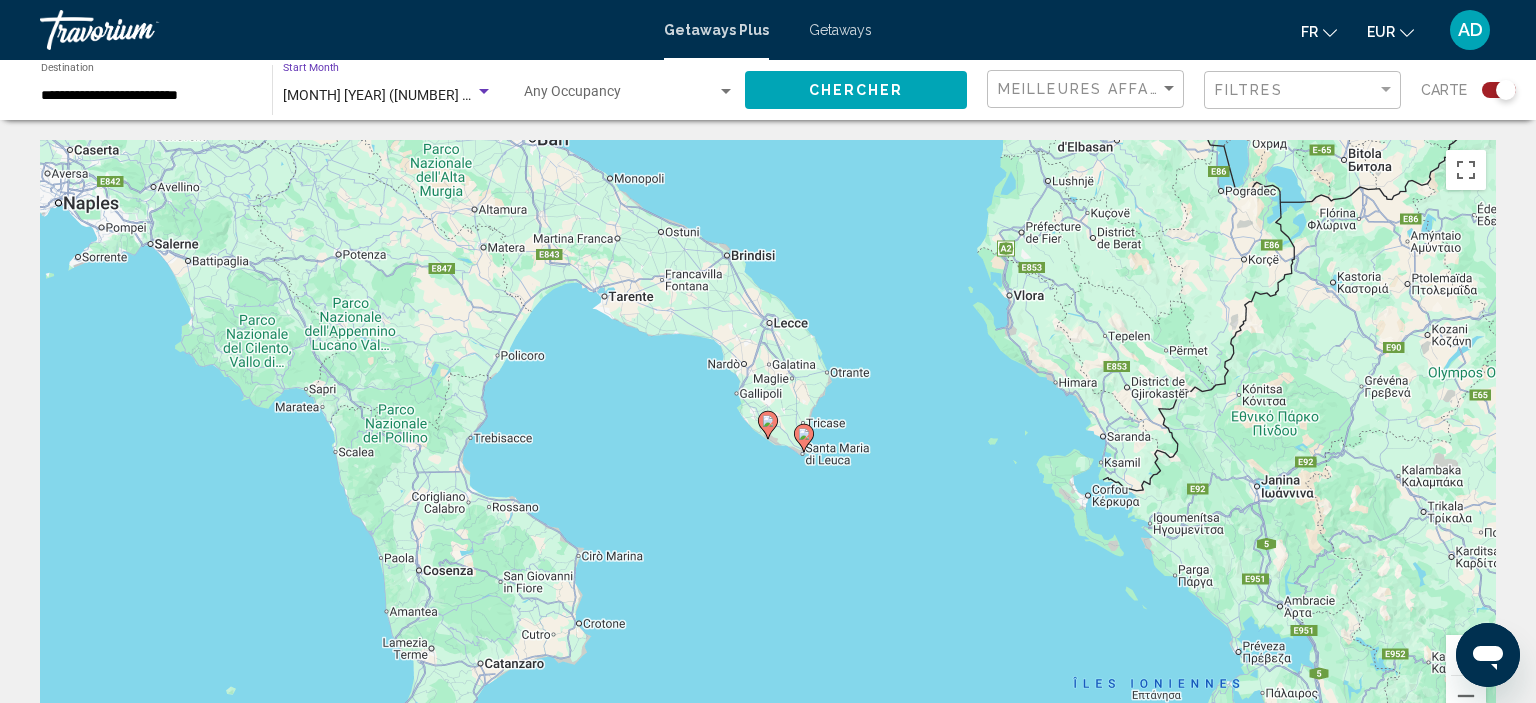 click on "[MONTH] [YEAR] ([NUMBER] units available)" at bounding box center [419, 95] 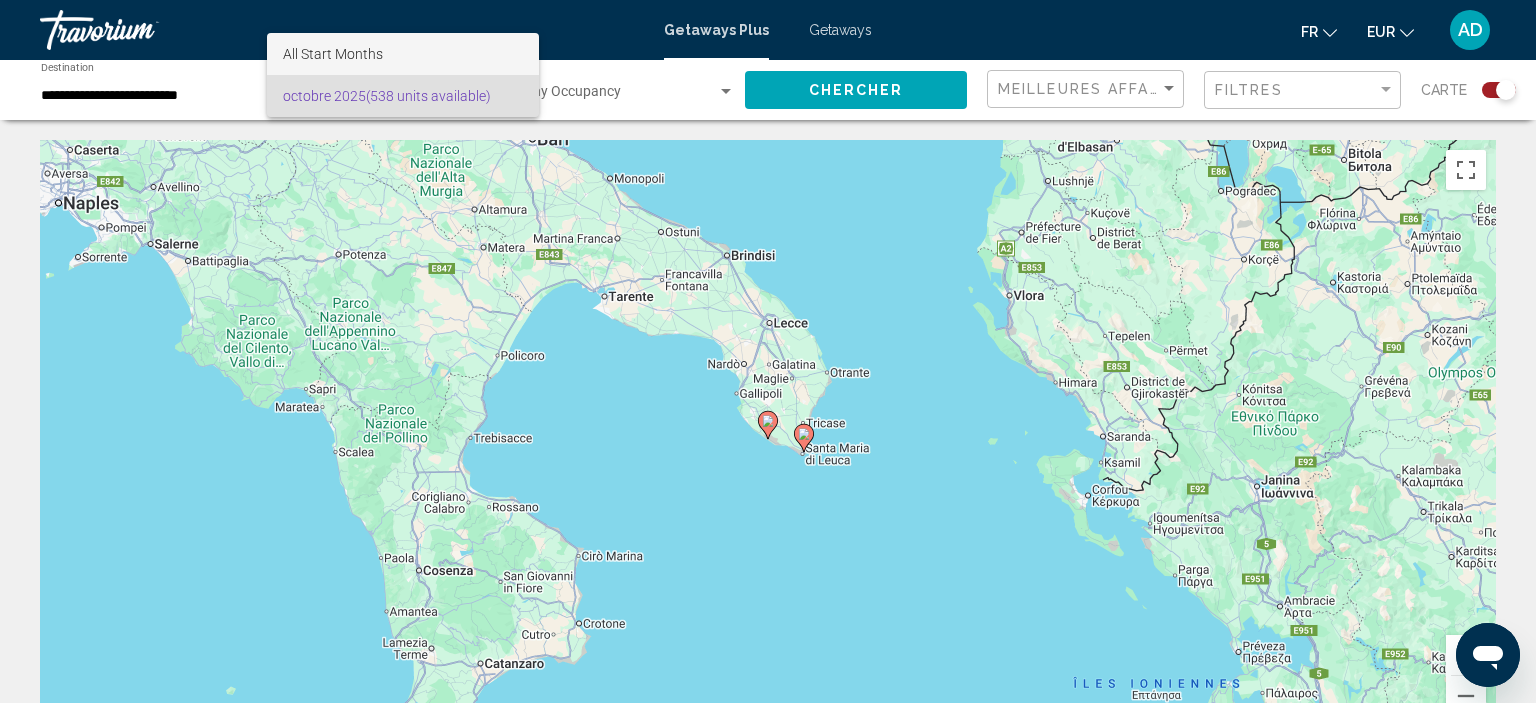 click on "All Start Months" at bounding box center (403, 54) 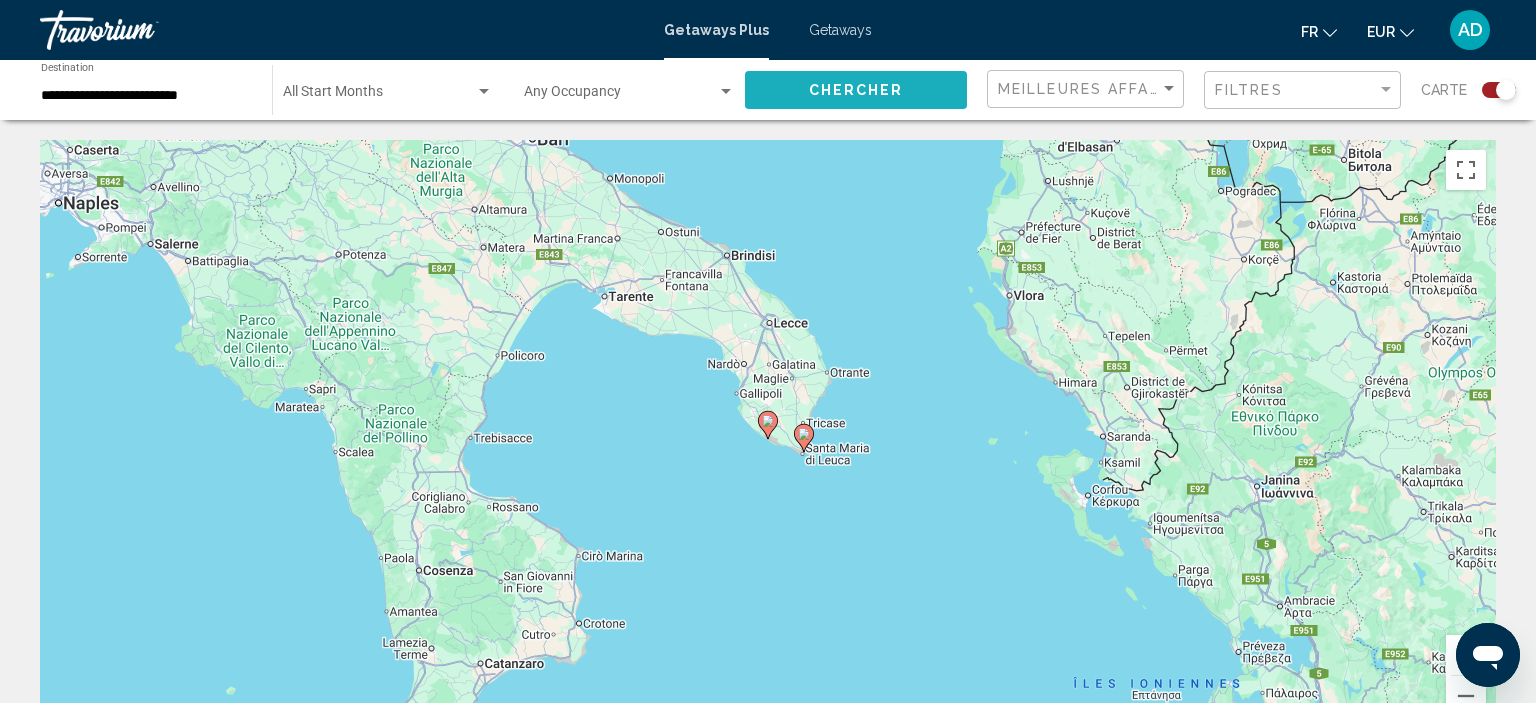 click on "Chercher" 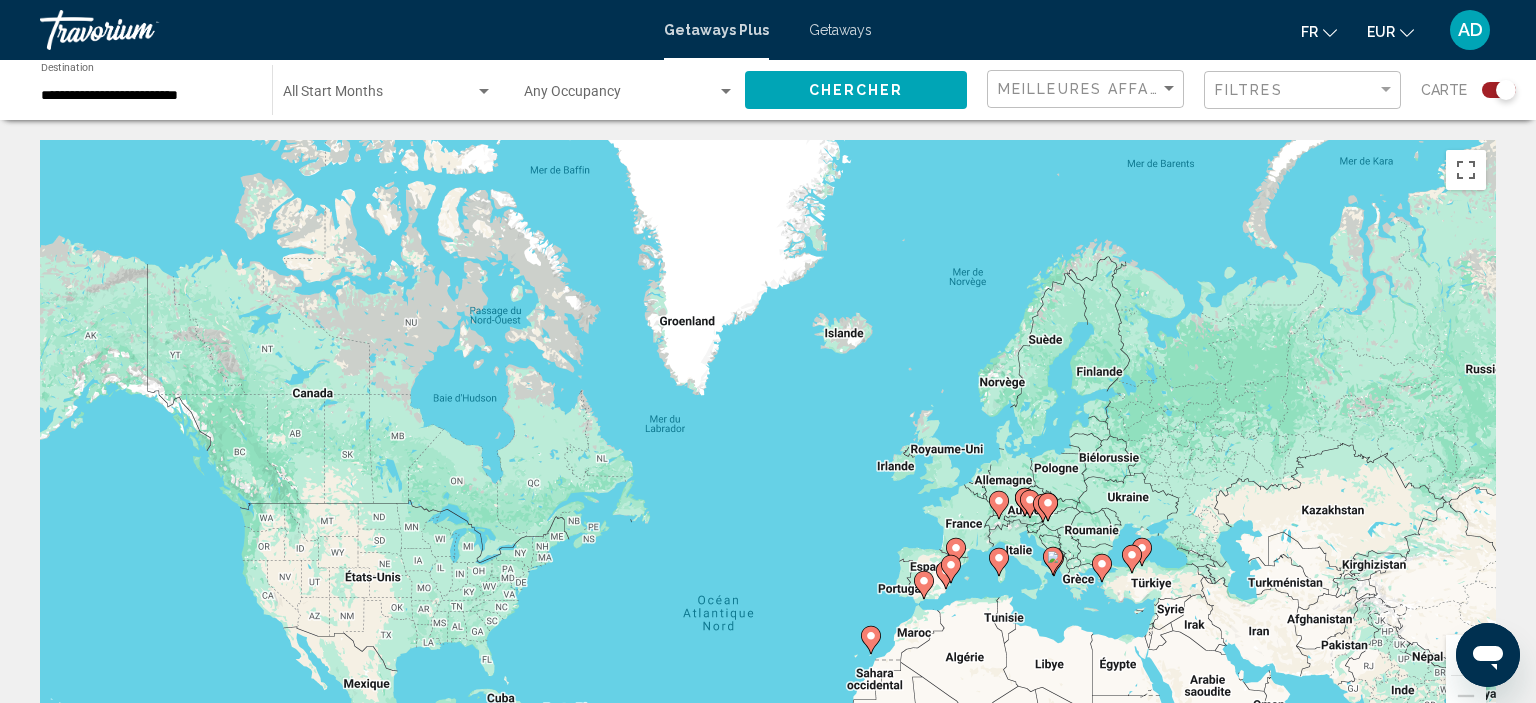 drag, startPoint x: 718, startPoint y: 308, endPoint x: 729, endPoint y: 517, distance: 209.28928 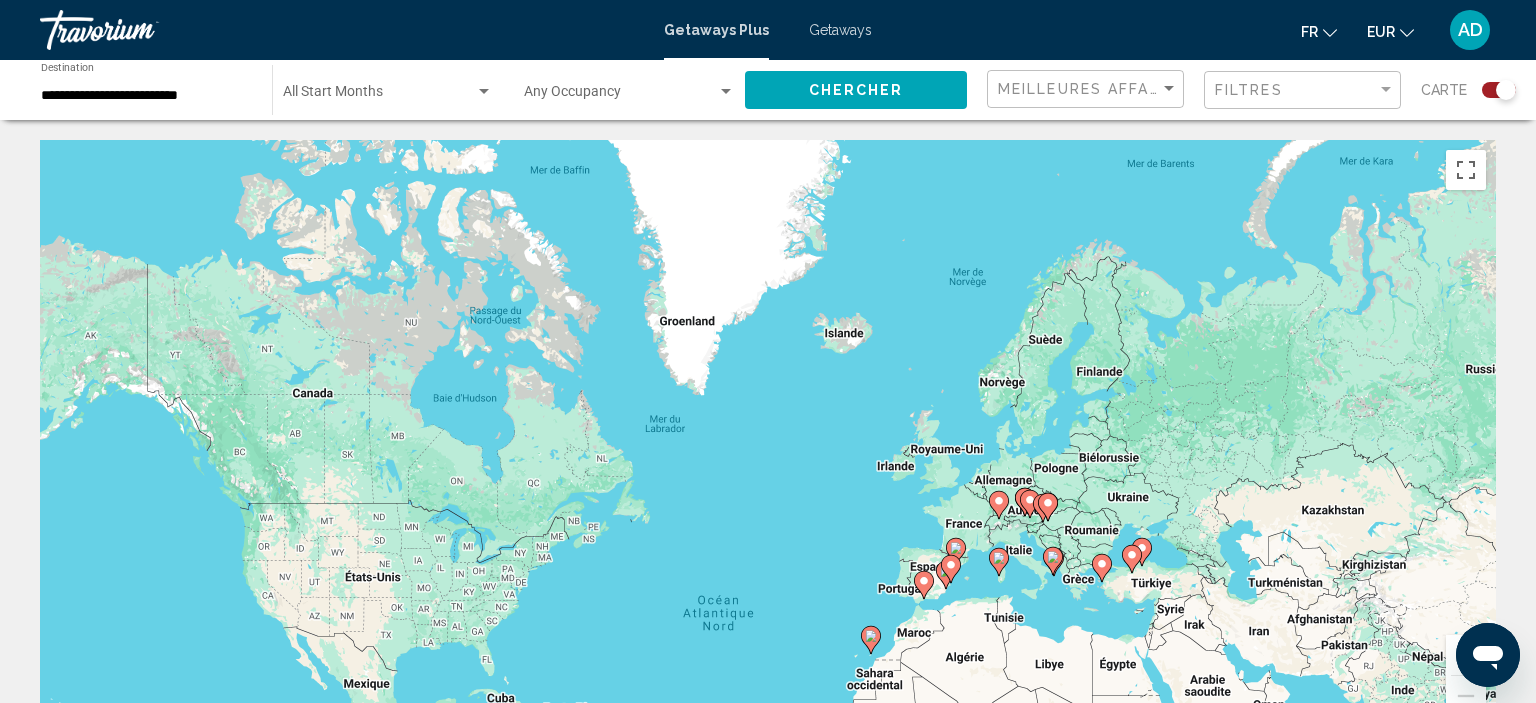 click on "Pour activer le glissement avec le clavier, appuyez sur Alt+Entrée. Une fois ce mode activé, utilisez les touches fléchées pour déplacer le repère. Pour valider le déplacement, appuyez sur Entrée. Pour annuler, appuyez sur Échap." at bounding box center (768, 440) 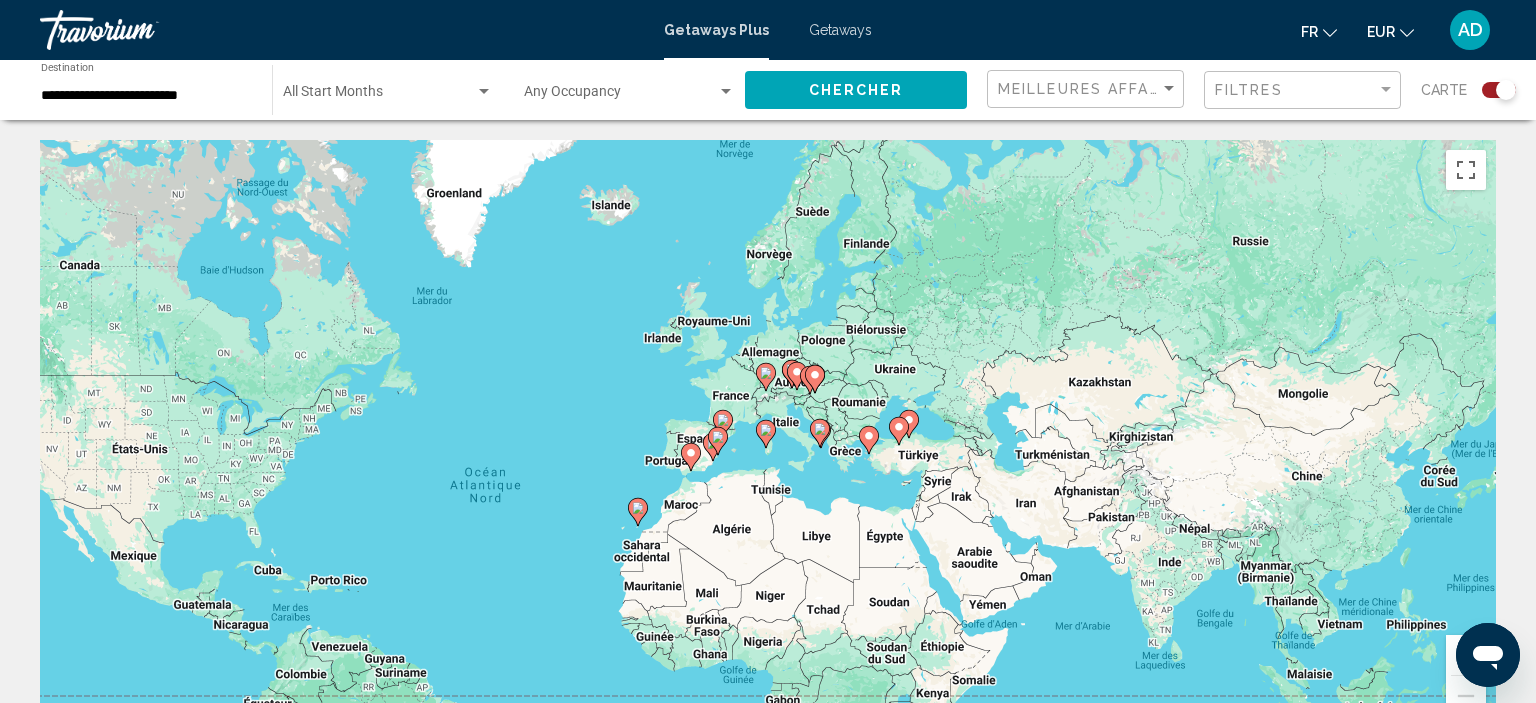 drag, startPoint x: 849, startPoint y: 544, endPoint x: 611, endPoint y: 414, distance: 271.18997 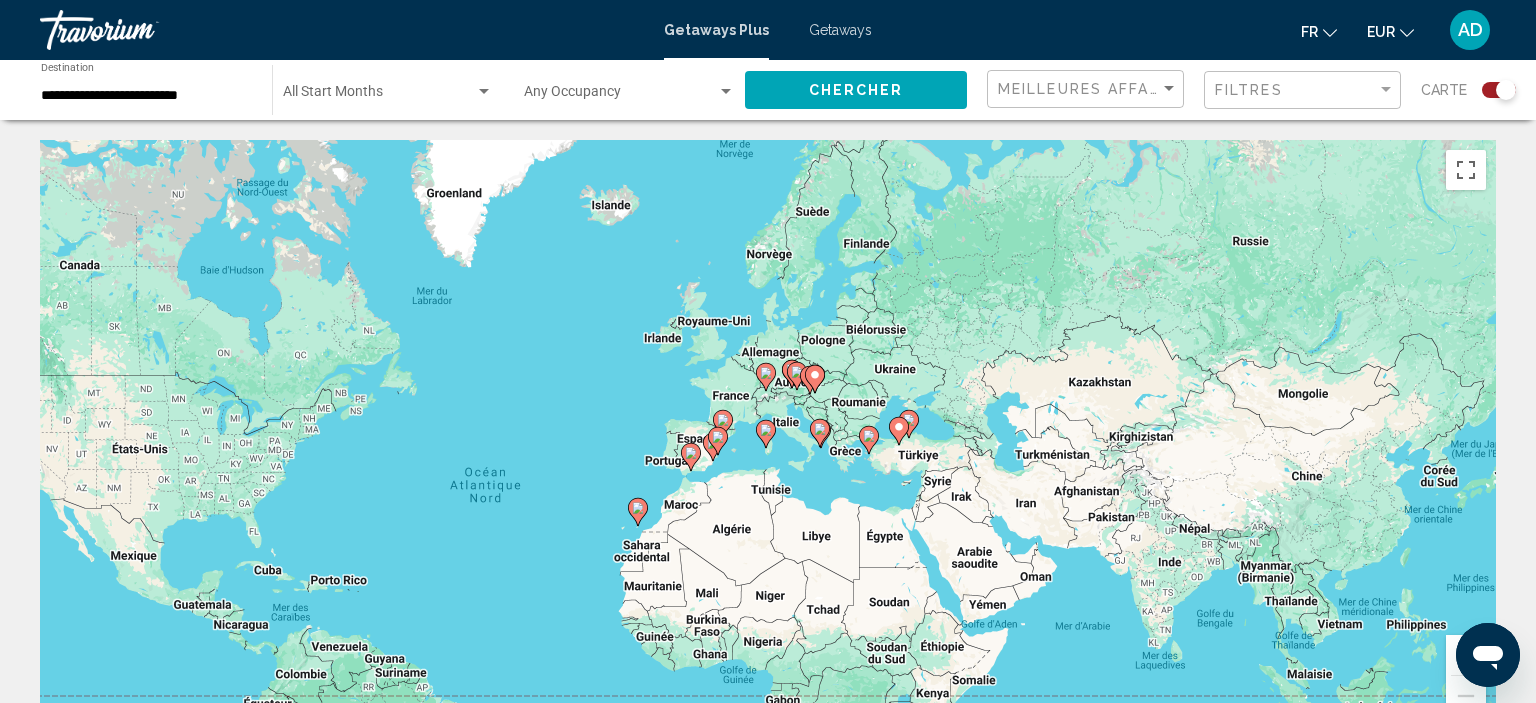 click on "Pour activer le glissement avec le clavier, appuyez sur Alt+Entrée. Une fois ce mode activé, utilisez les touches fléchées pour déplacer le repère. Pour valider le déplacement, appuyez sur Entrée. Pour annuler, appuyez sur Échap." at bounding box center (768, 440) 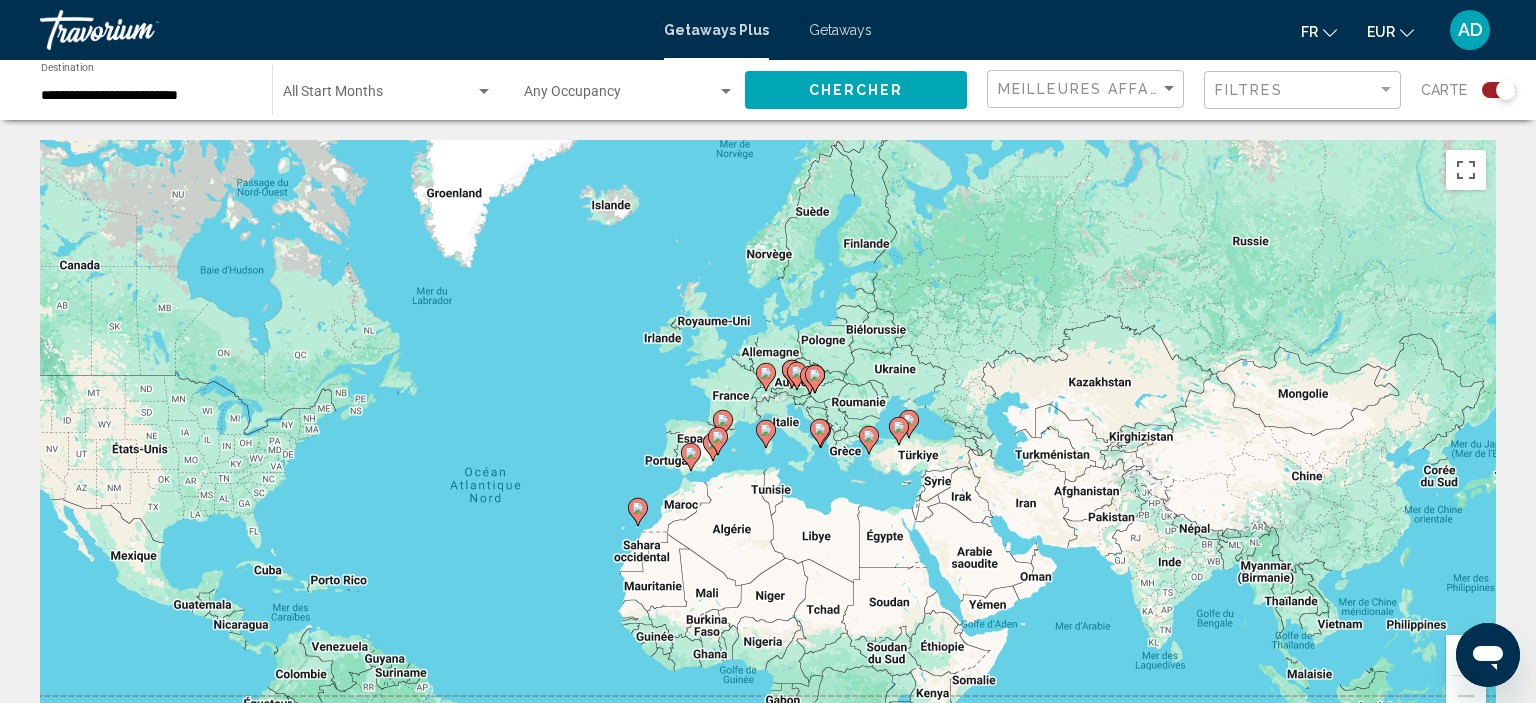 click on "Pour activer le glissement avec le clavier, appuyez sur Alt+Entrée. Une fois ce mode activé, utilisez les touches fléchées pour déplacer le repère. Pour valider le déplacement, appuyez sur Entrée. Pour annuler, appuyez sur Échap." at bounding box center (768, 440) 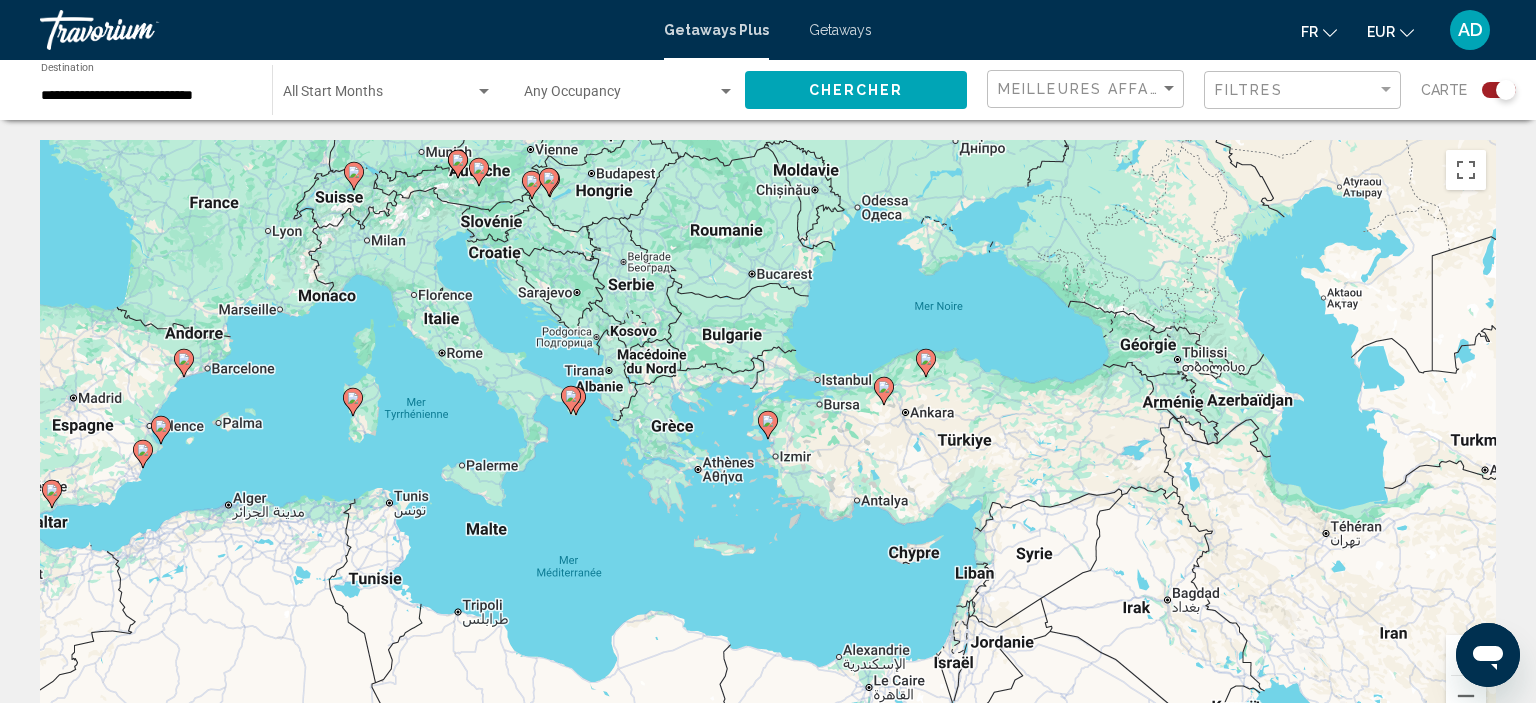 click 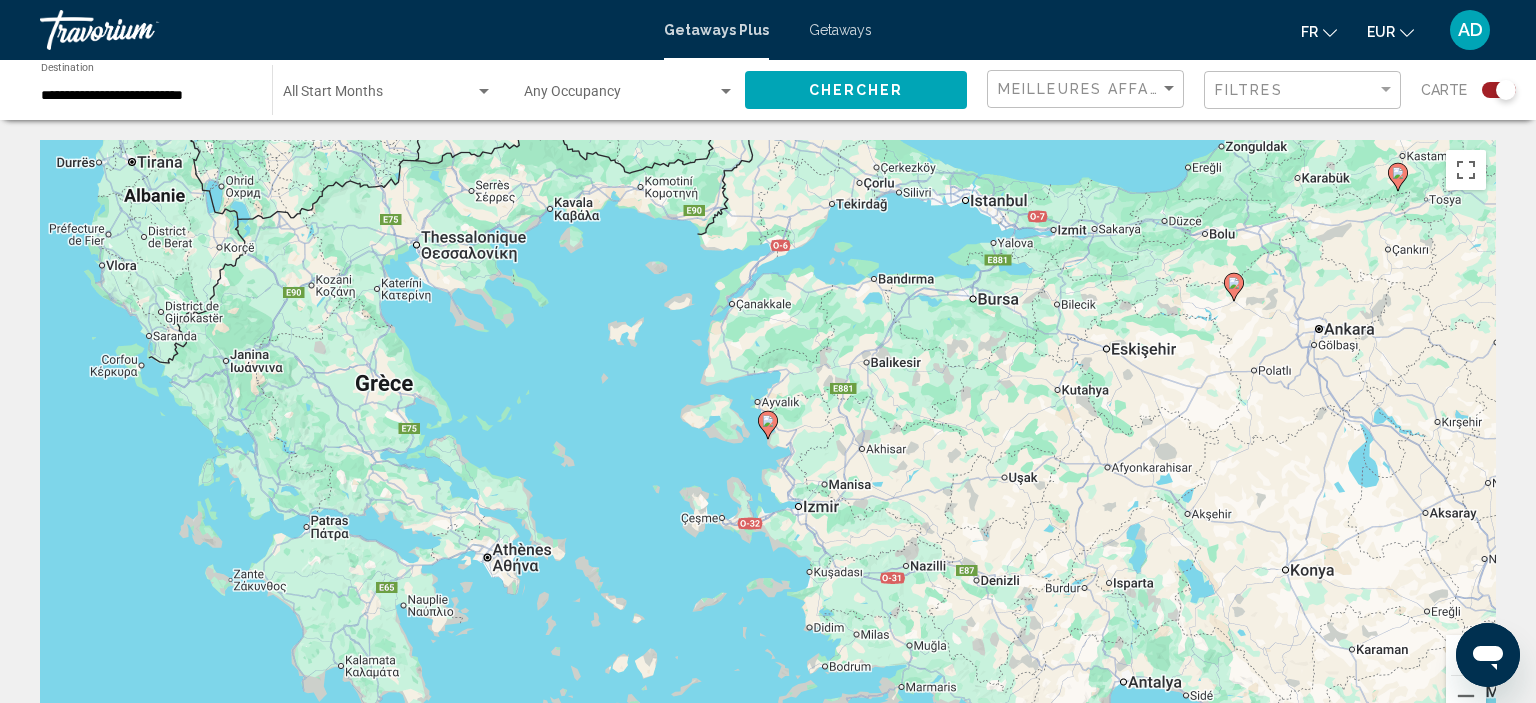 click 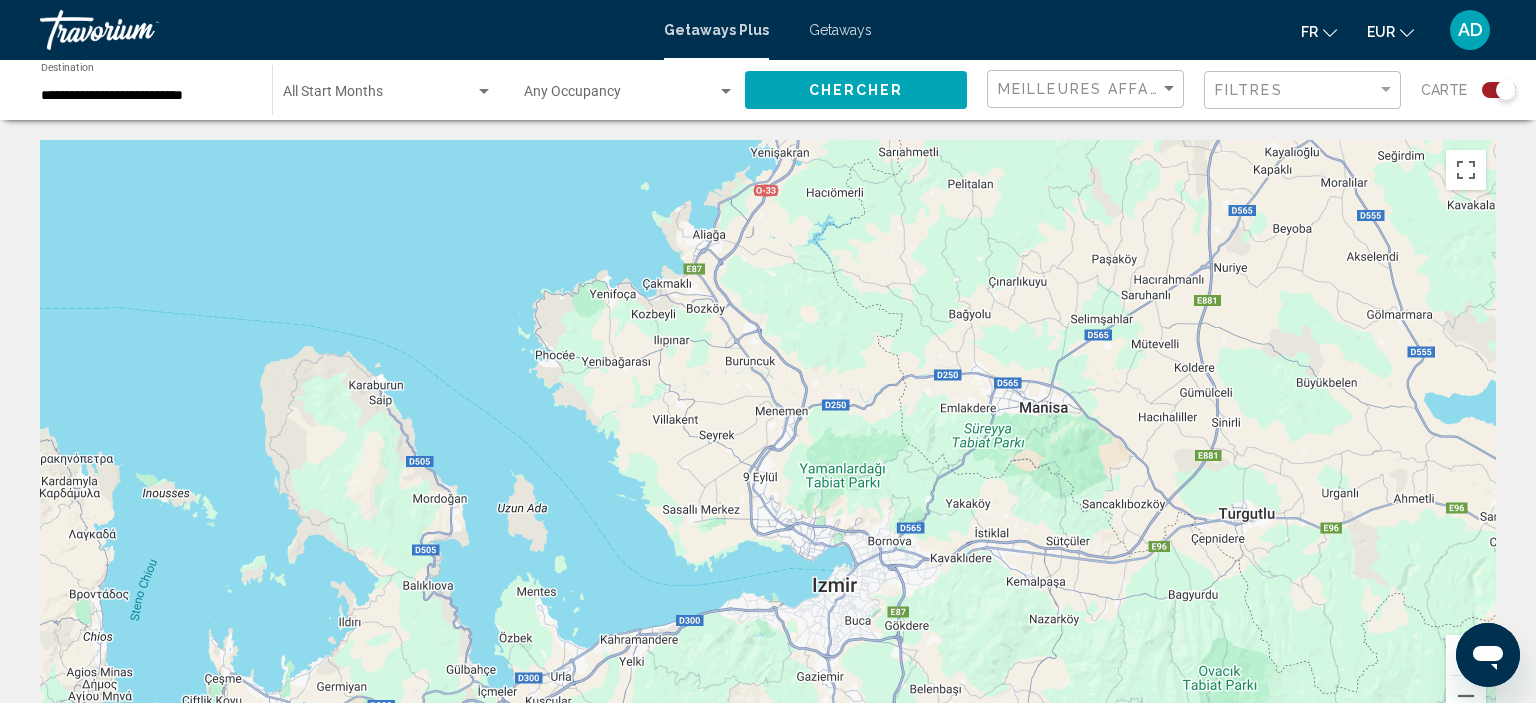 drag, startPoint x: 1041, startPoint y: 640, endPoint x: 858, endPoint y: 250, distance: 430.8004 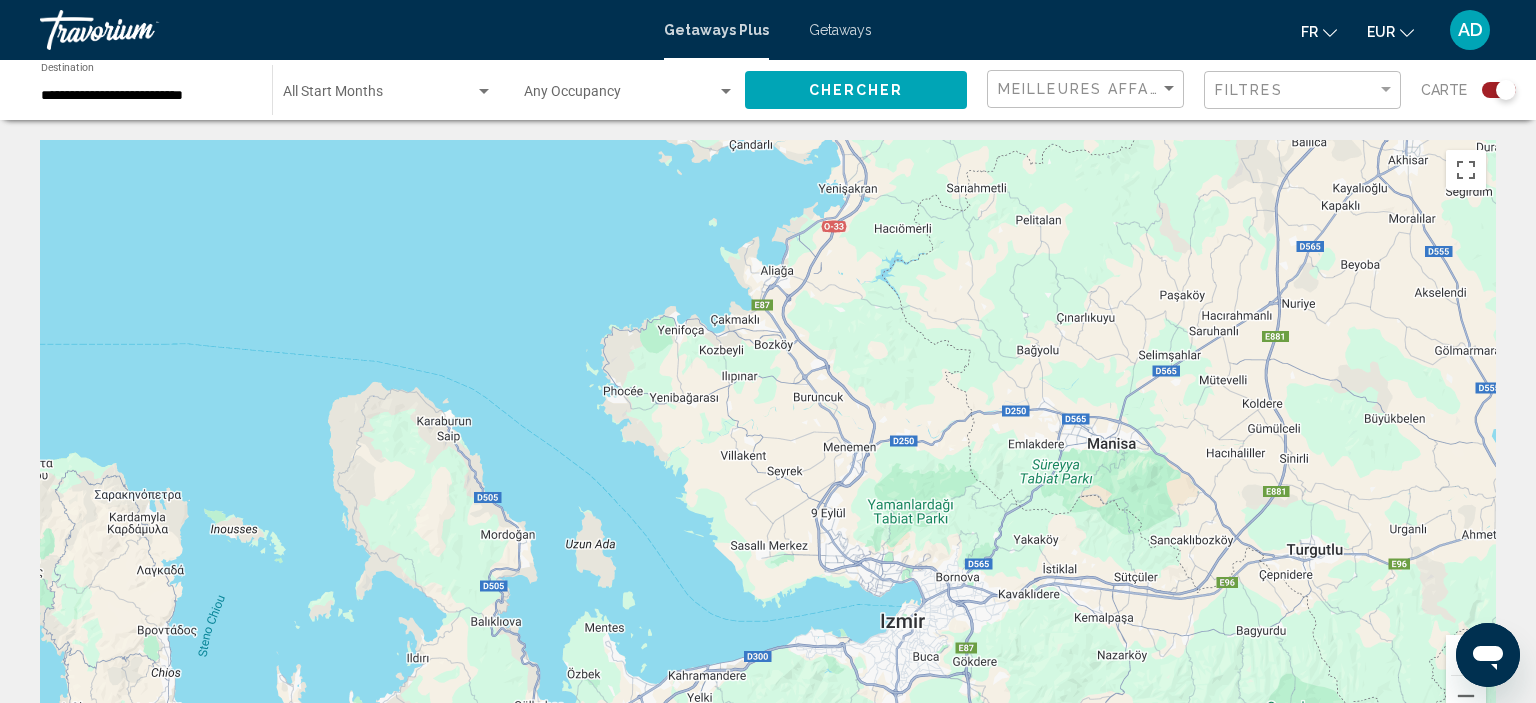 drag, startPoint x: 947, startPoint y: 502, endPoint x: 1019, endPoint y: 550, distance: 86.53323 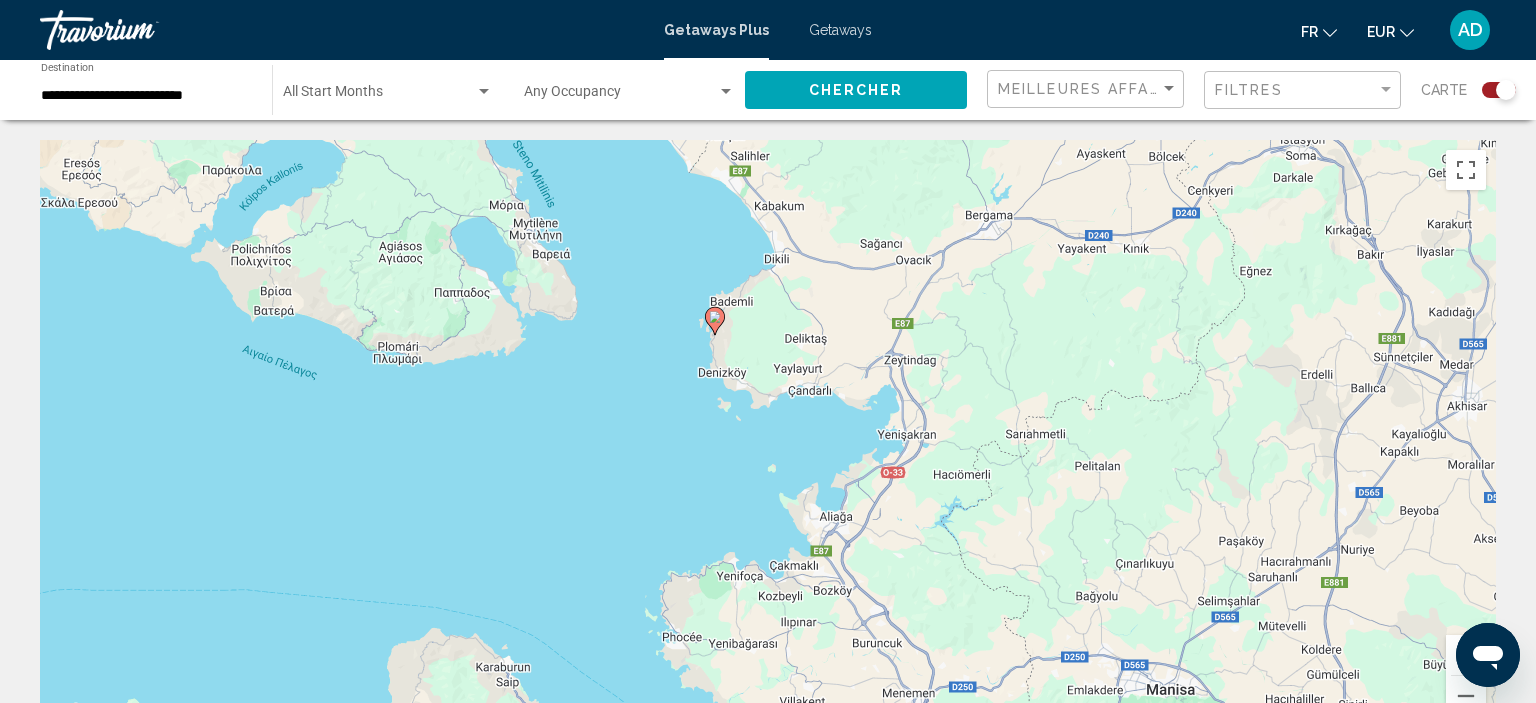 drag, startPoint x: 978, startPoint y: 328, endPoint x: 1037, endPoint y: 578, distance: 256.86768 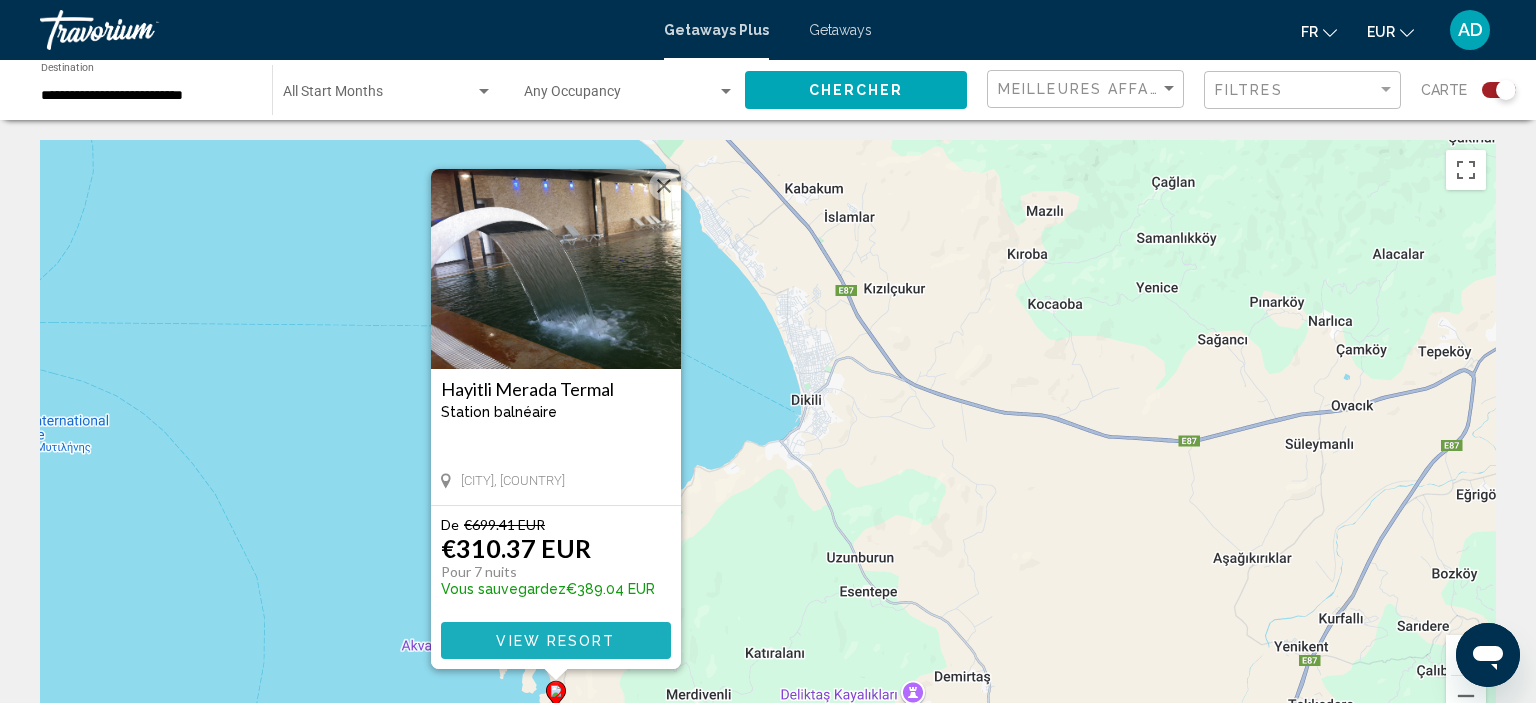 click on "View Resort" at bounding box center [555, 640] 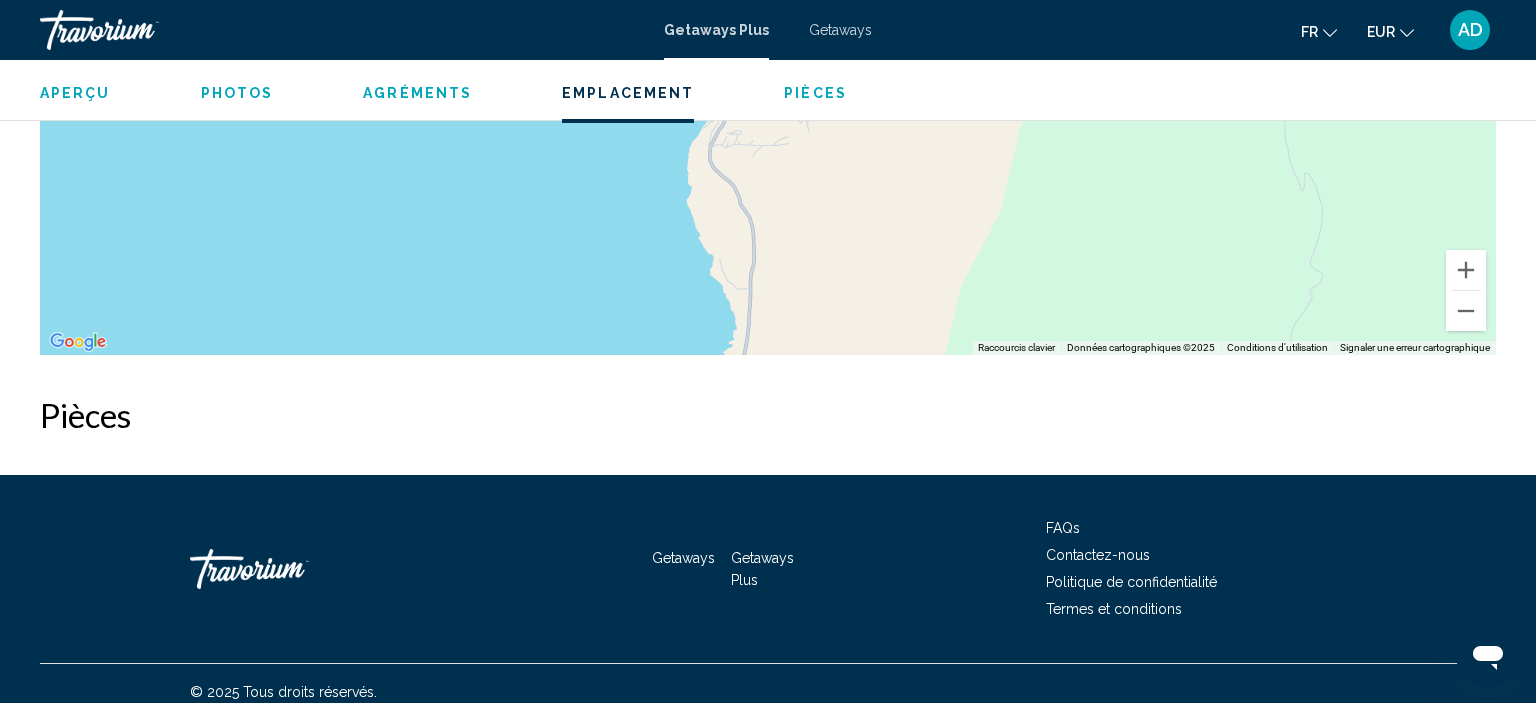 scroll, scrollTop: 5293, scrollLeft: 0, axis: vertical 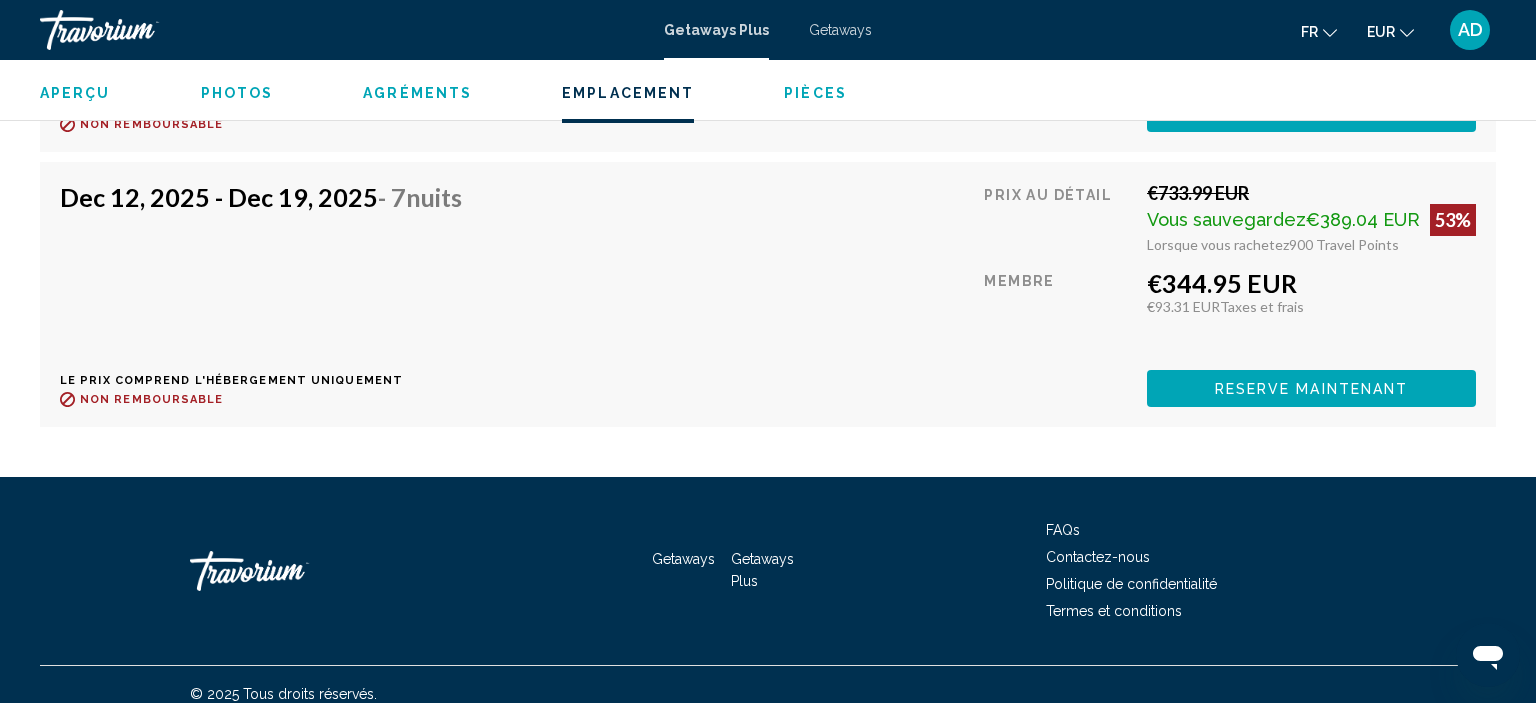 click on "Reserve maintenant" at bounding box center (1311, -989) 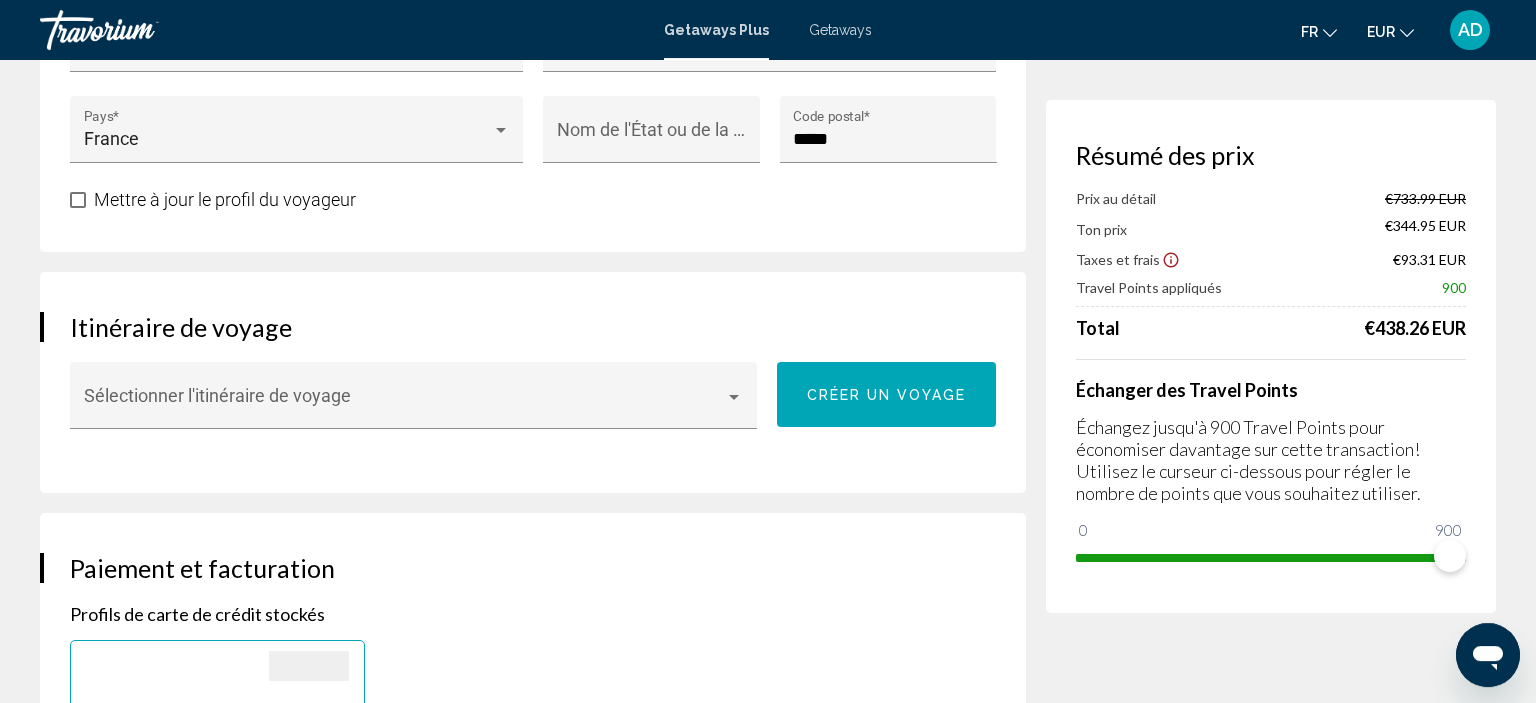 scroll, scrollTop: 897, scrollLeft: 0, axis: vertical 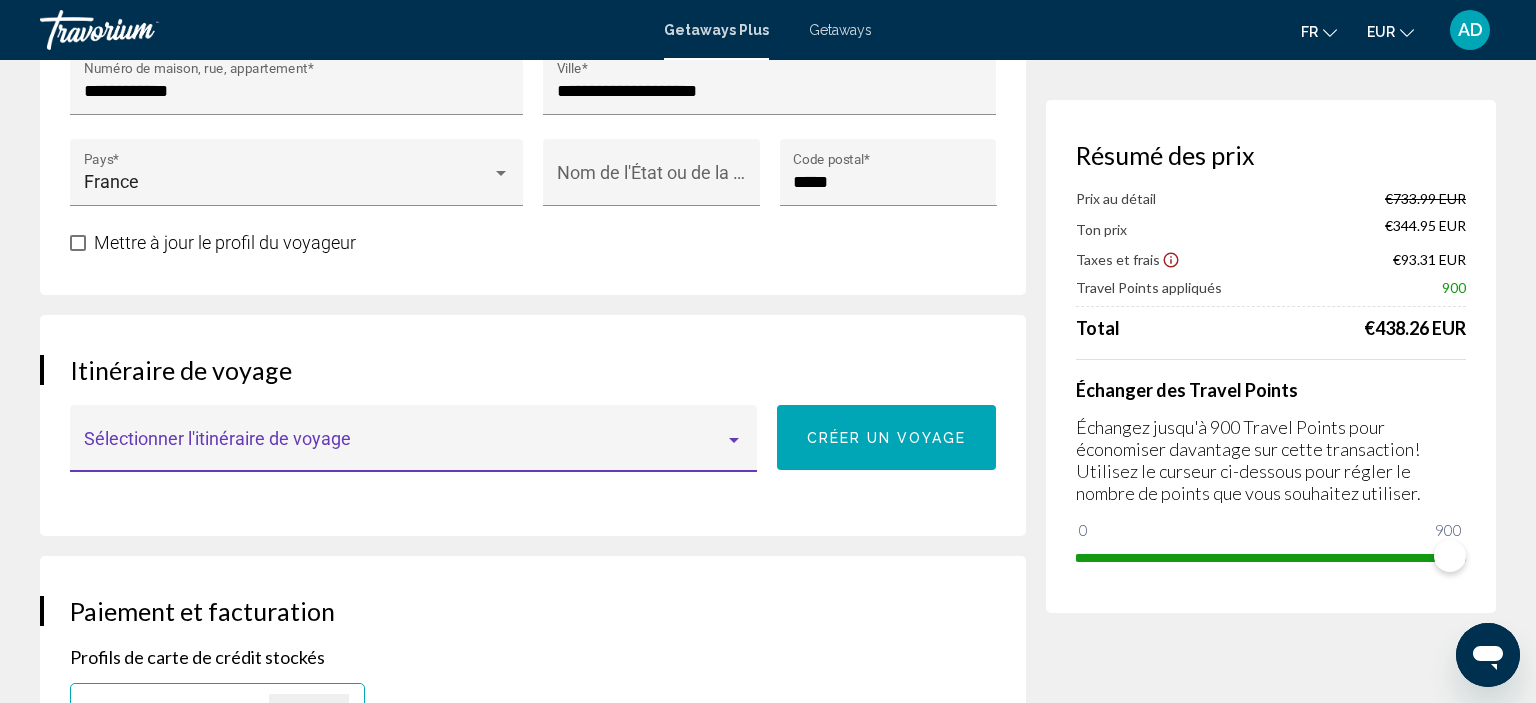 click at bounding box center (734, 440) 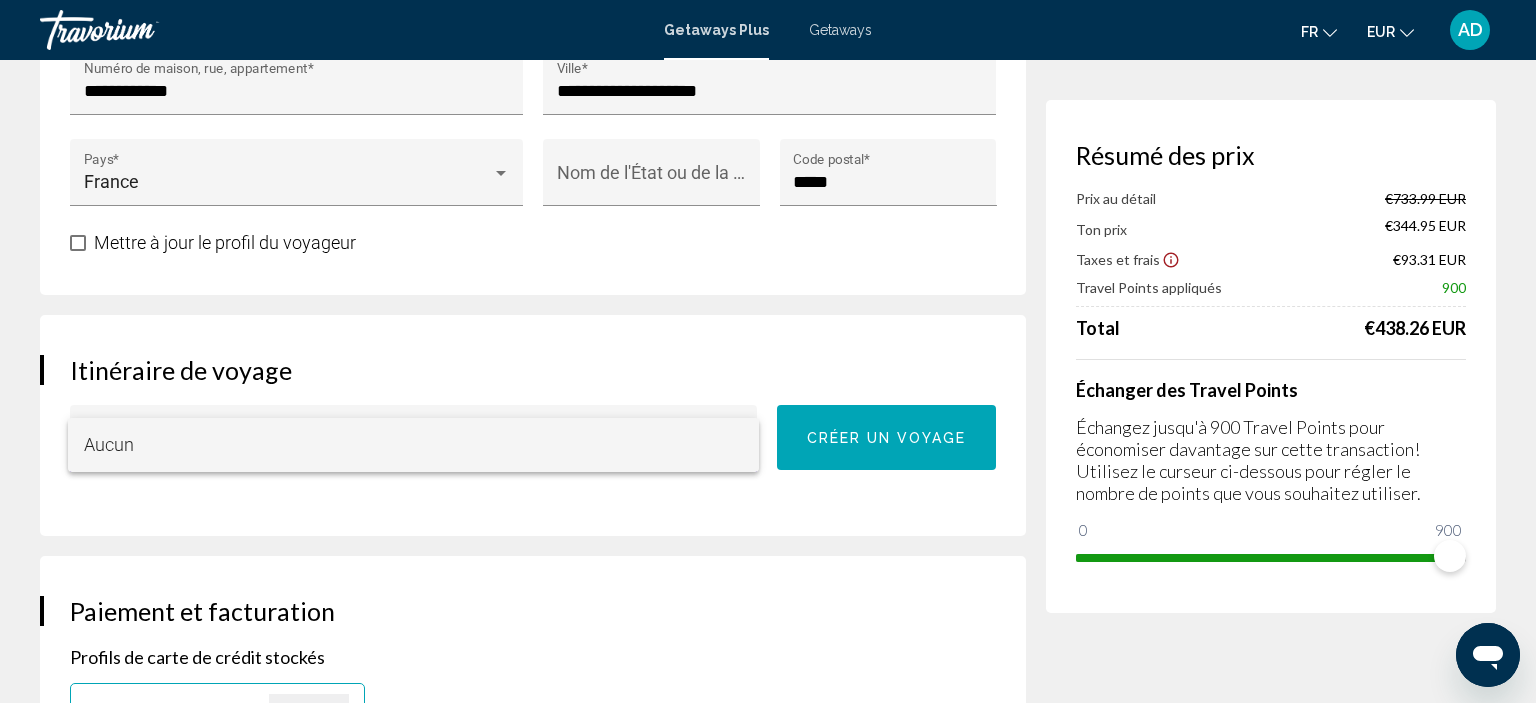 click at bounding box center [768, 351] 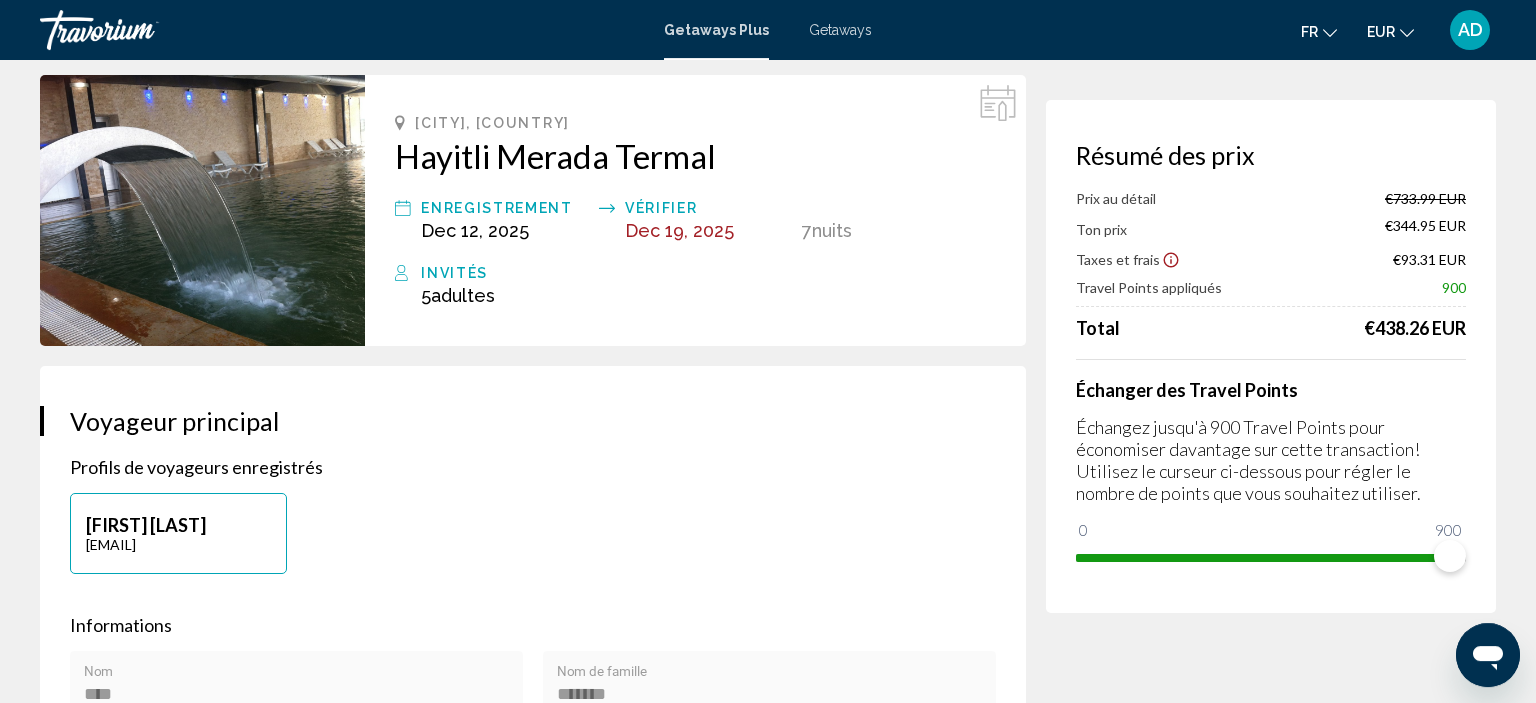 scroll, scrollTop: 0, scrollLeft: 0, axis: both 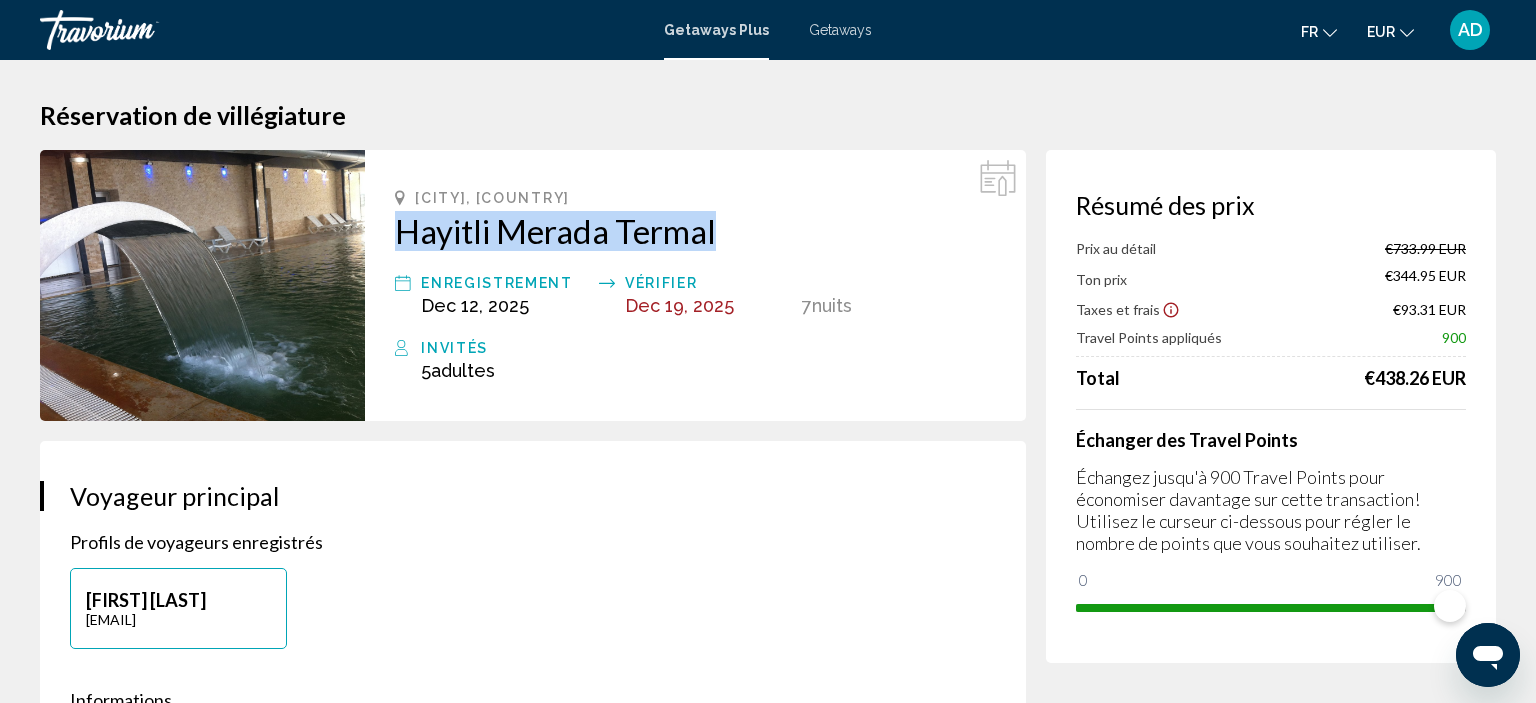 drag, startPoint x: 390, startPoint y: 236, endPoint x: 729, endPoint y: 251, distance: 339.3317 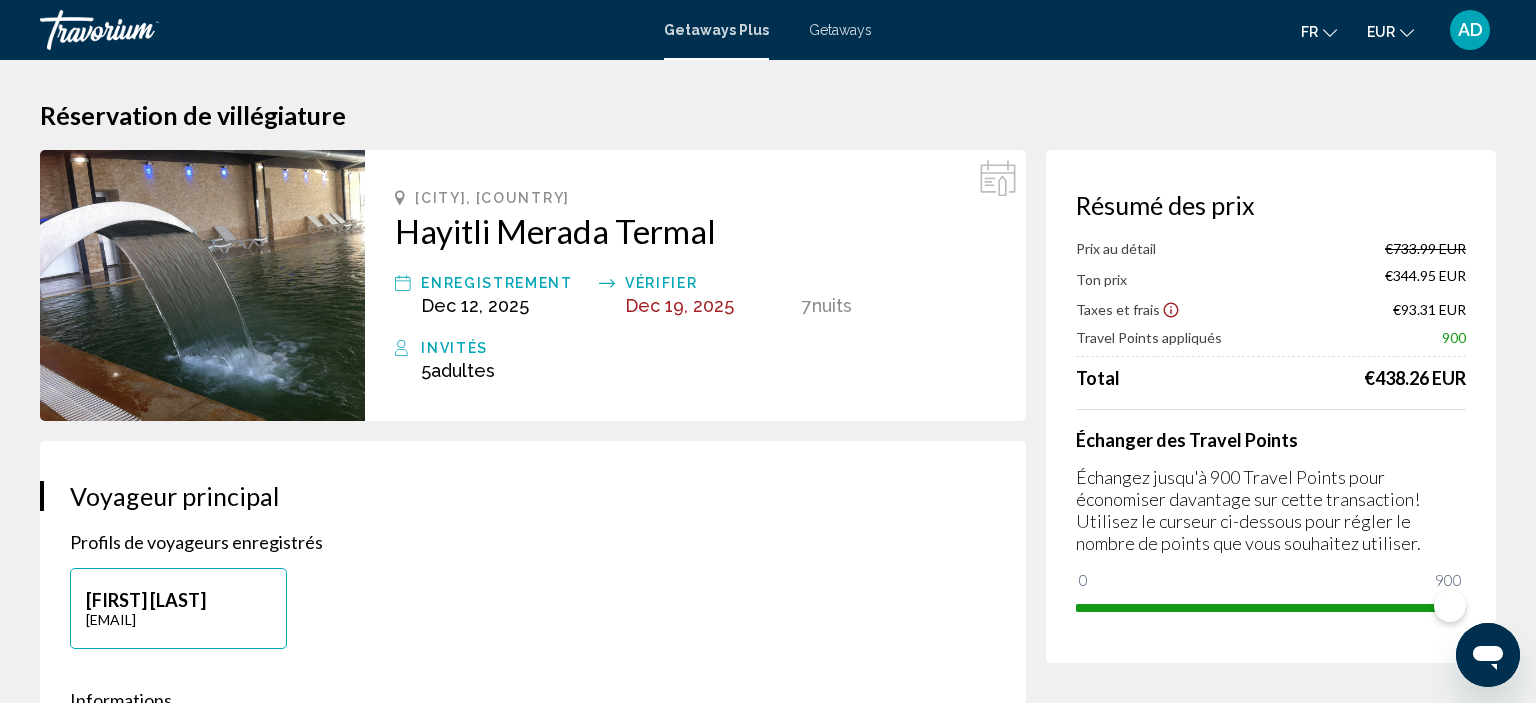 click on "**********" at bounding box center (533, 816) 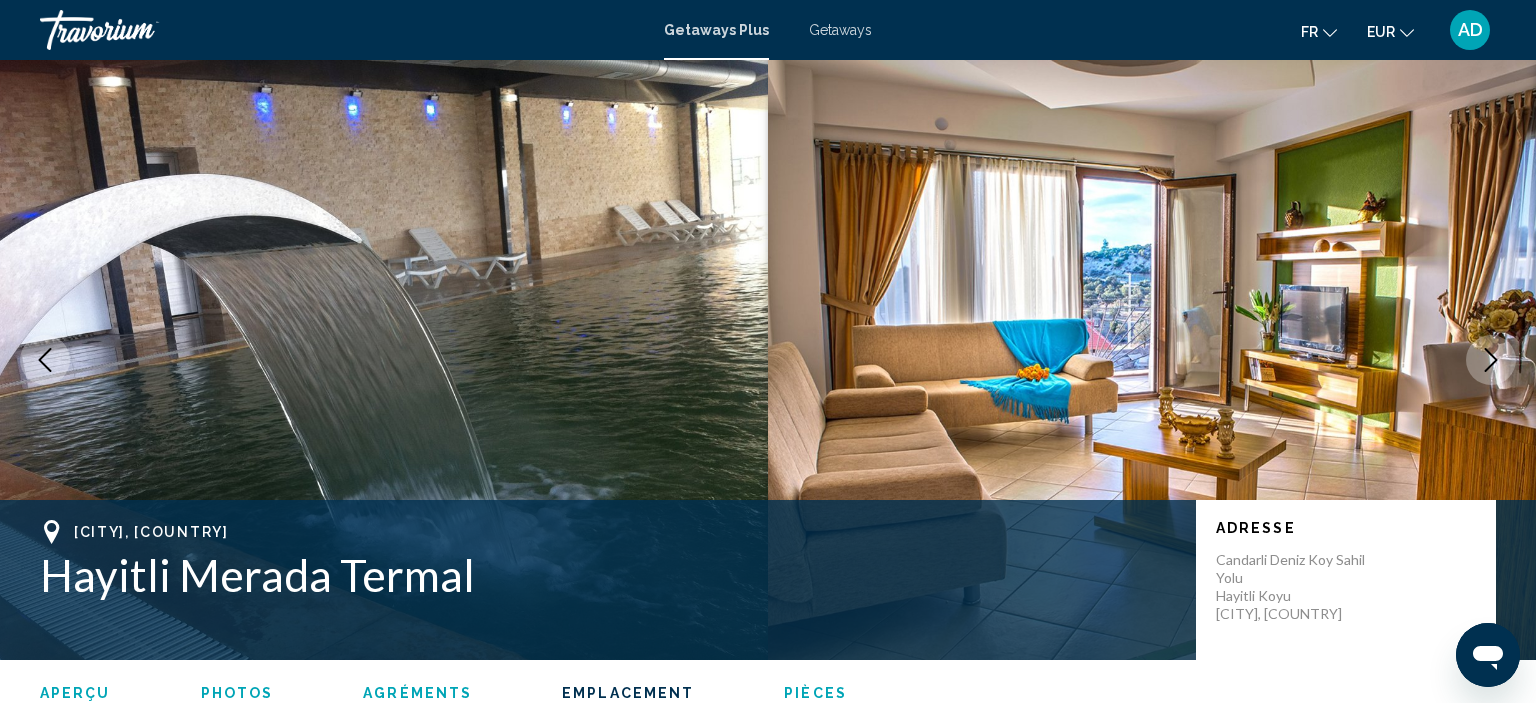 scroll, scrollTop: 3272, scrollLeft: 0, axis: vertical 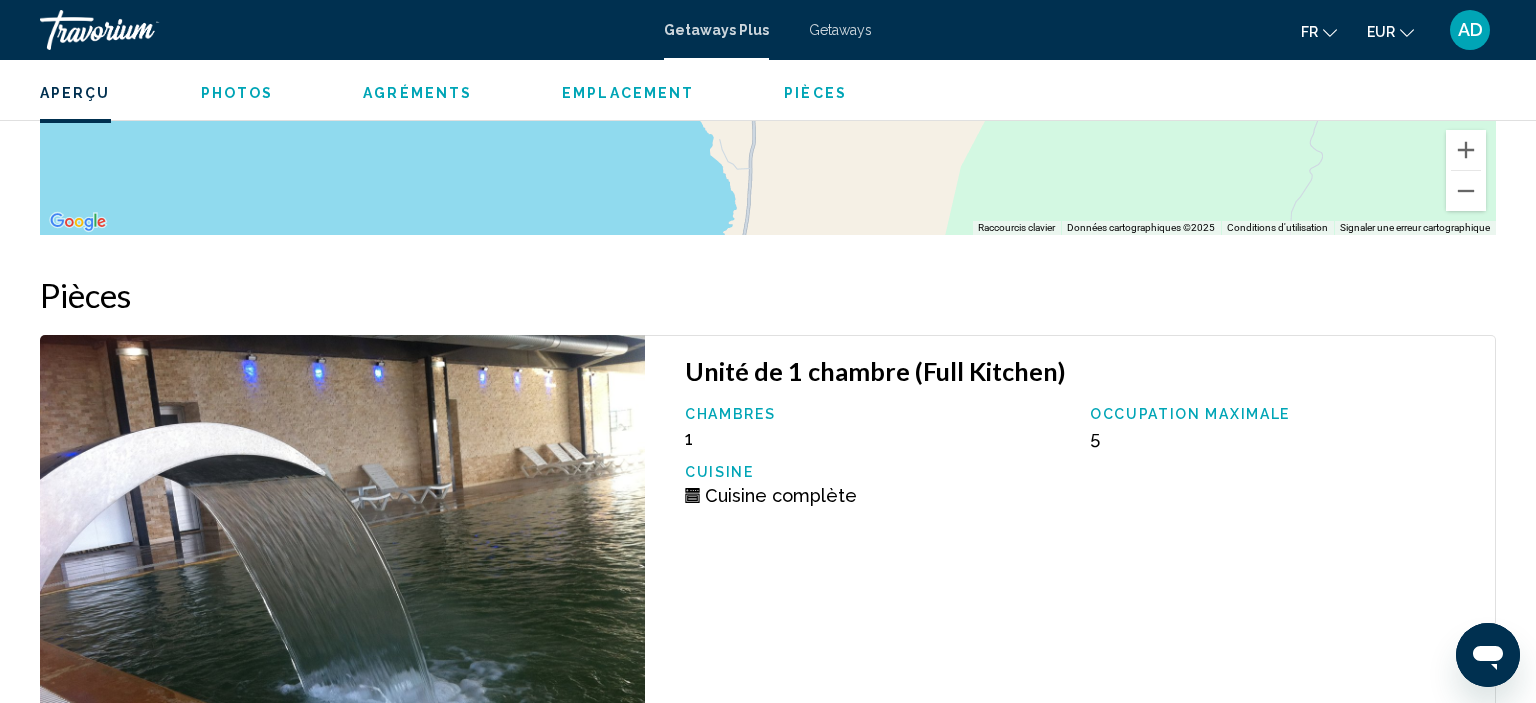 type 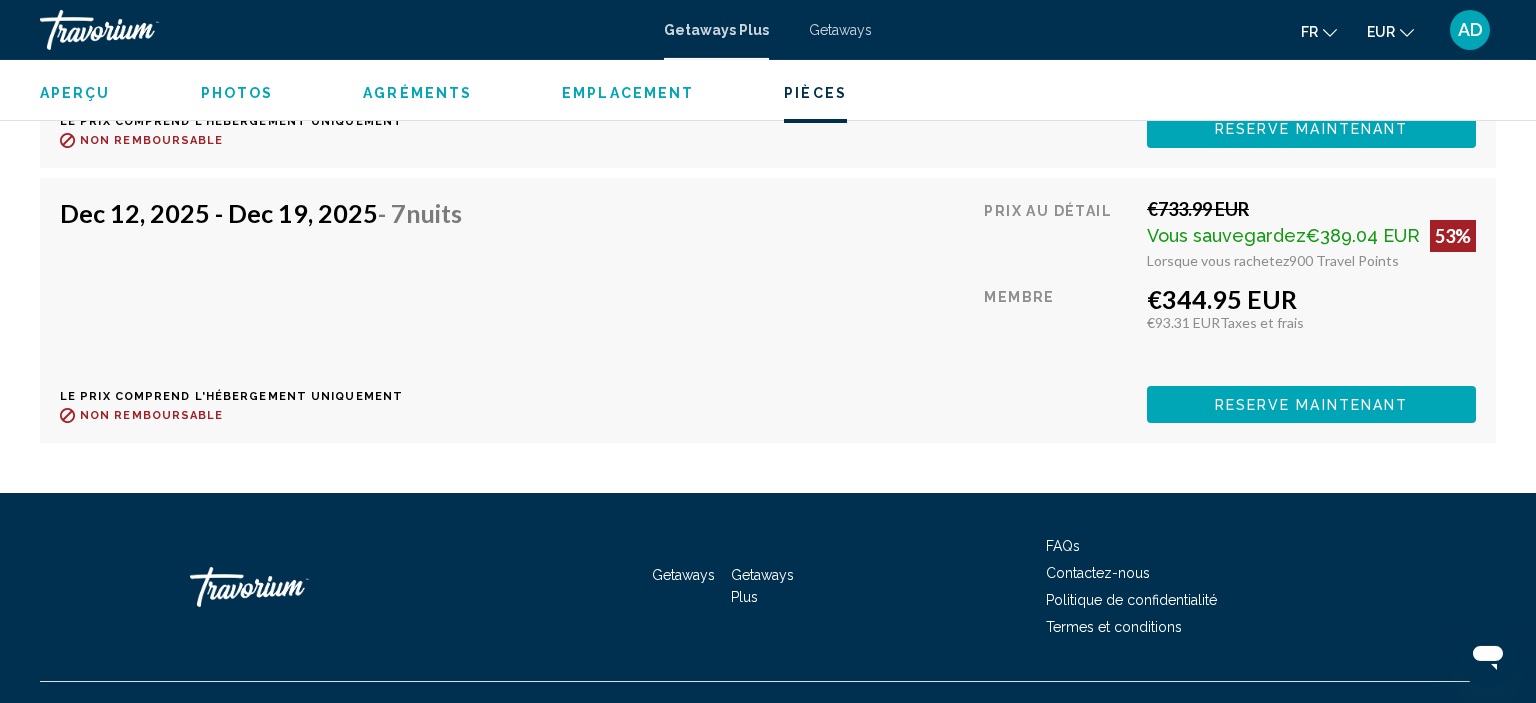 scroll, scrollTop: 5293, scrollLeft: 0, axis: vertical 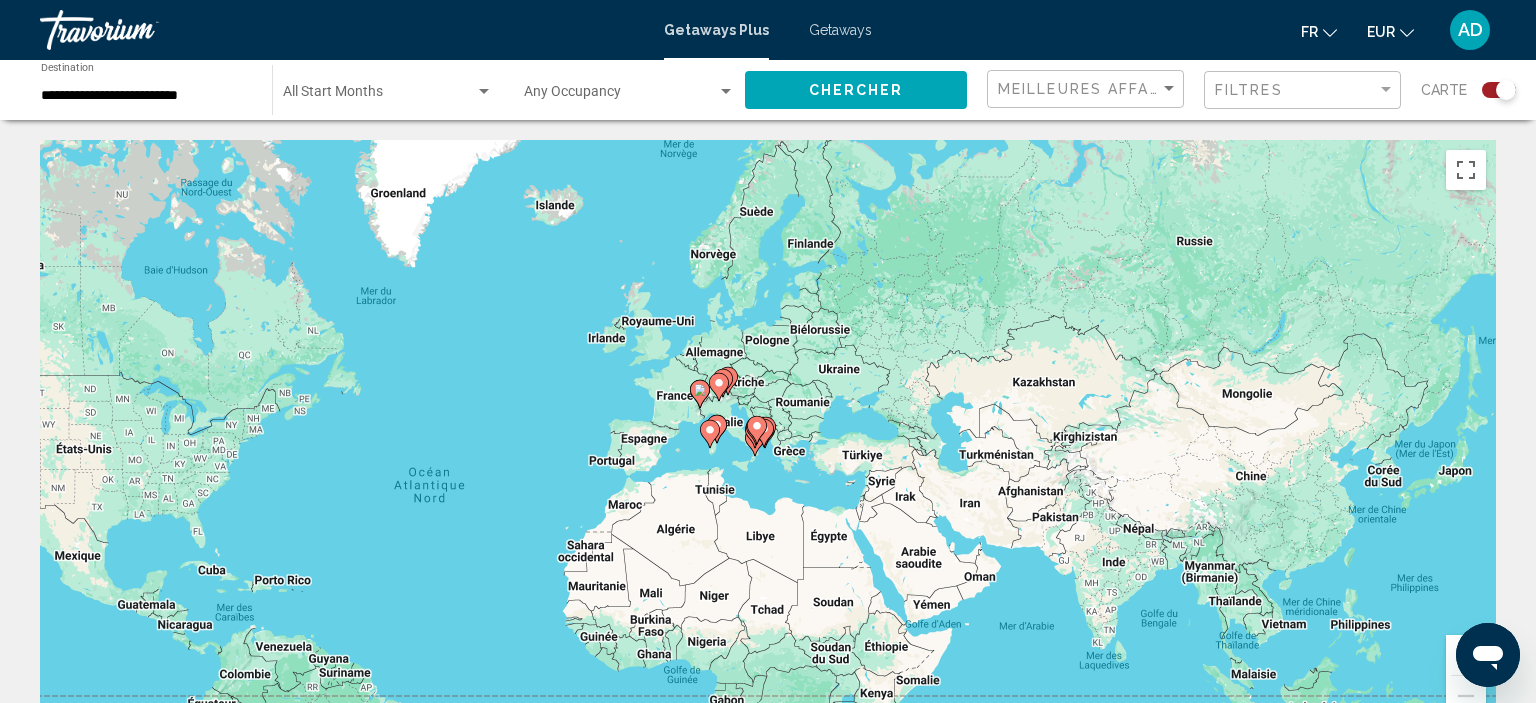 drag, startPoint x: 969, startPoint y: 396, endPoint x: 690, endPoint y: 474, distance: 289.69812 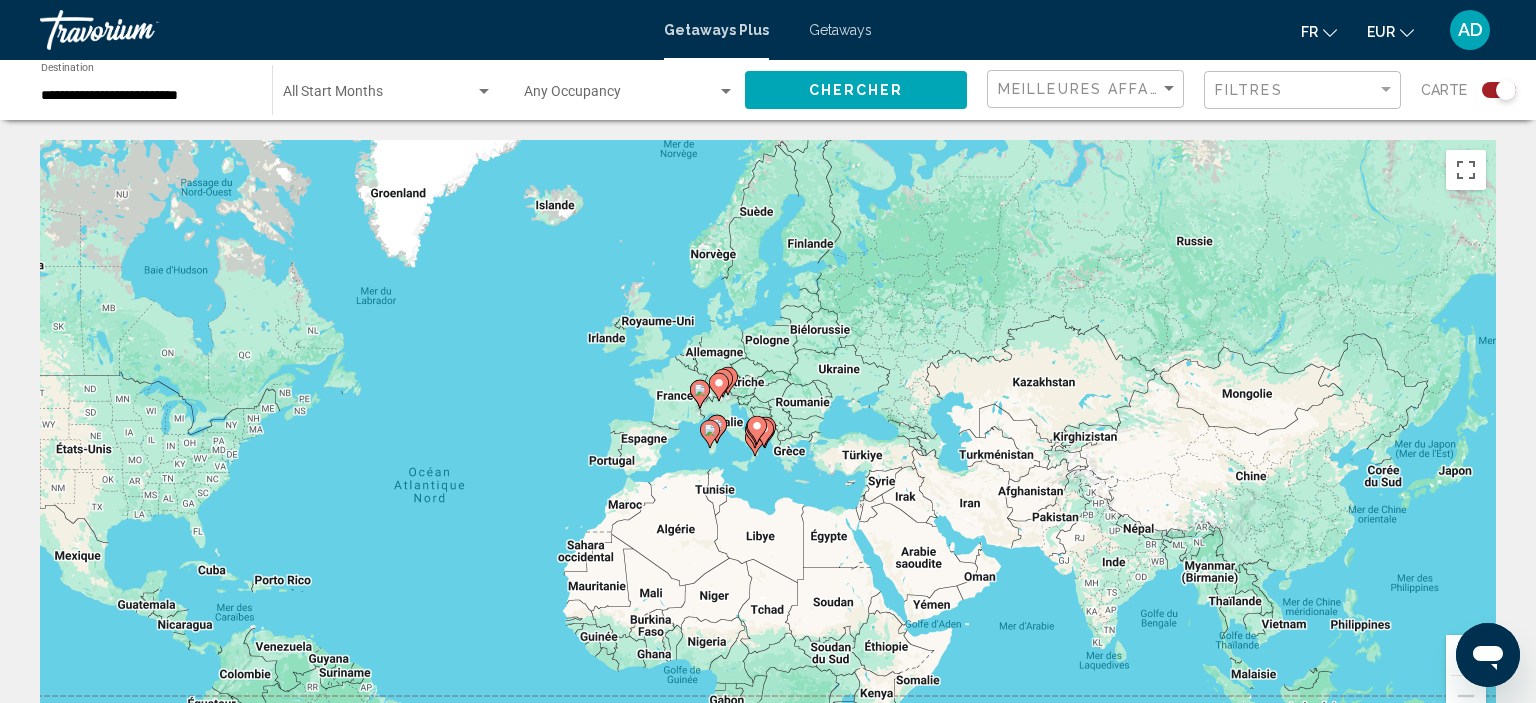 click on "Pour activer le glissement avec le clavier, appuyez sur Alt+Entrée. Une fois ce mode activé, utilisez les touches fléchées pour déplacer le repère. Pour valider le déplacement, appuyez sur Entrée. Pour annuler, appuyez sur Échap." at bounding box center (768, 440) 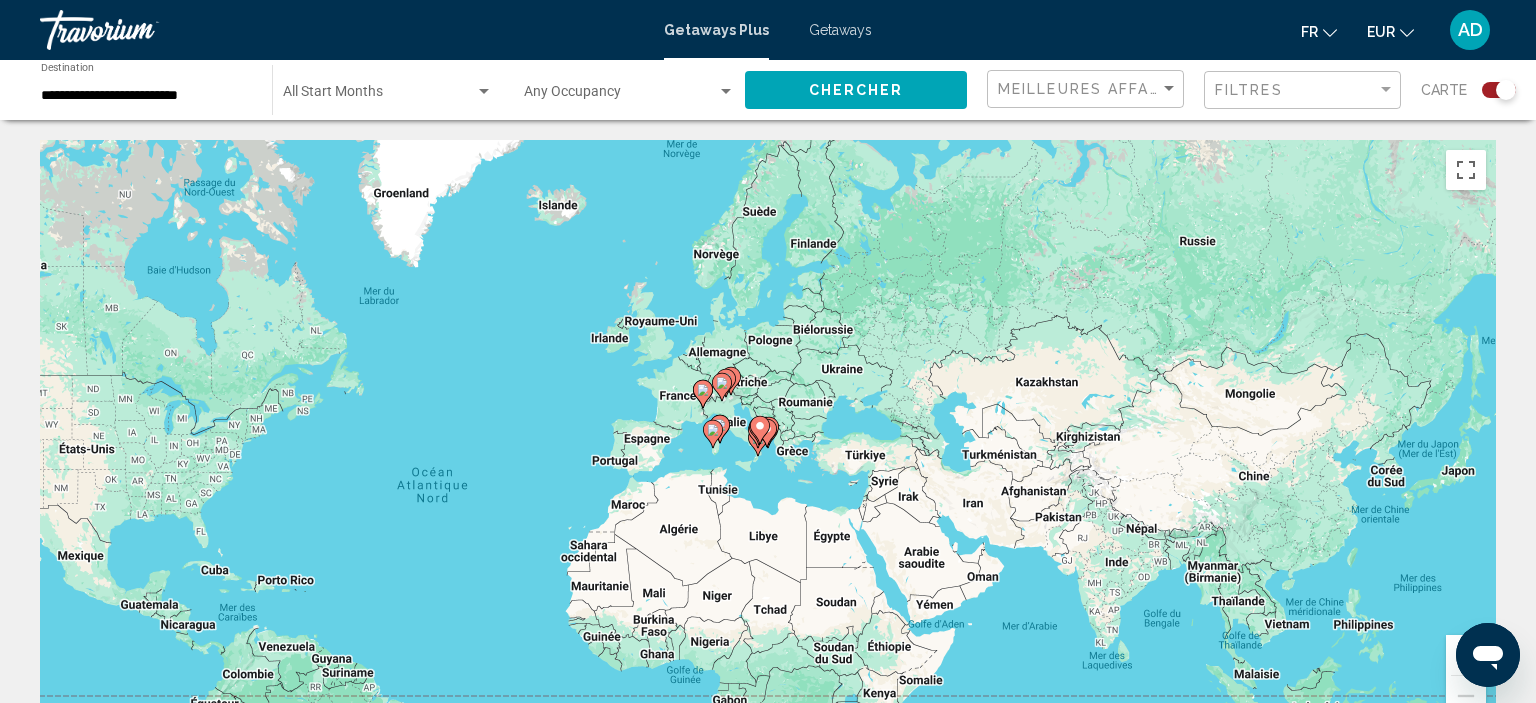 click at bounding box center [1466, 655] 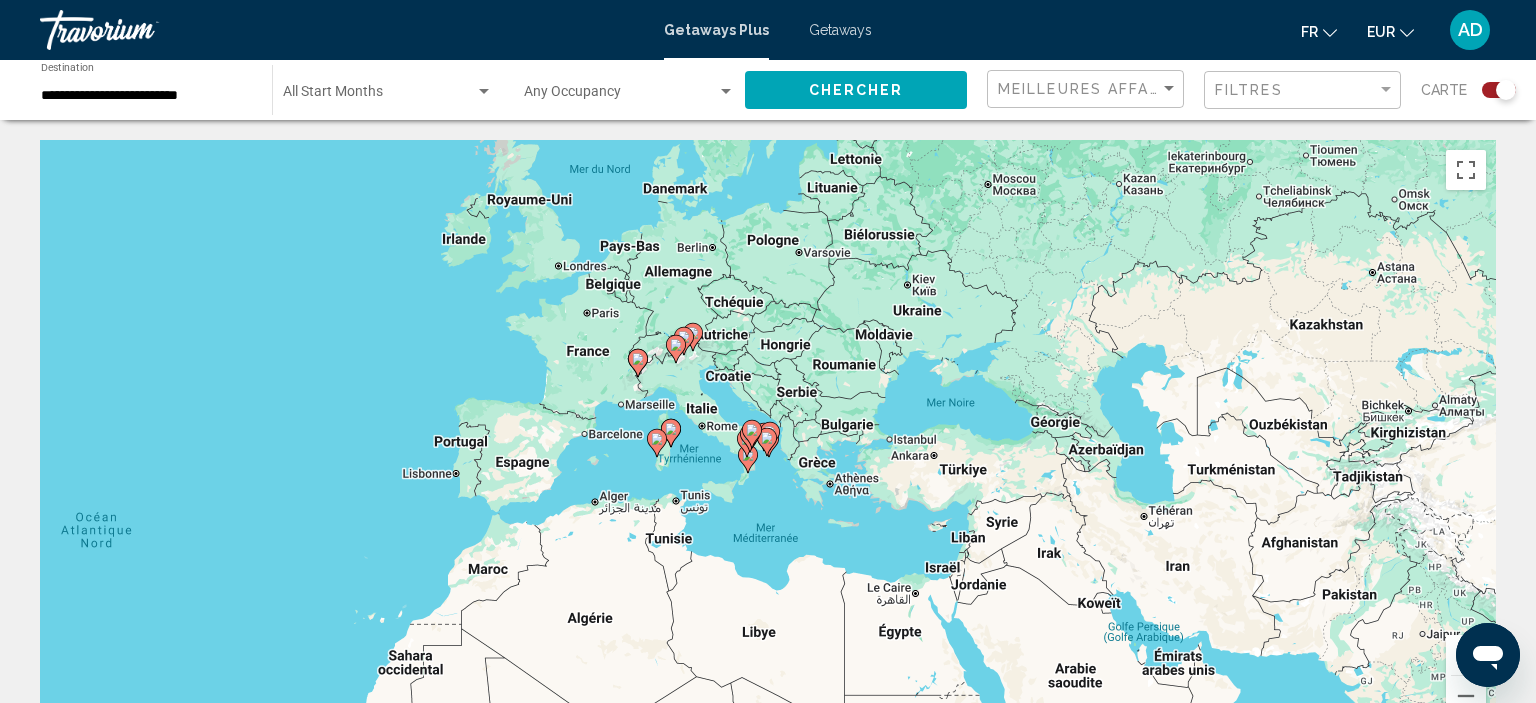 click at bounding box center [1466, 655] 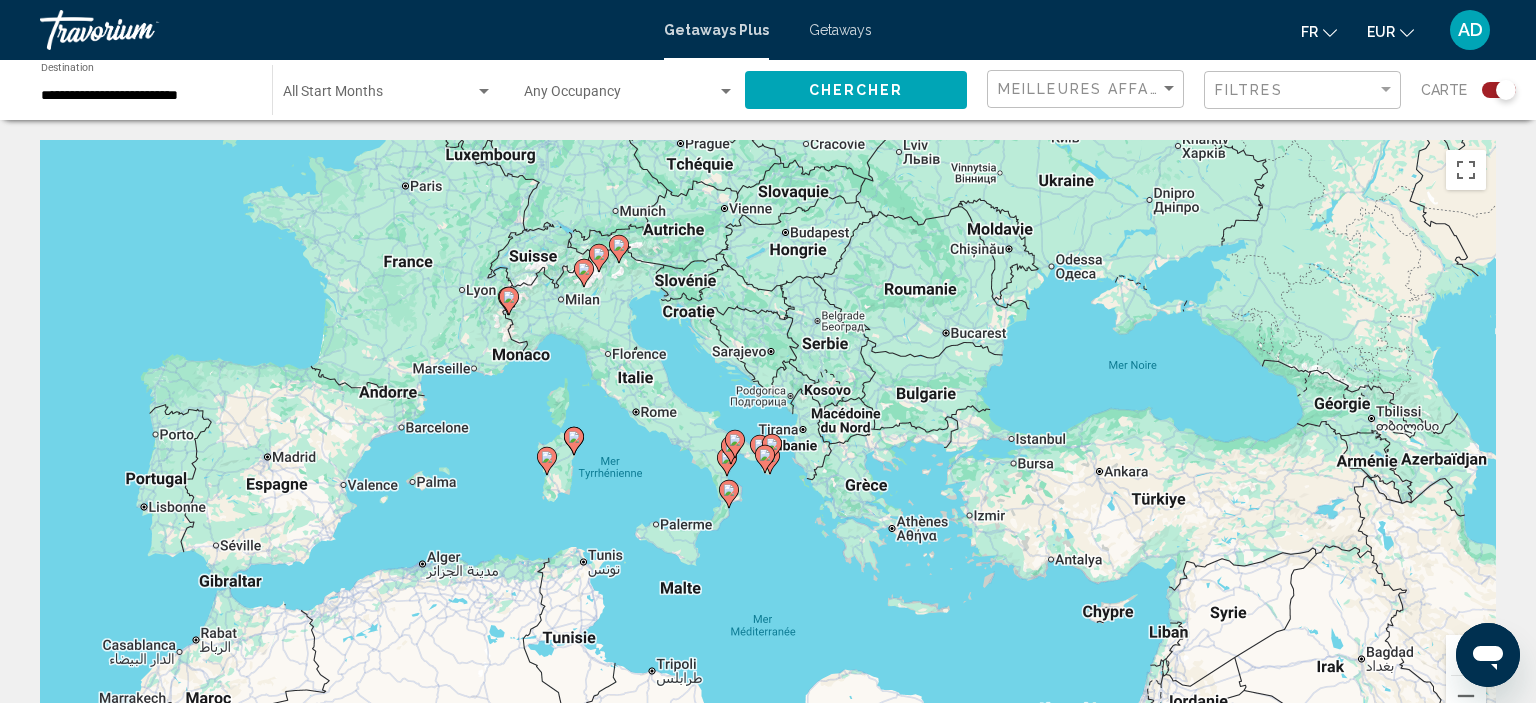 click at bounding box center [1466, 655] 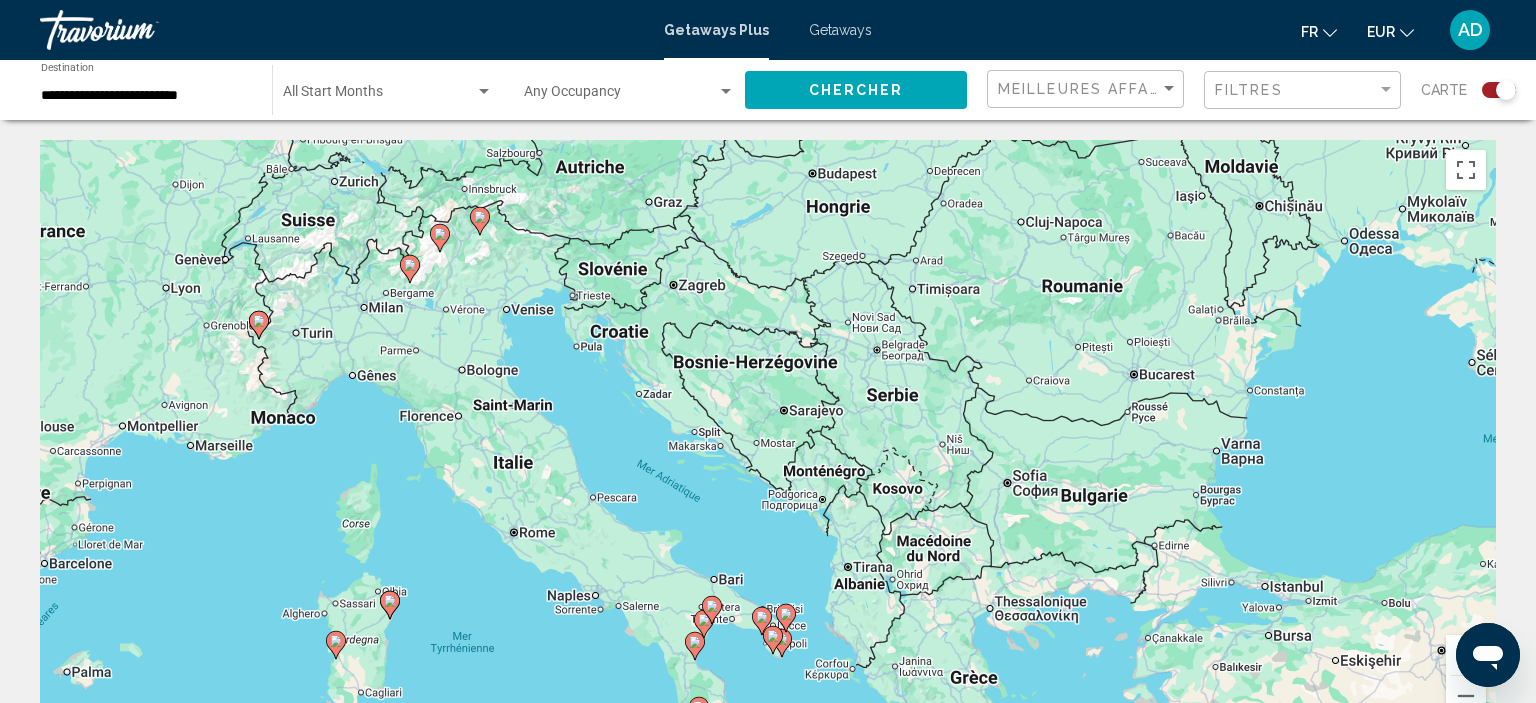 drag, startPoint x: 678, startPoint y: 315, endPoint x: 688, endPoint y: 446, distance: 131.38112 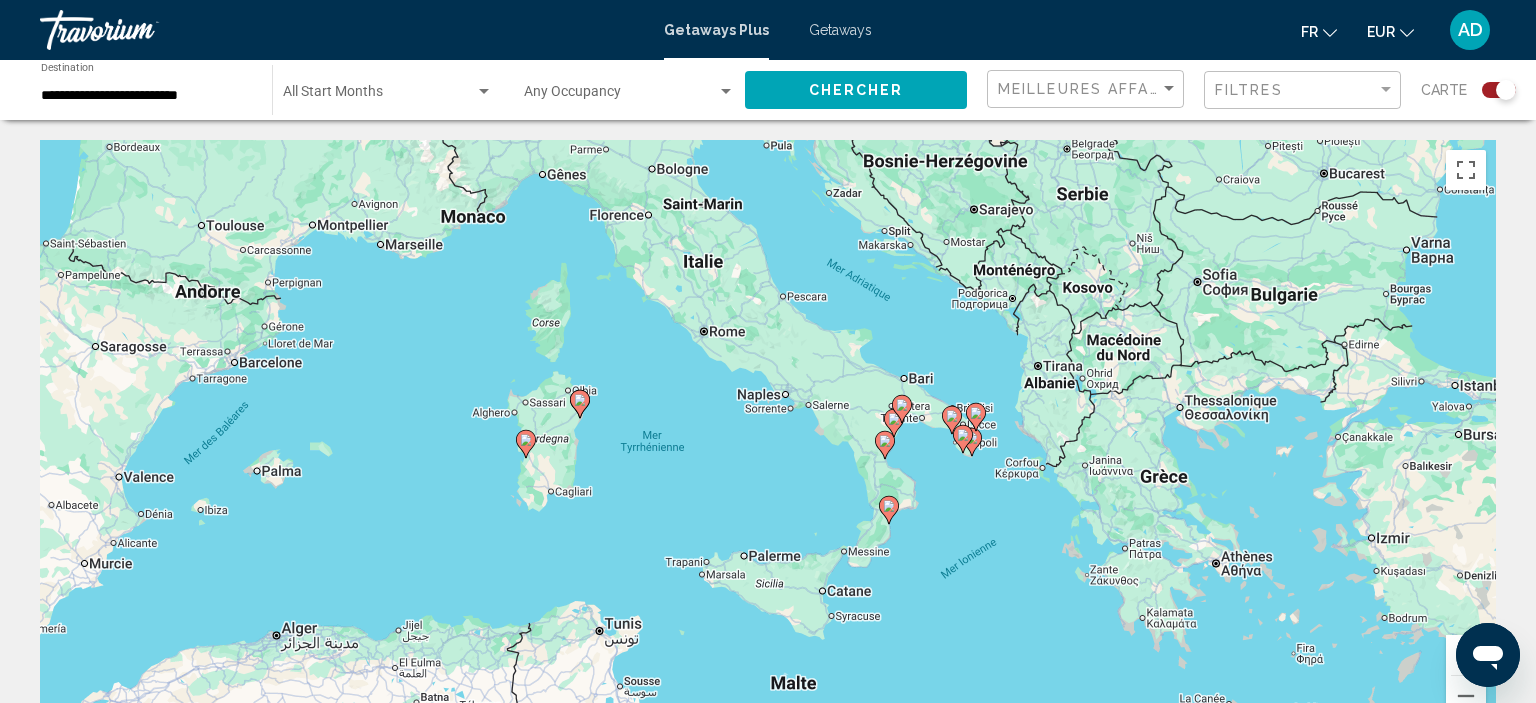 drag, startPoint x: 384, startPoint y: 562, endPoint x: 578, endPoint y: 361, distance: 279.35104 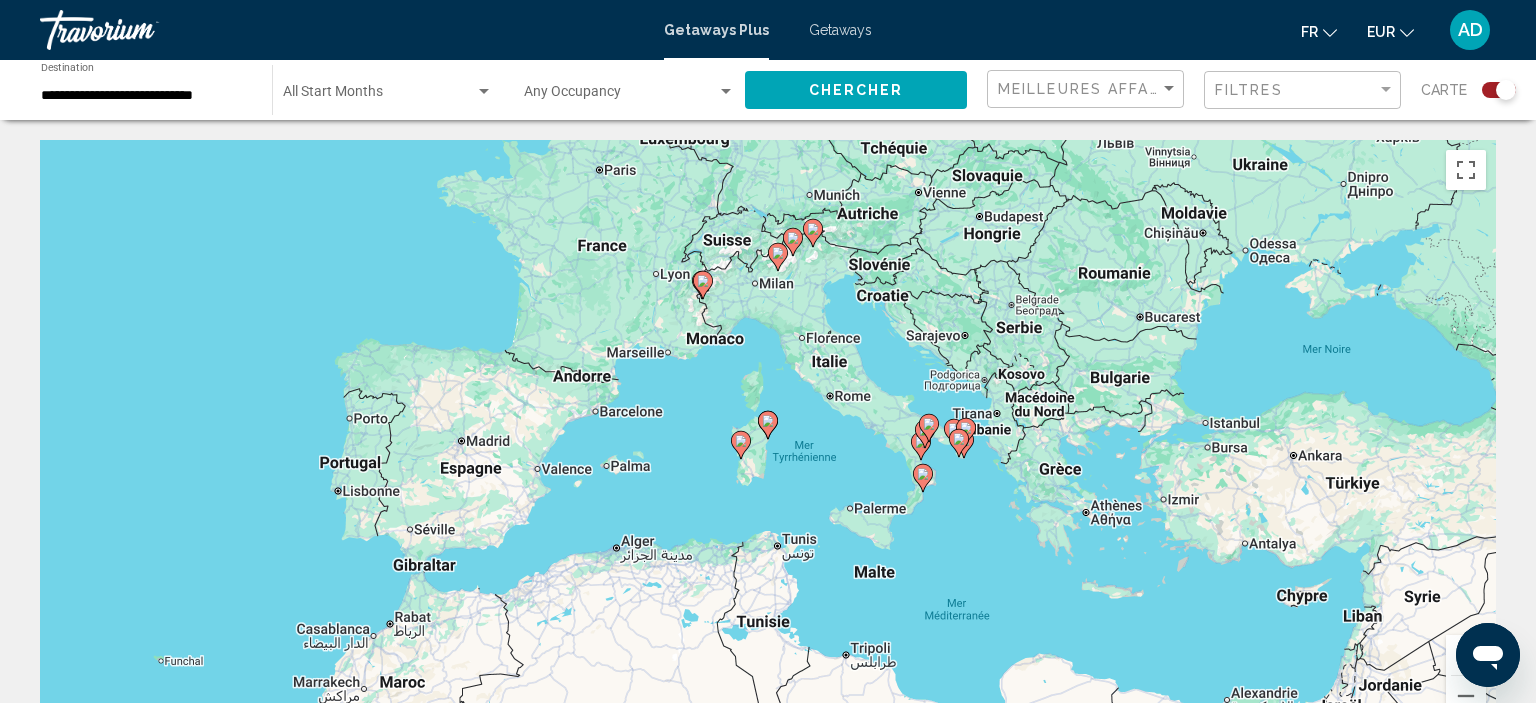 click 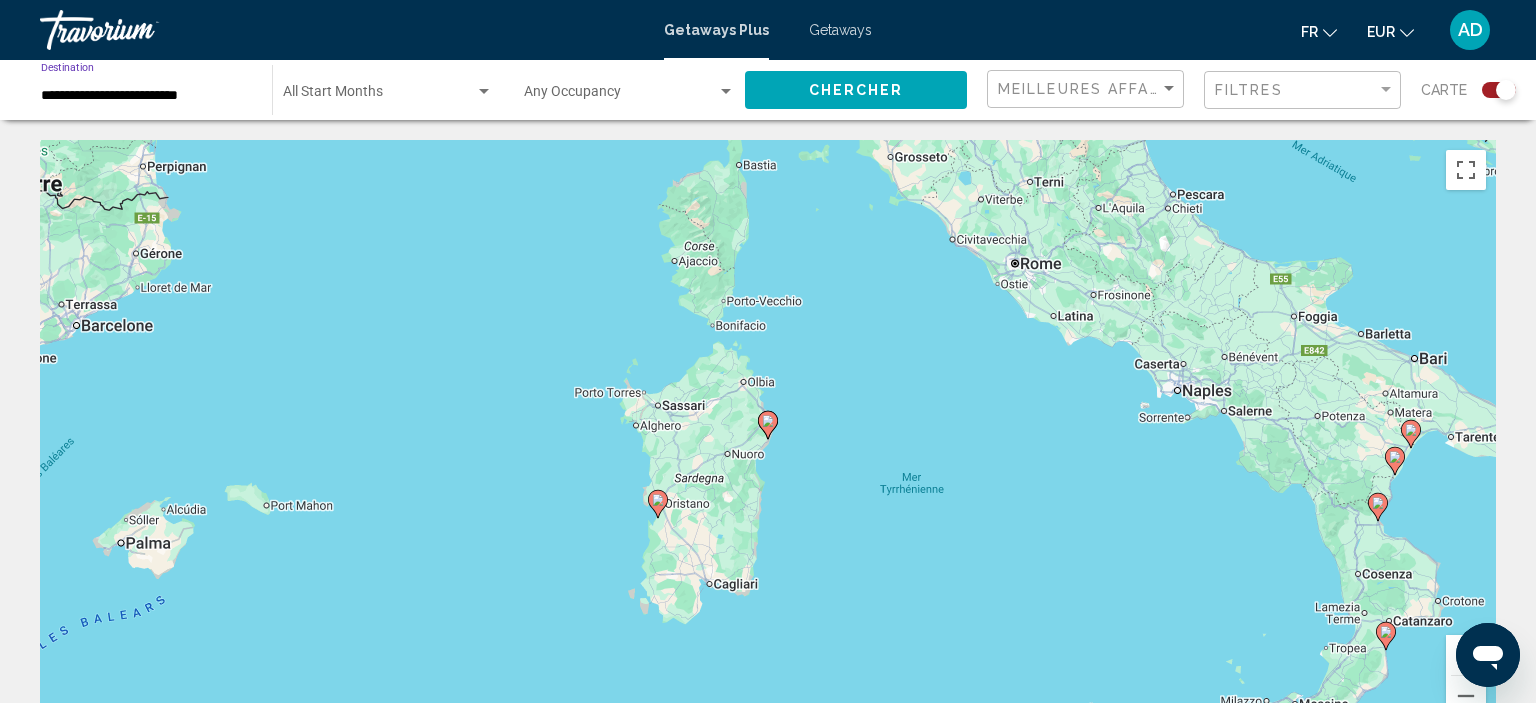 click on "**********" at bounding box center [146, 96] 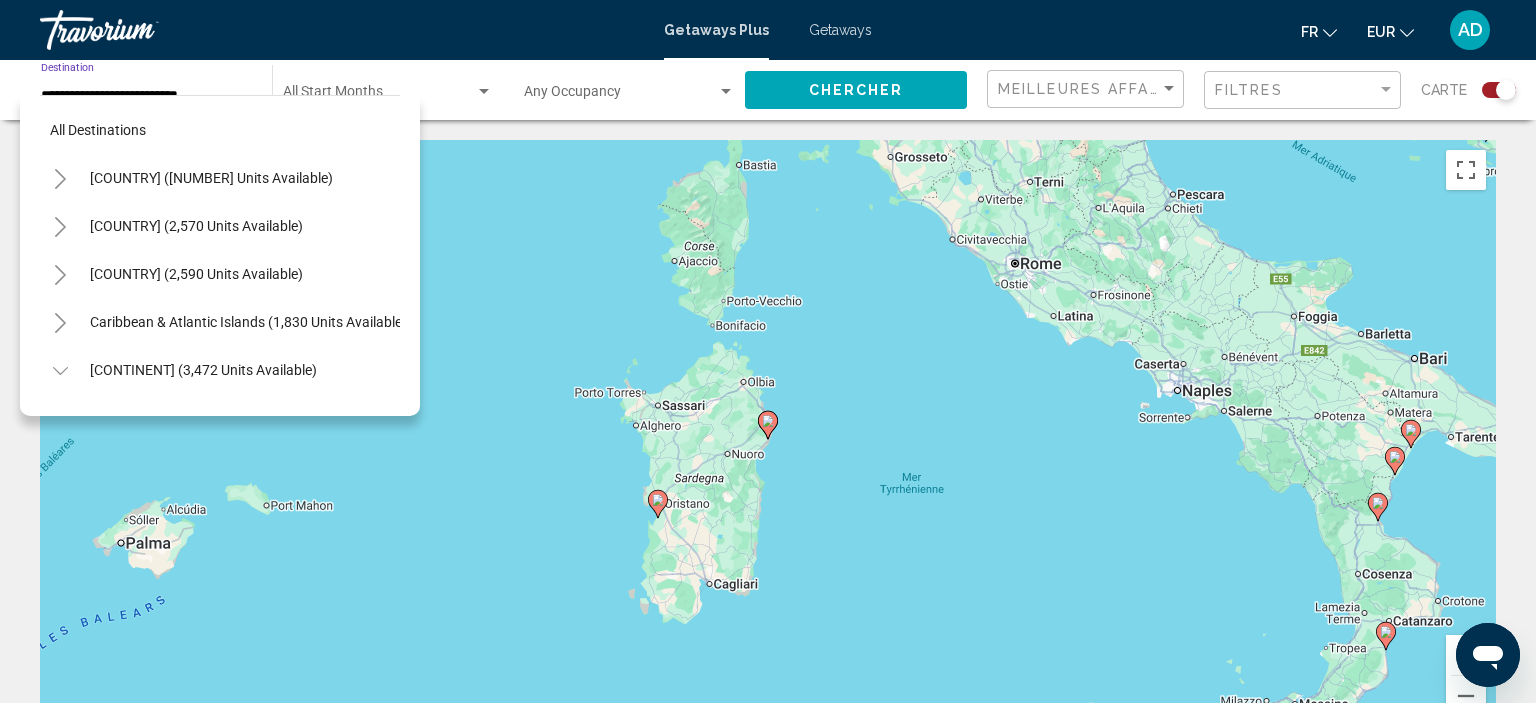 scroll, scrollTop: 551, scrollLeft: 0, axis: vertical 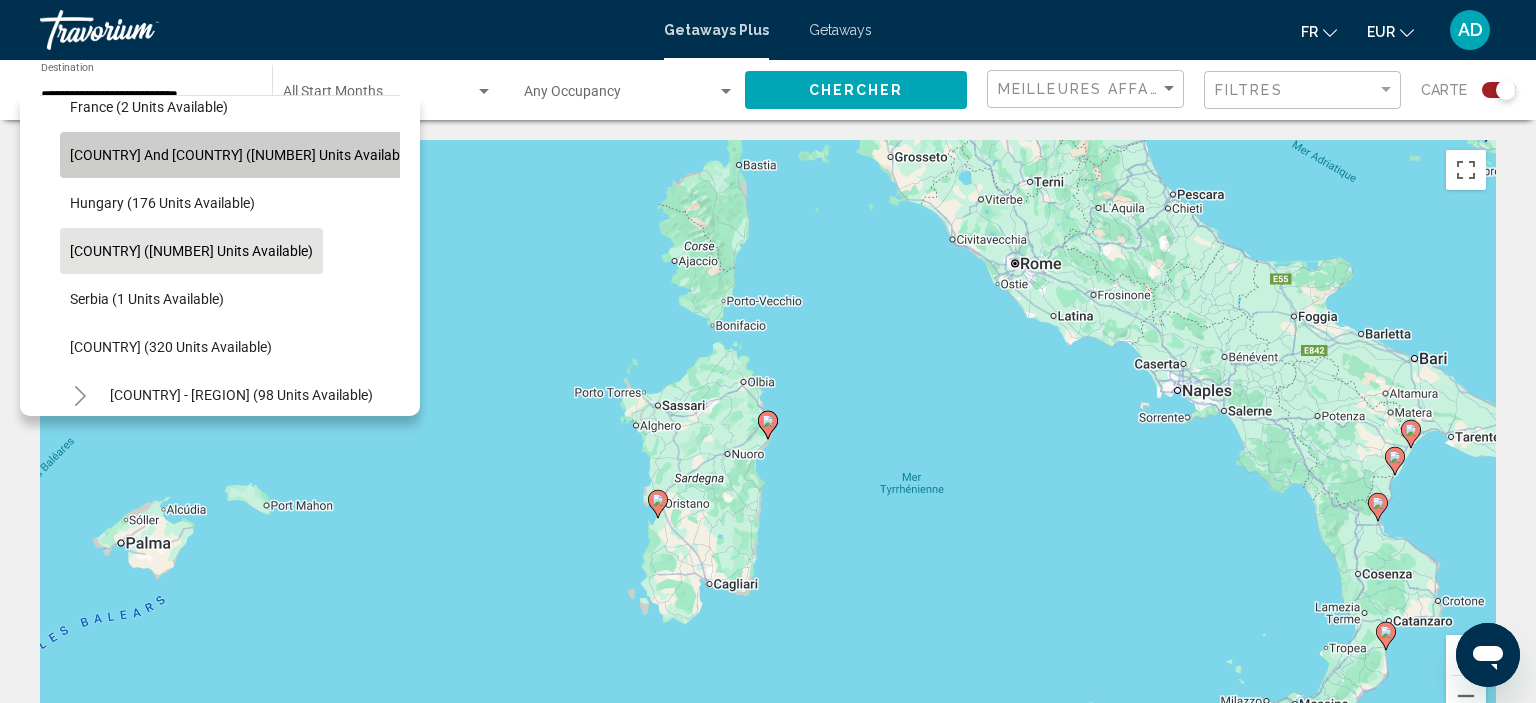 click on "[COUNTRY] and [COUNTRY] ([NUMBER] units available)" 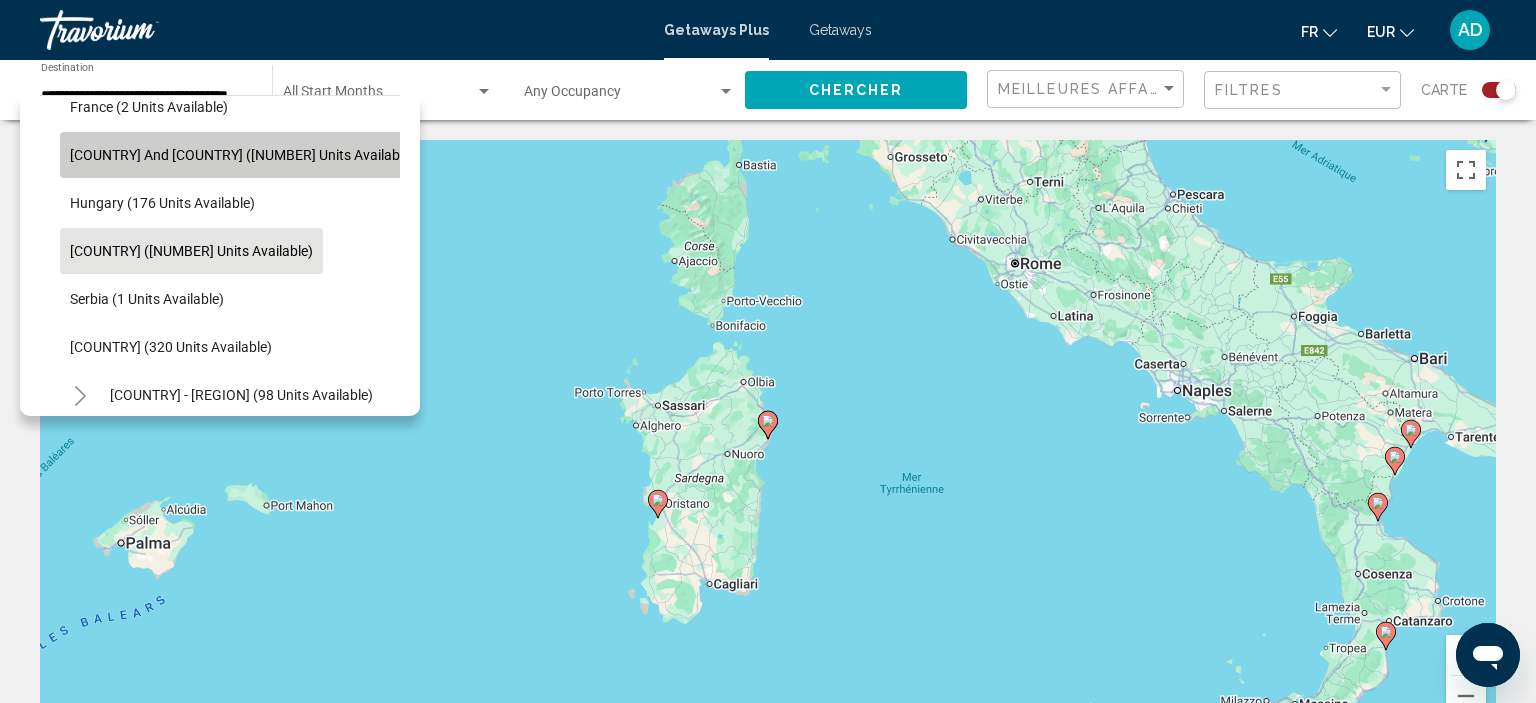 scroll, scrollTop: 0, scrollLeft: 19, axis: horizontal 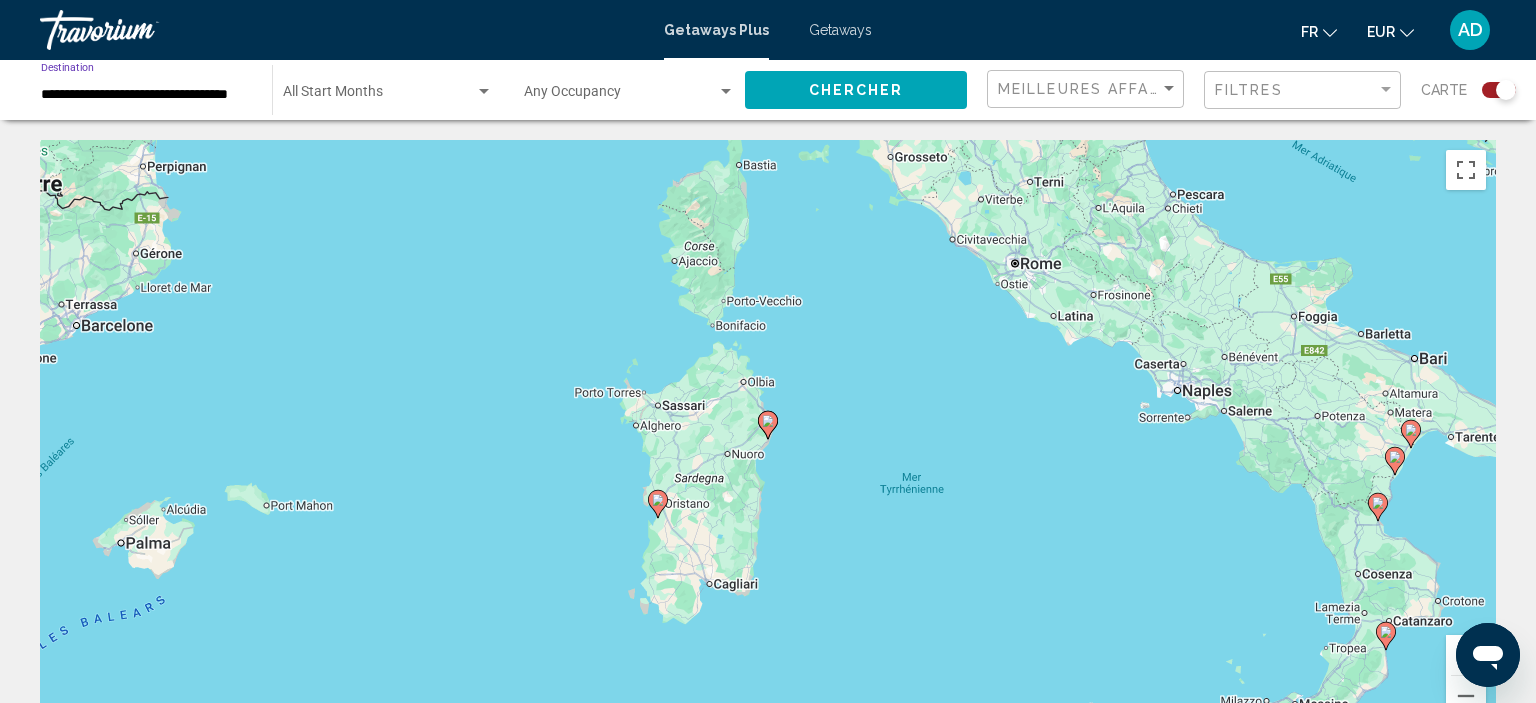 click on "Chercher" 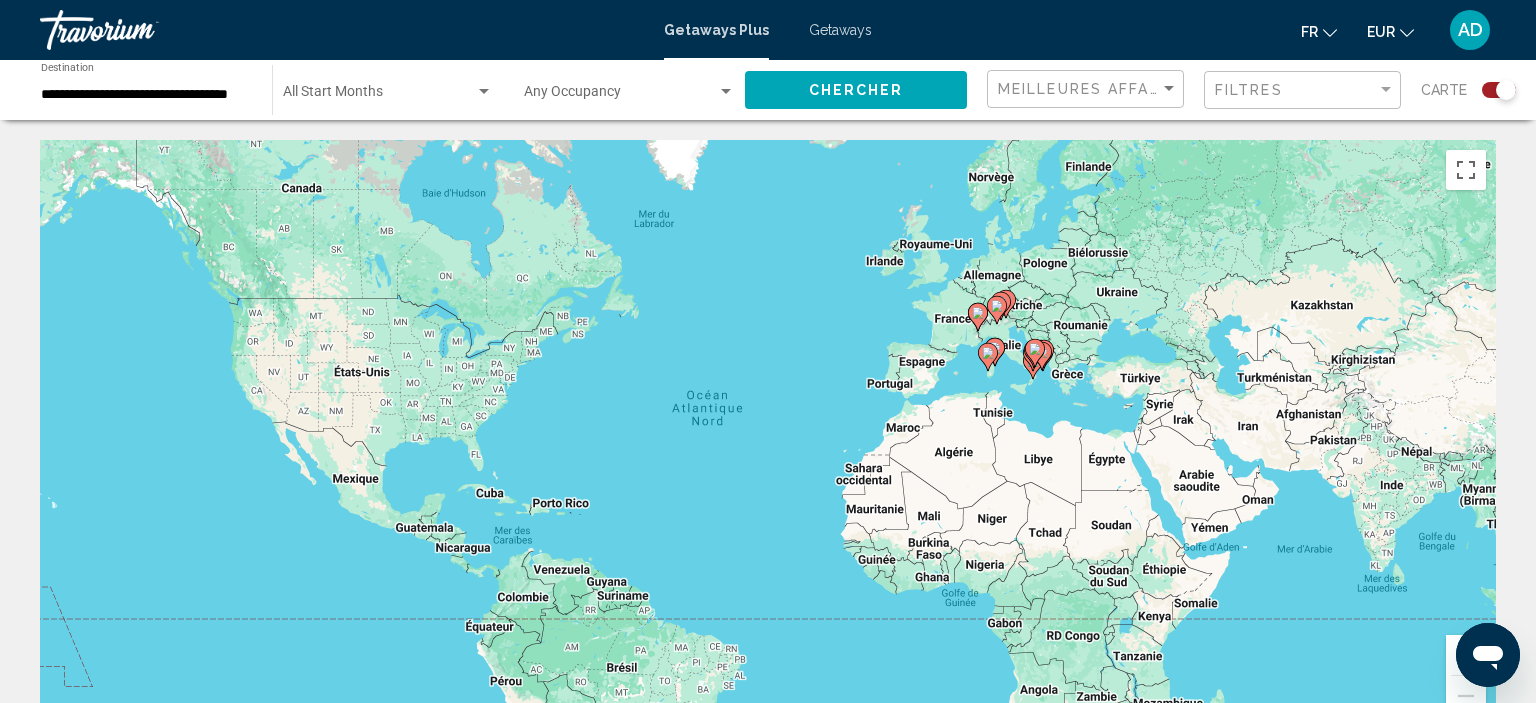 click at bounding box center (1466, 655) 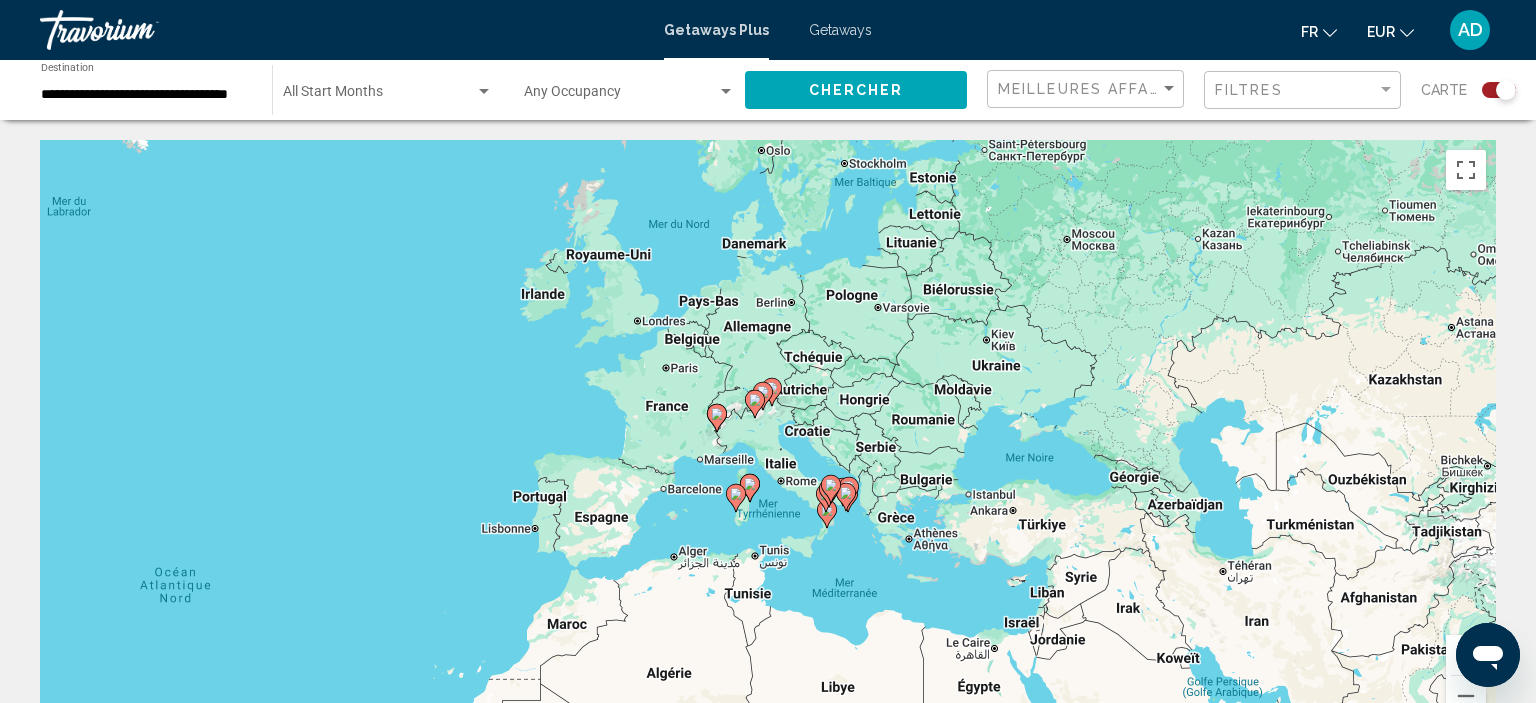 drag, startPoint x: 1397, startPoint y: 442, endPoint x: 922, endPoint y: 654, distance: 520.1625 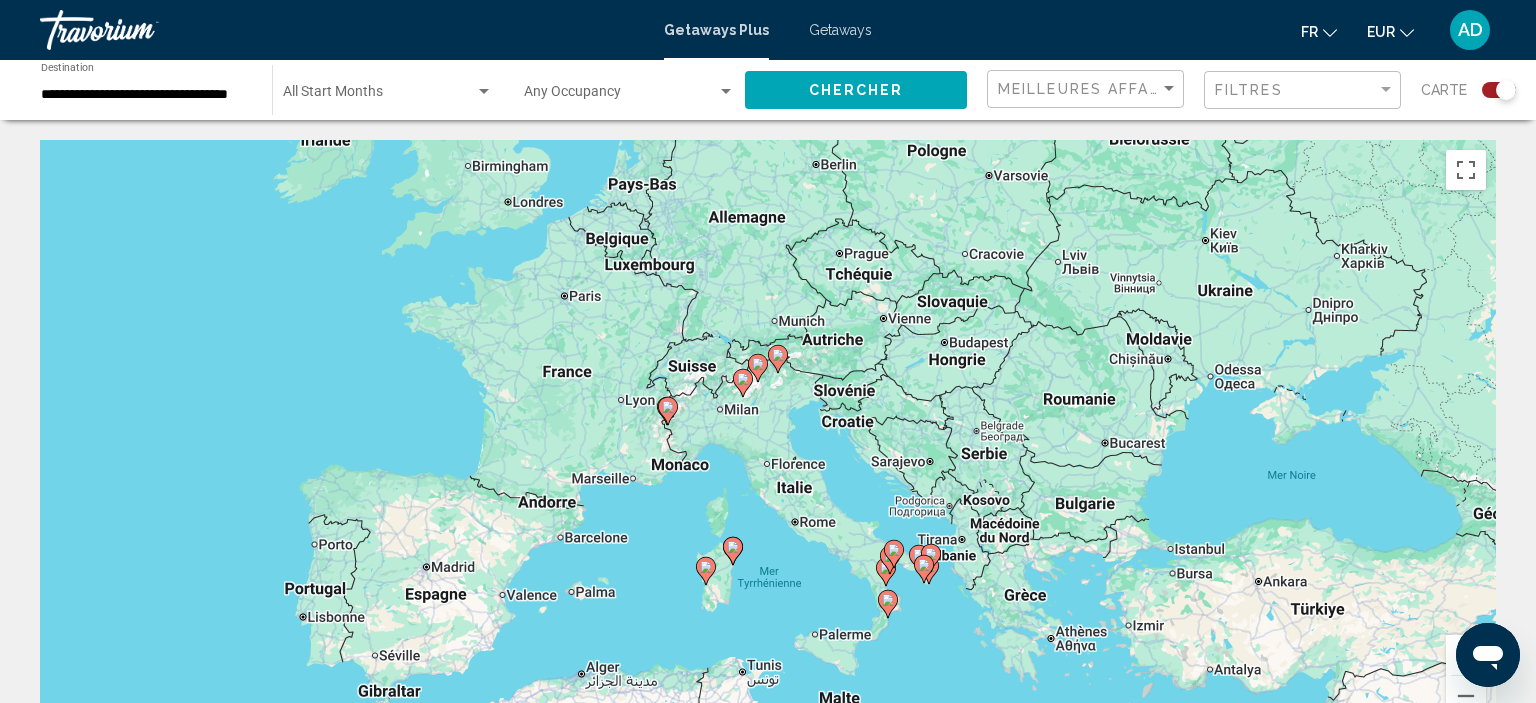 click at bounding box center (1466, 655) 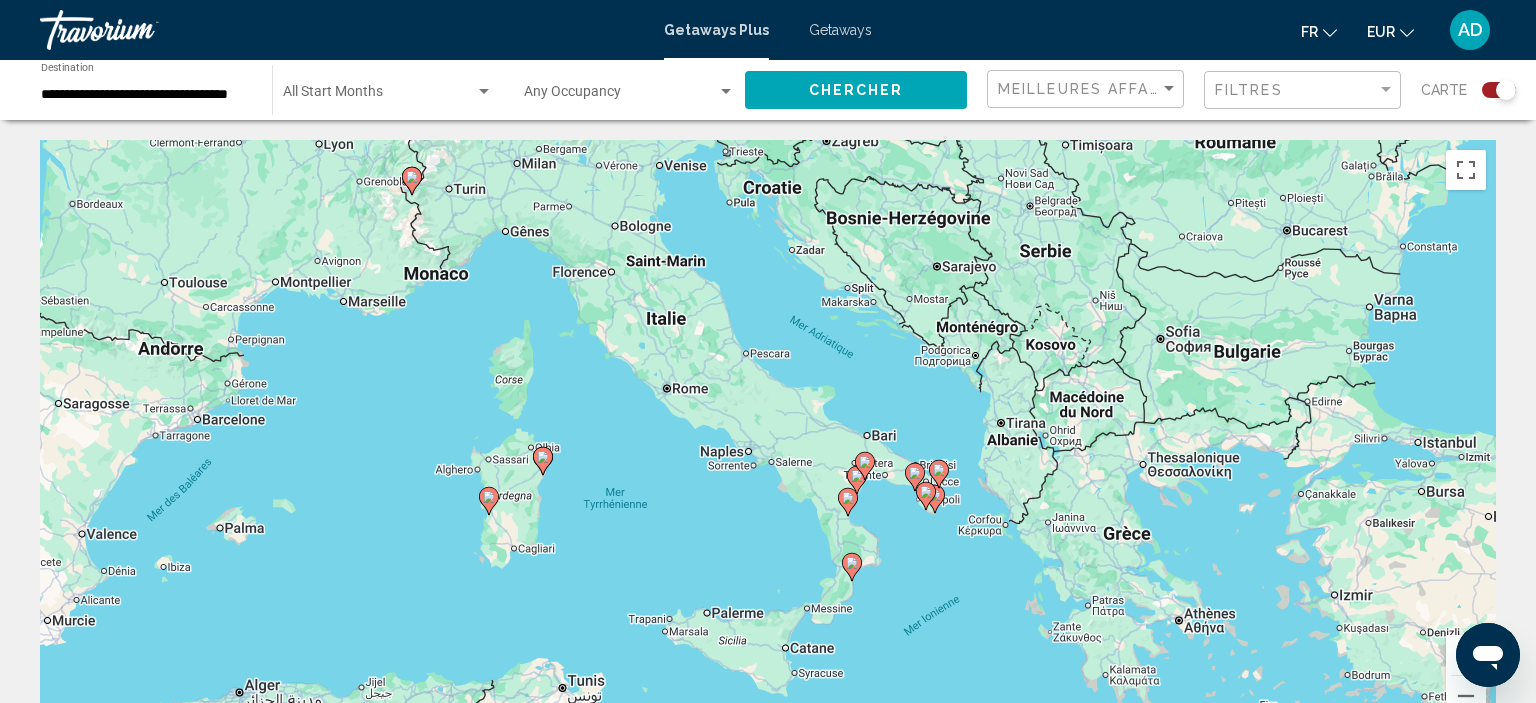 drag, startPoint x: 1154, startPoint y: 595, endPoint x: 992, endPoint y: 372, distance: 275.632 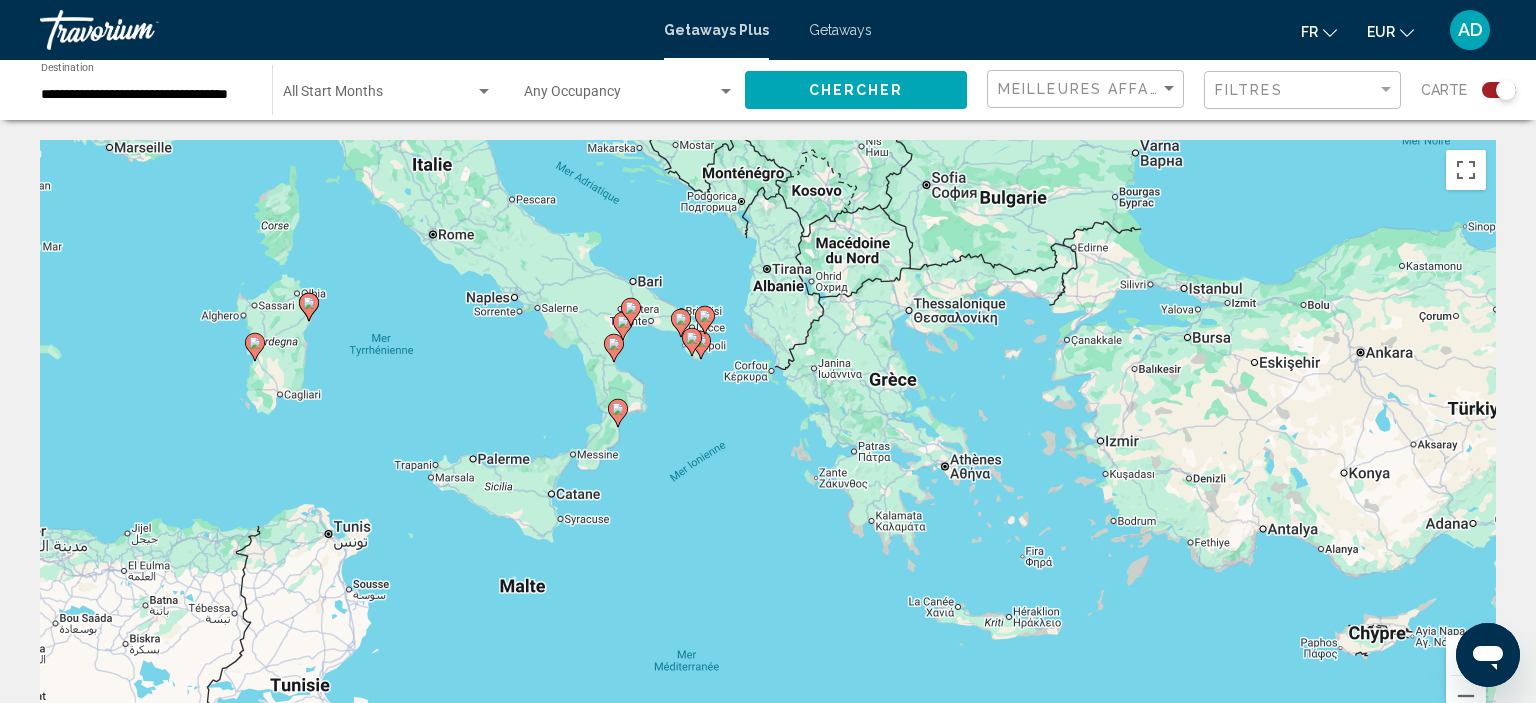 drag, startPoint x: 1218, startPoint y: 592, endPoint x: 1036, endPoint y: 480, distance: 213.70073 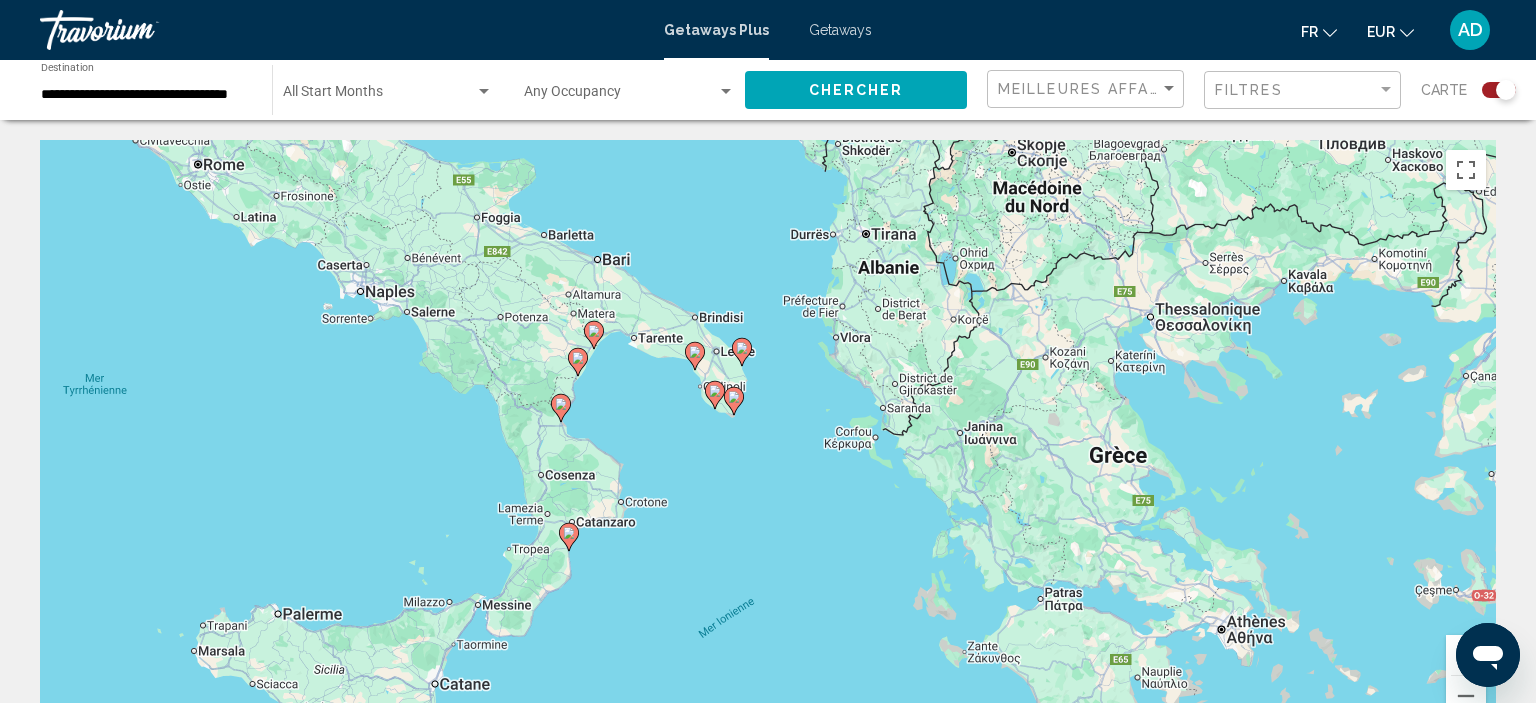 drag, startPoint x: 548, startPoint y: 273, endPoint x: 668, endPoint y: 444, distance: 208.90428 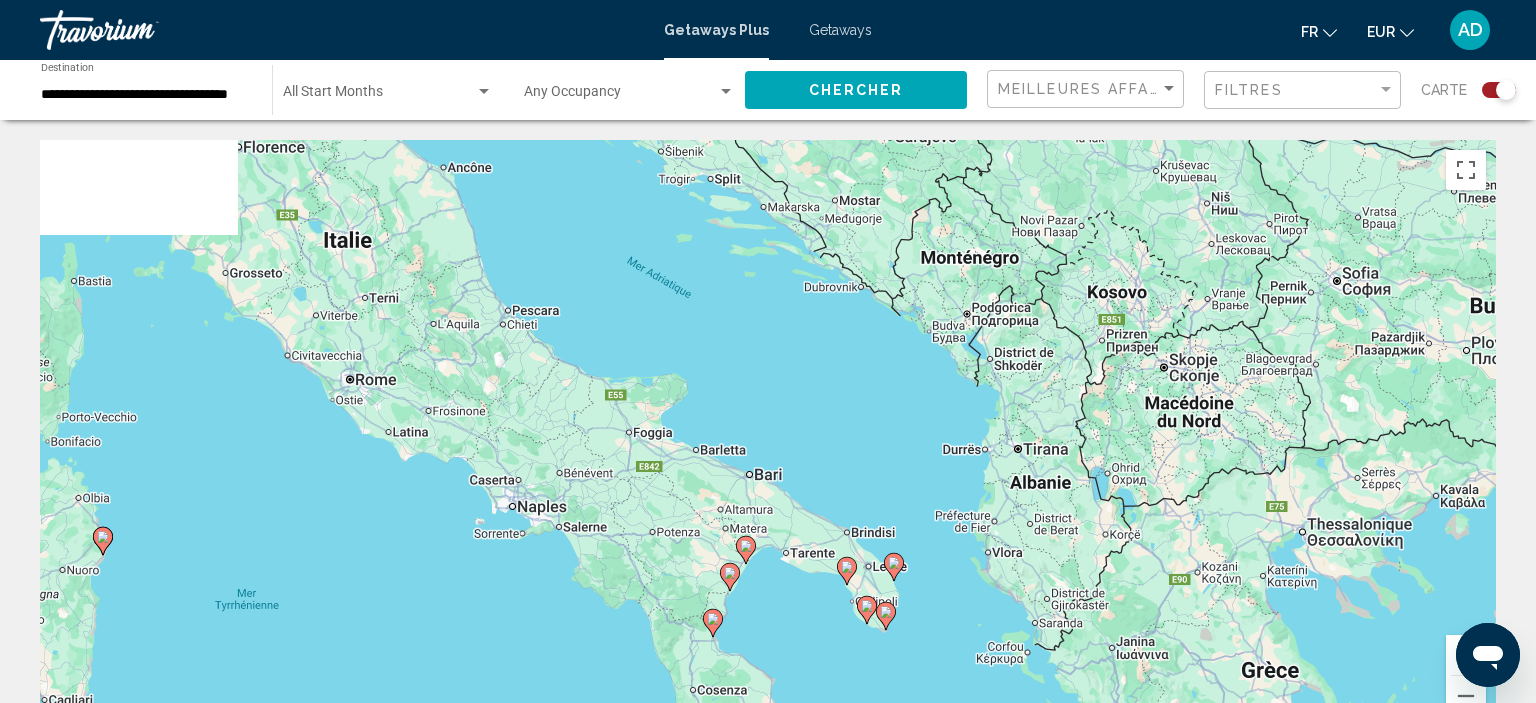 drag, startPoint x: 668, startPoint y: 444, endPoint x: 794, endPoint y: 618, distance: 214.83017 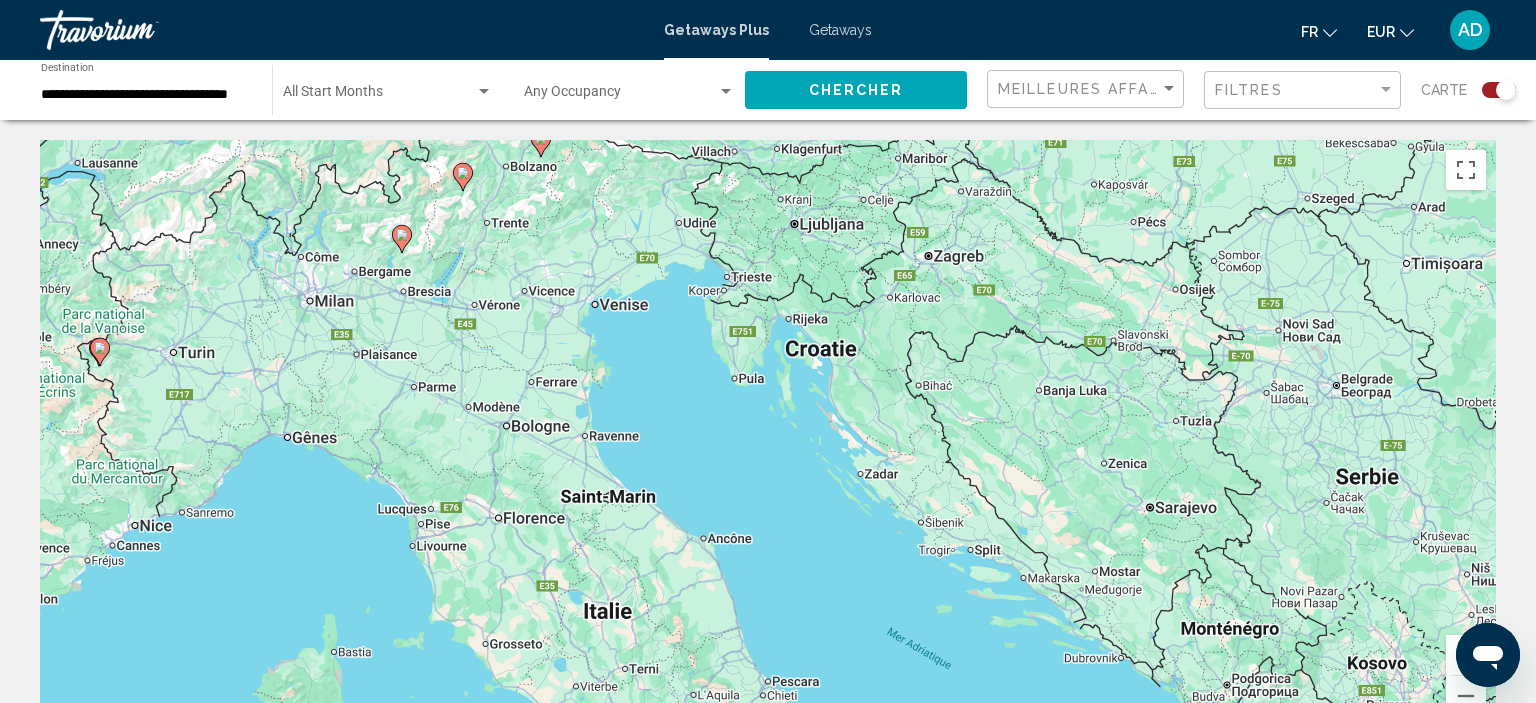 click 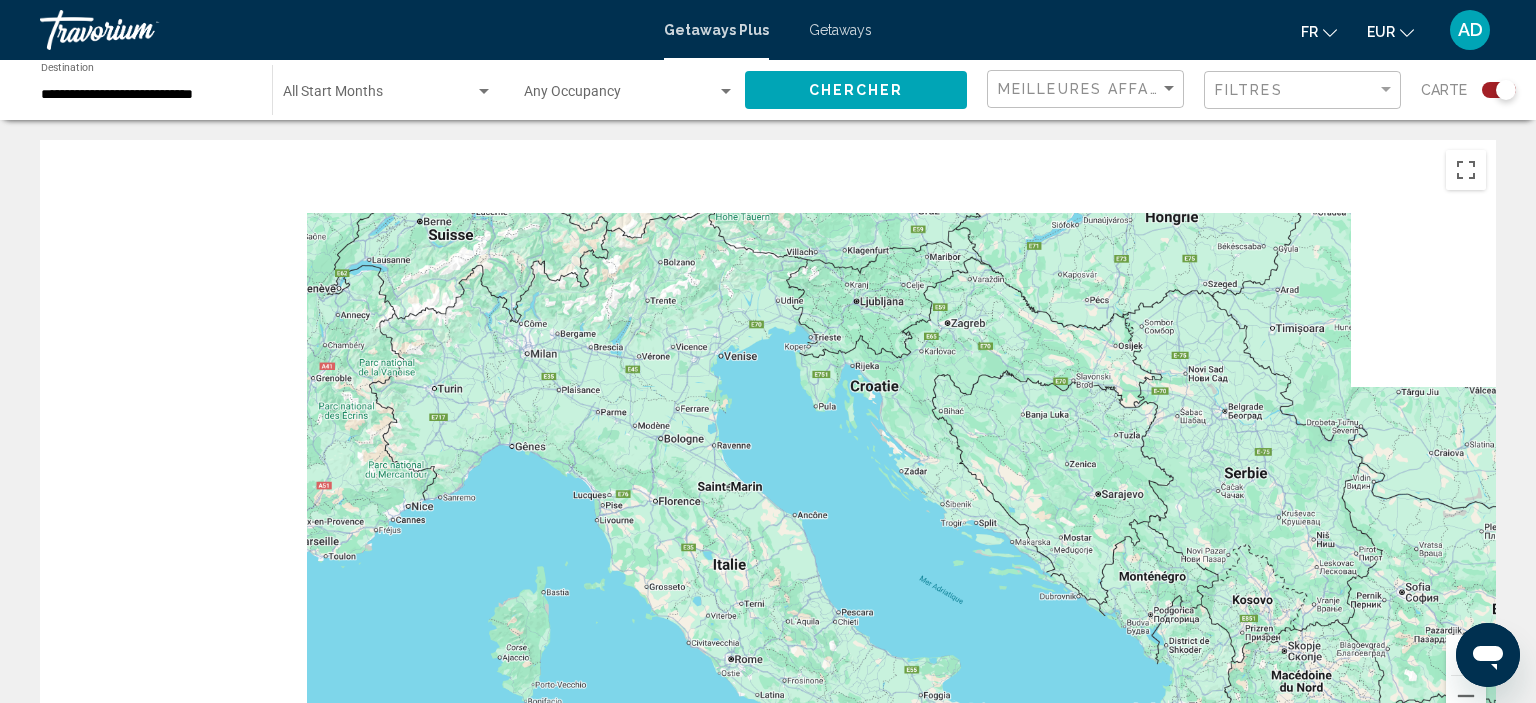 scroll, scrollTop: 0, scrollLeft: 0, axis: both 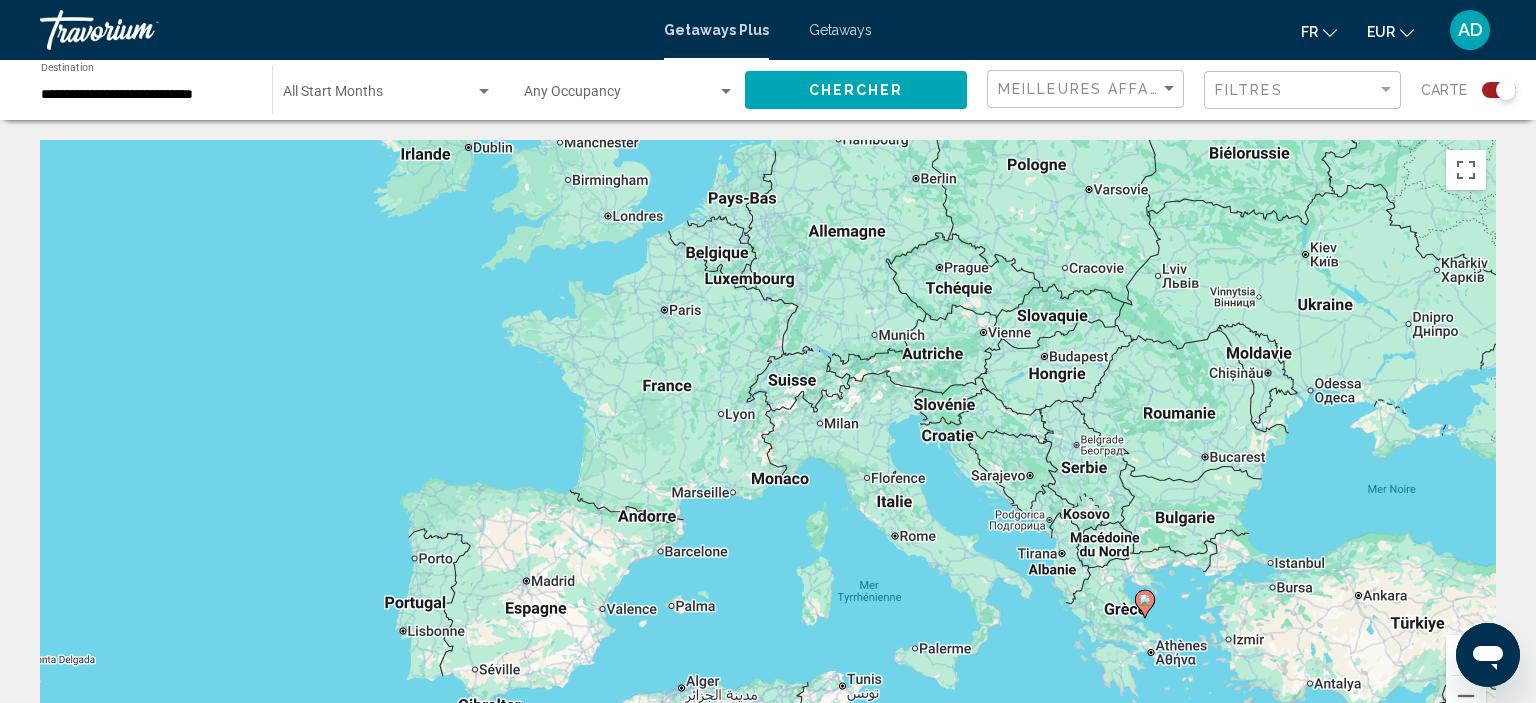 click 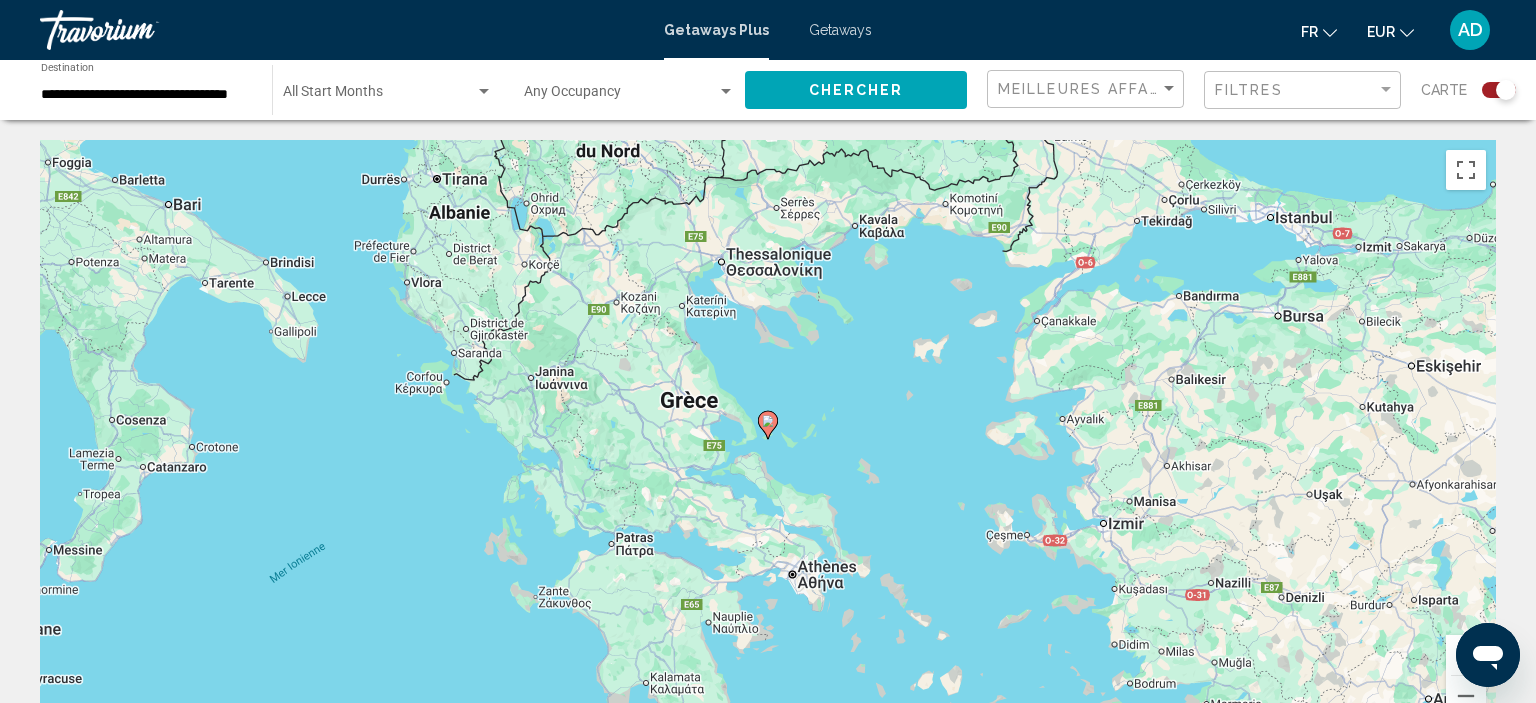 click 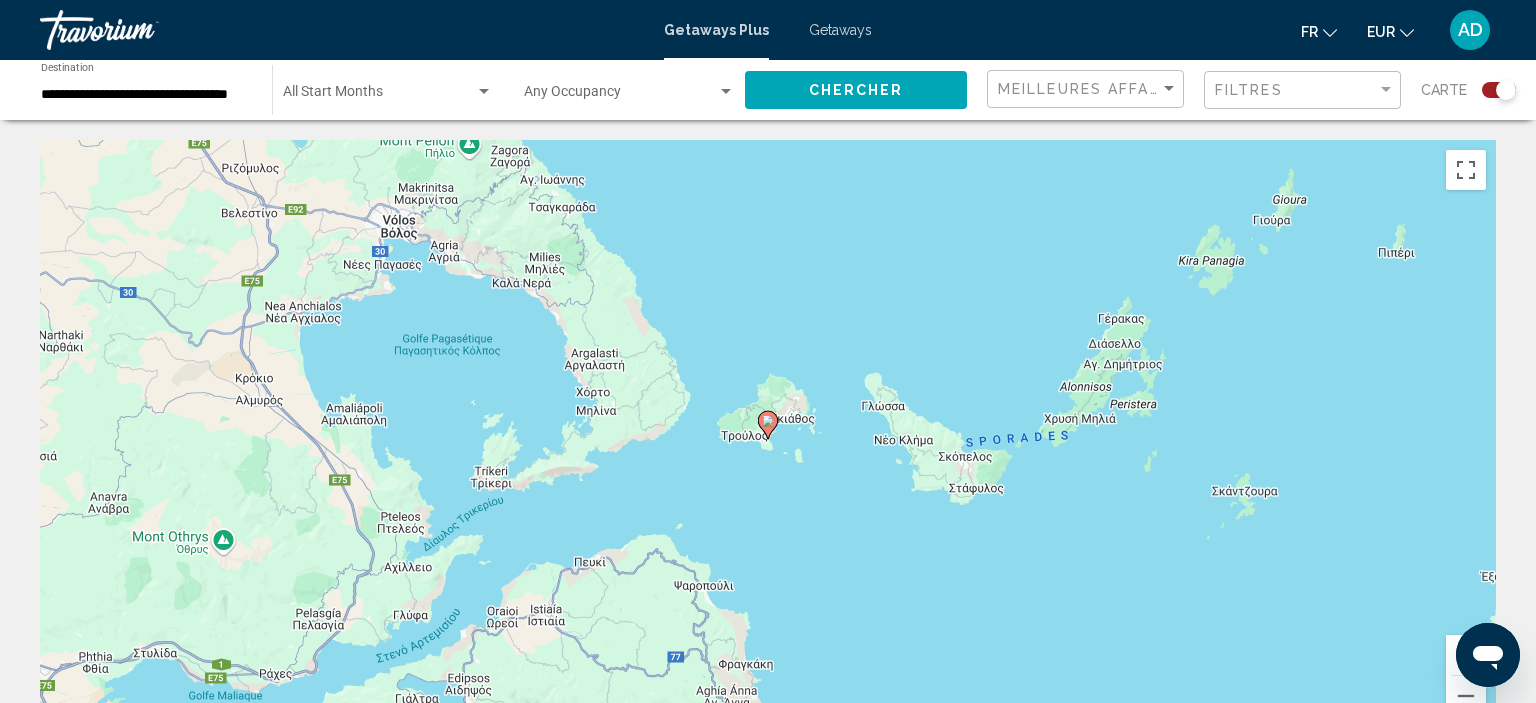 click 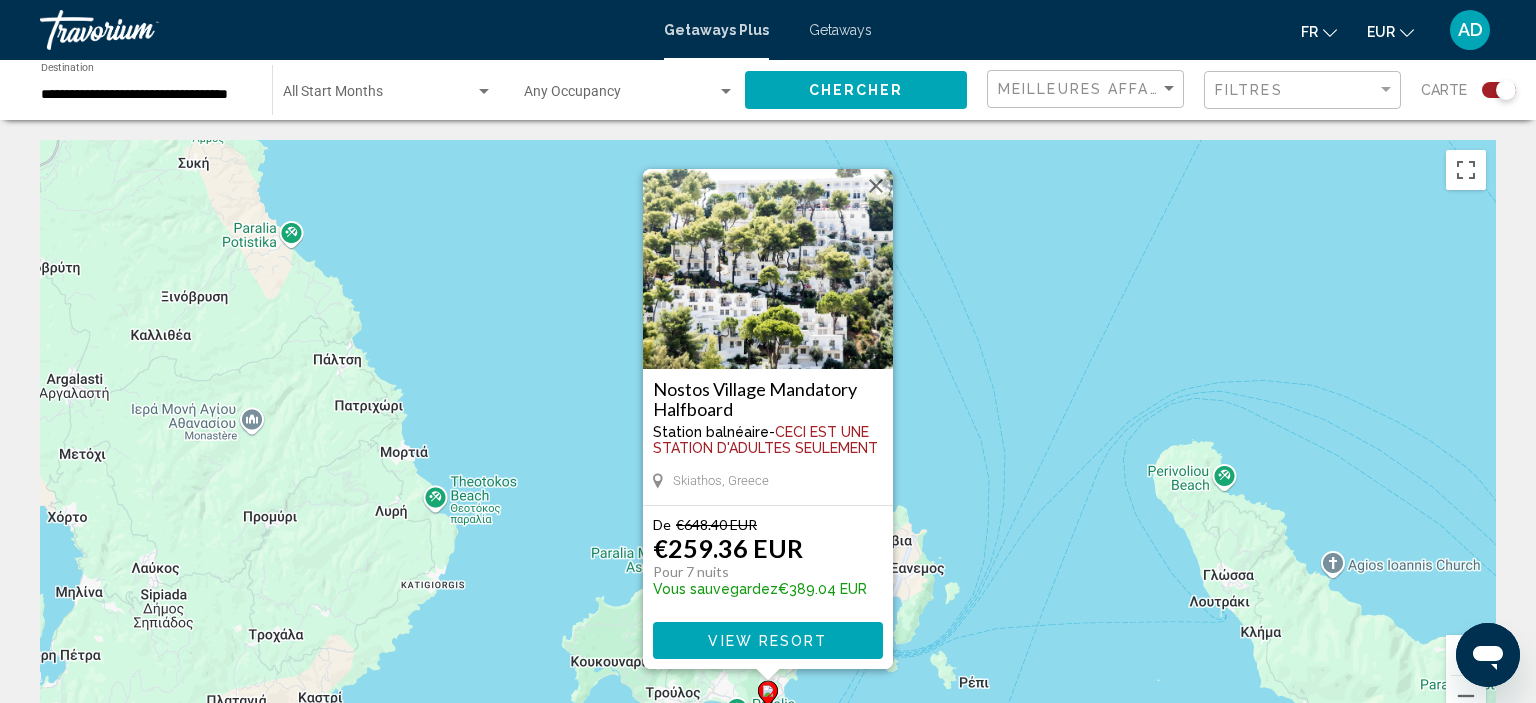 click on "Pour activer le glissement avec le clavier, appuyez sur Alt+Entrée. Une fois ce mode activé, utilisez les touches fléchées pour déplacer le repère. Pour valider le déplacement, appuyez sur Entrée. Pour annuler, appuyez sur Échap.  [RESORT_NAME] Mandatory Halfboard  Station balnéaire  -  Ceci est une station d'adultes seulement
[CITY], [COUNTRY]  De €648.40 EUR €259.36 EUR  Pour 7 nuits Vous sauvegardez  €389.04 EUR  View Resort" at bounding box center (768, 440) 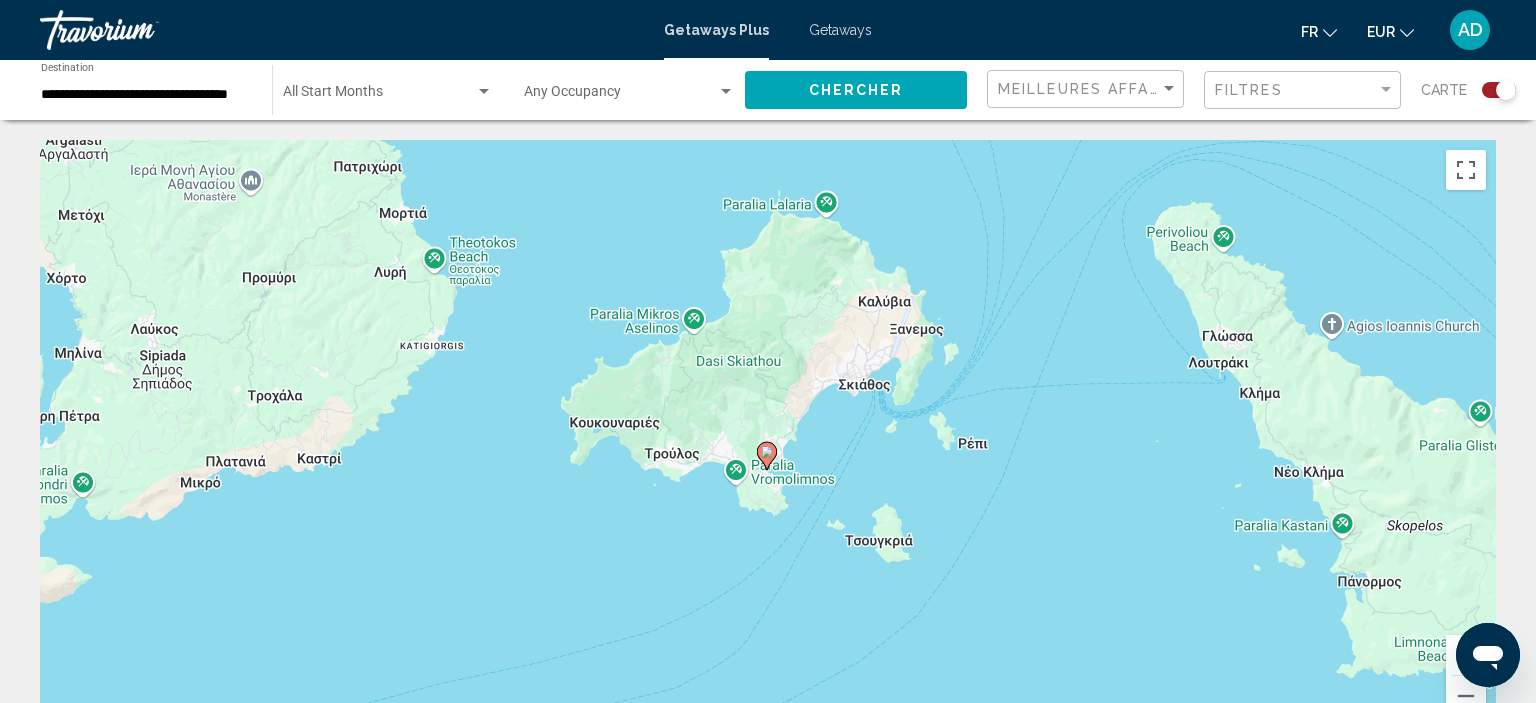 drag, startPoint x: 1004, startPoint y: 560, endPoint x: 1000, endPoint y: 309, distance: 251.03188 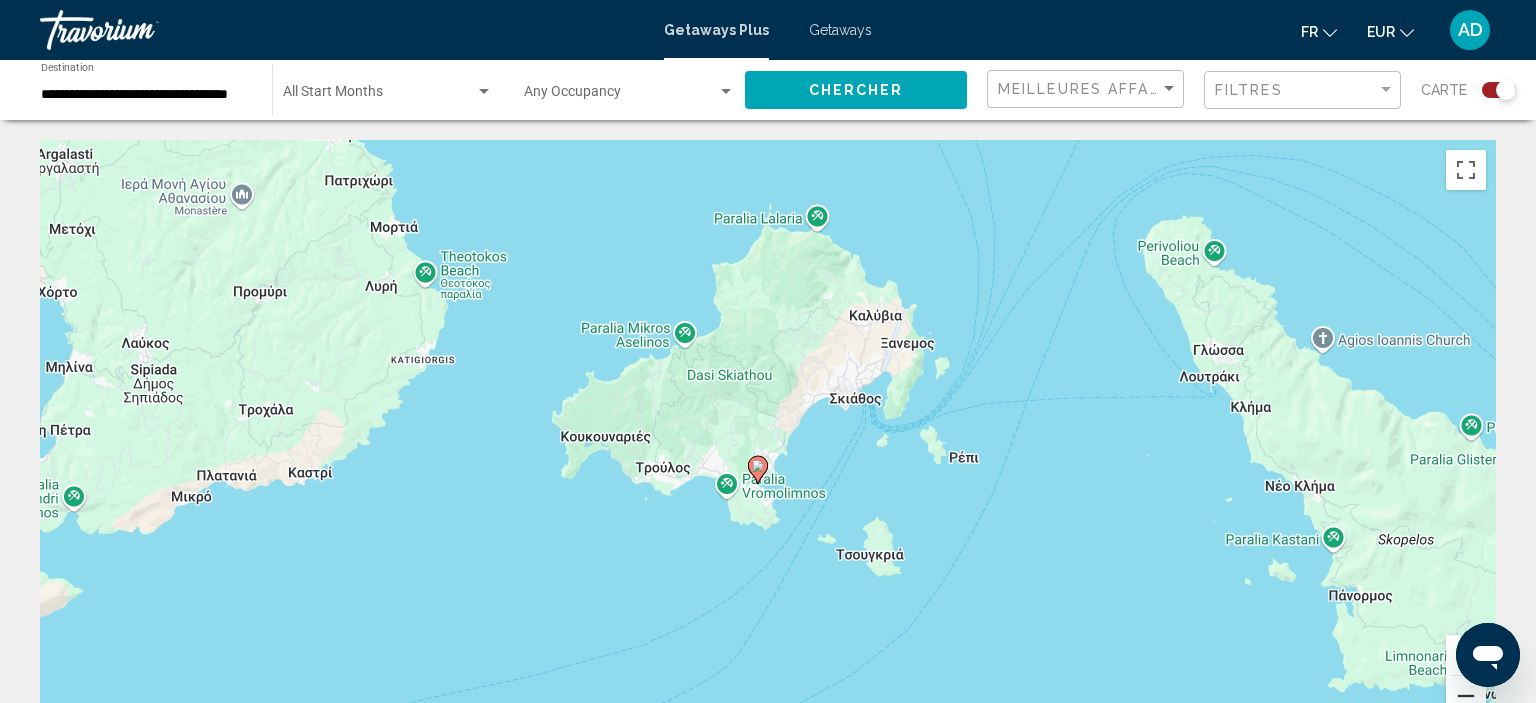 click at bounding box center [1466, 696] 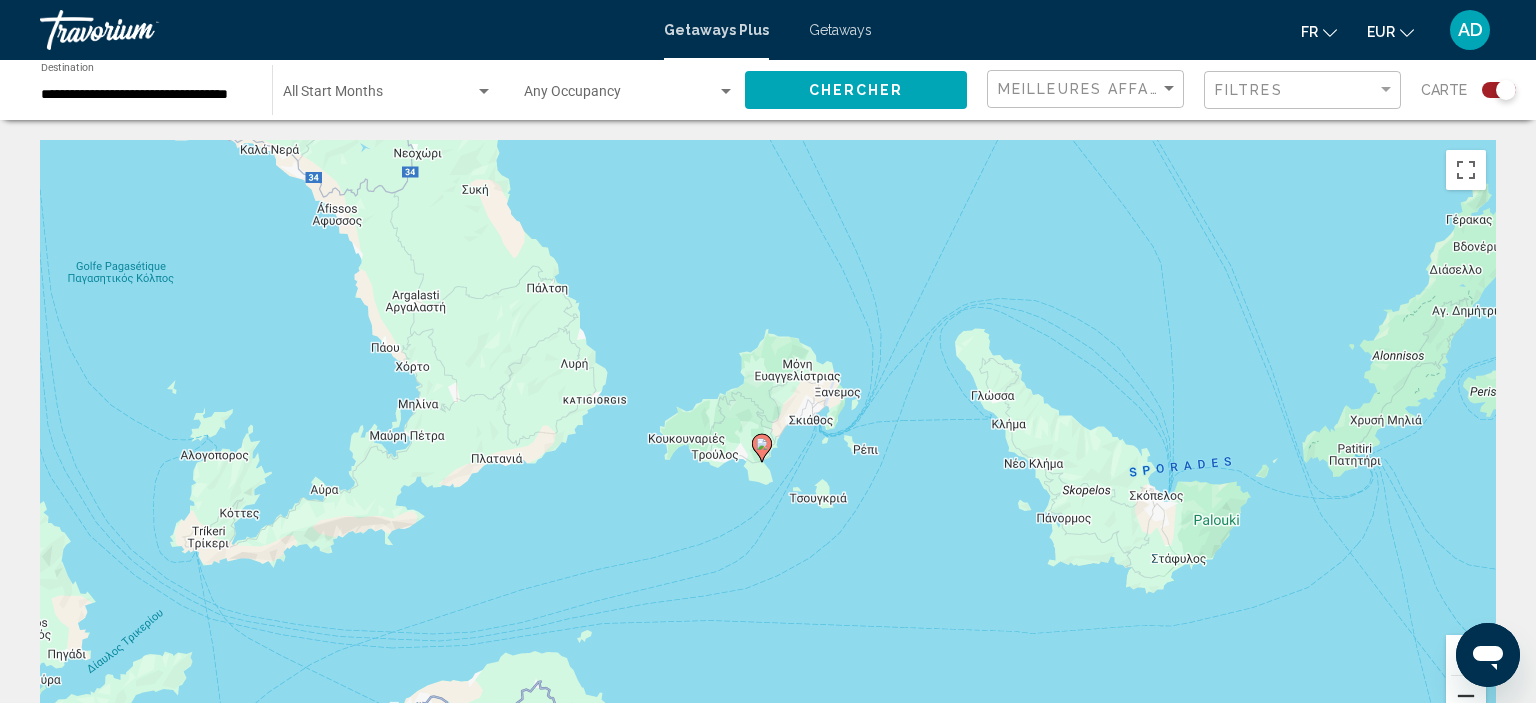 click at bounding box center [1466, 696] 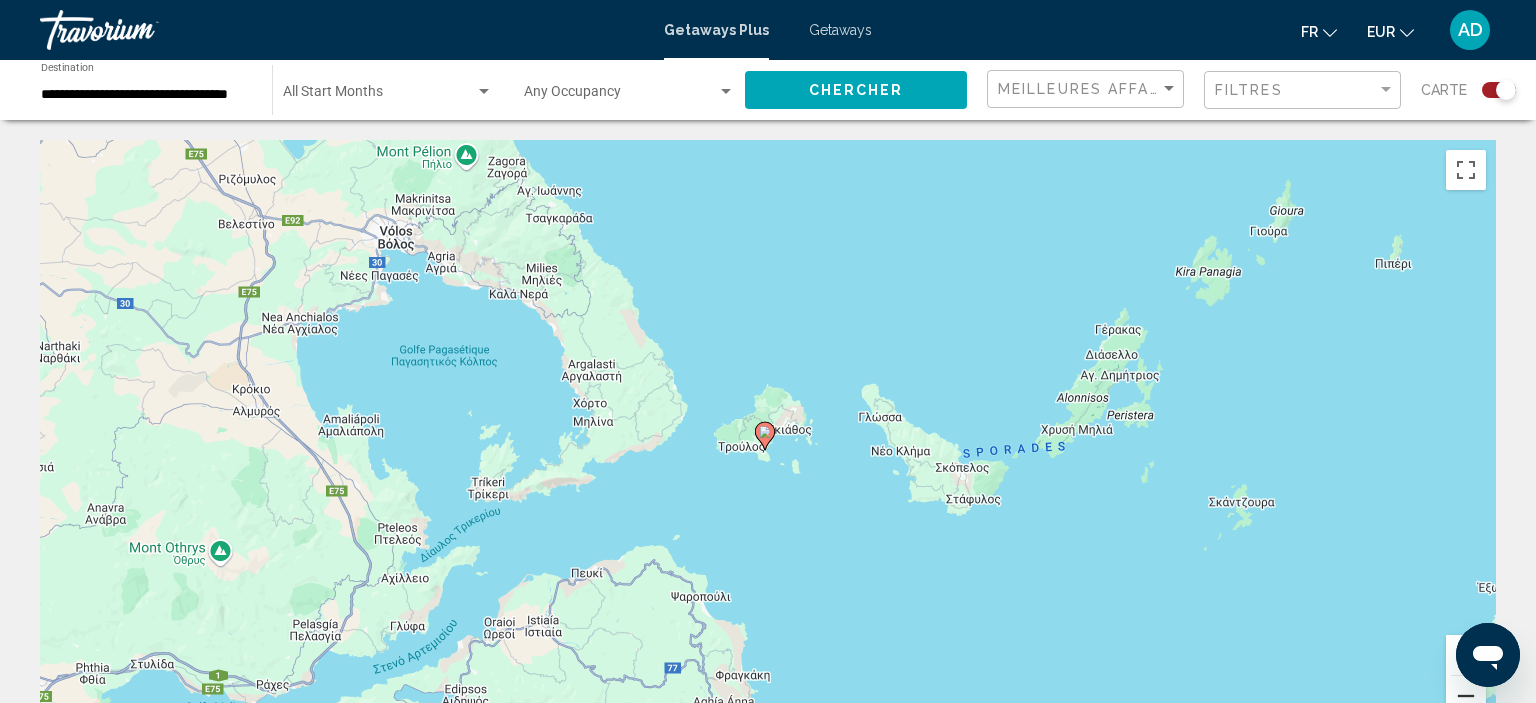 click at bounding box center (1466, 696) 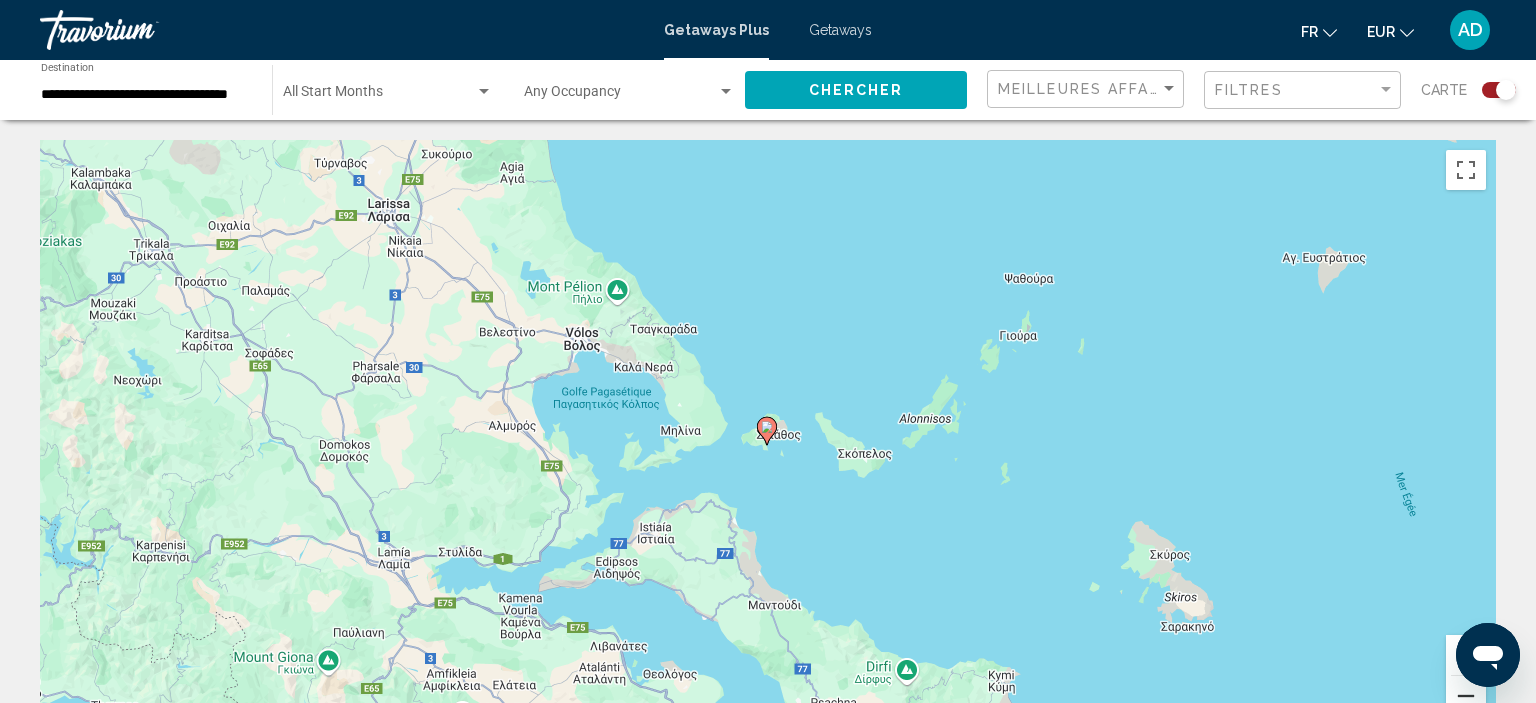 click at bounding box center (1466, 696) 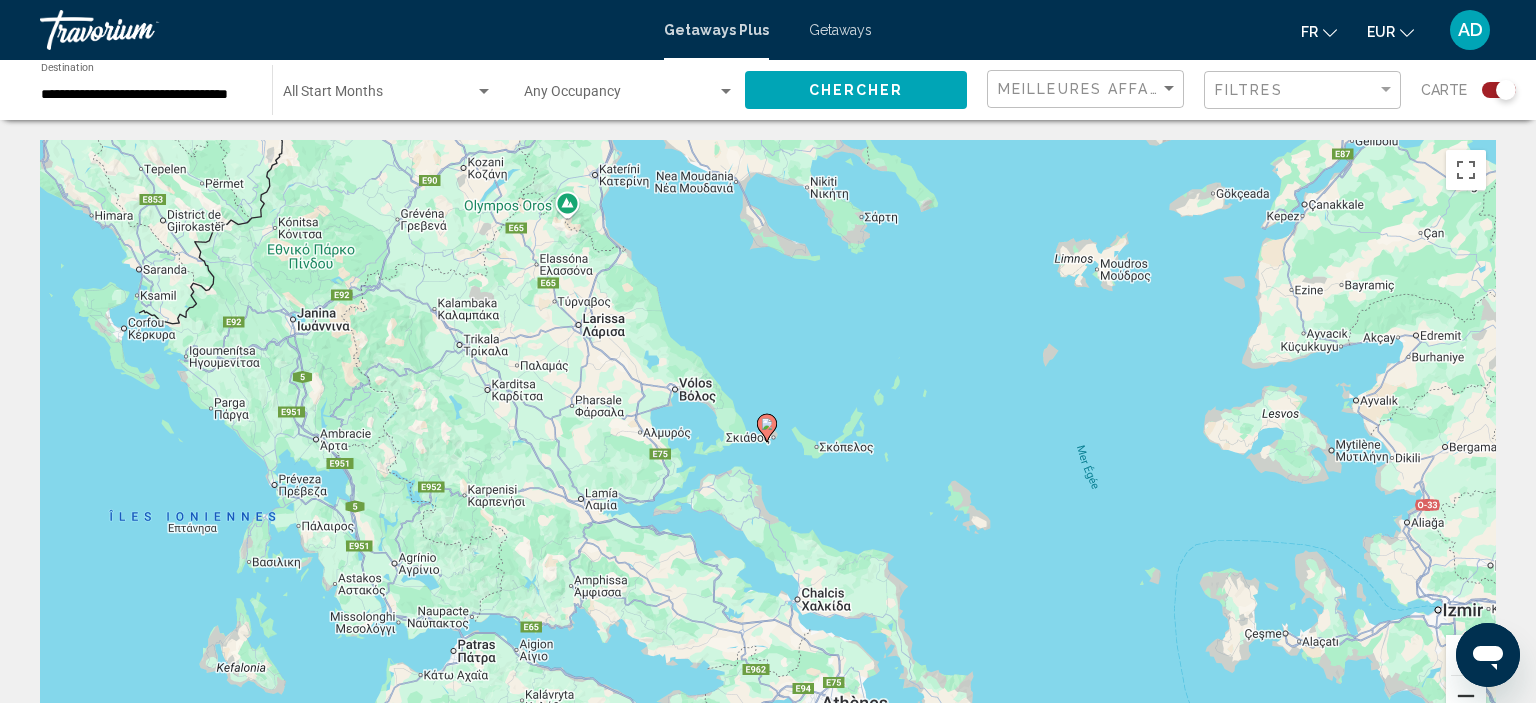 click at bounding box center (1466, 696) 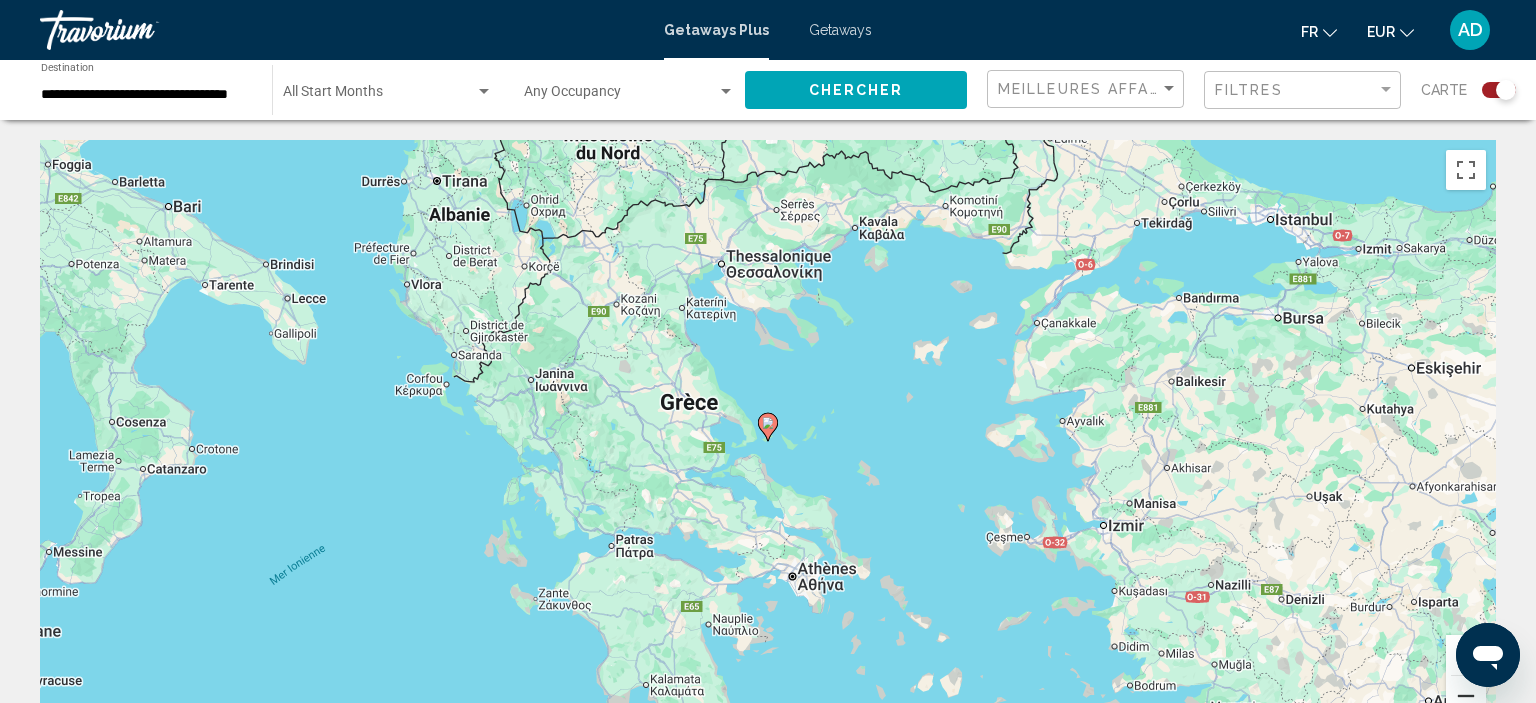click at bounding box center [1466, 696] 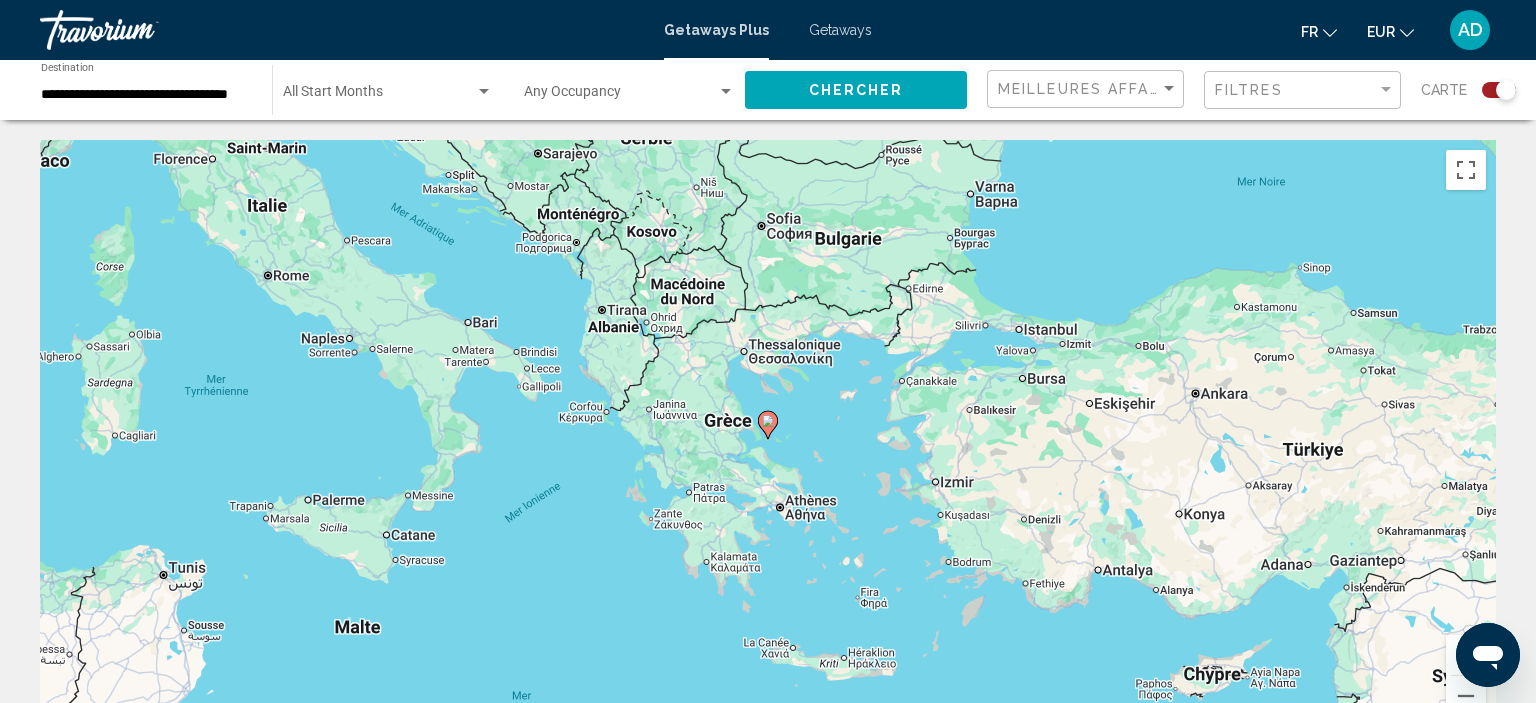click on "**********" at bounding box center (146, 95) 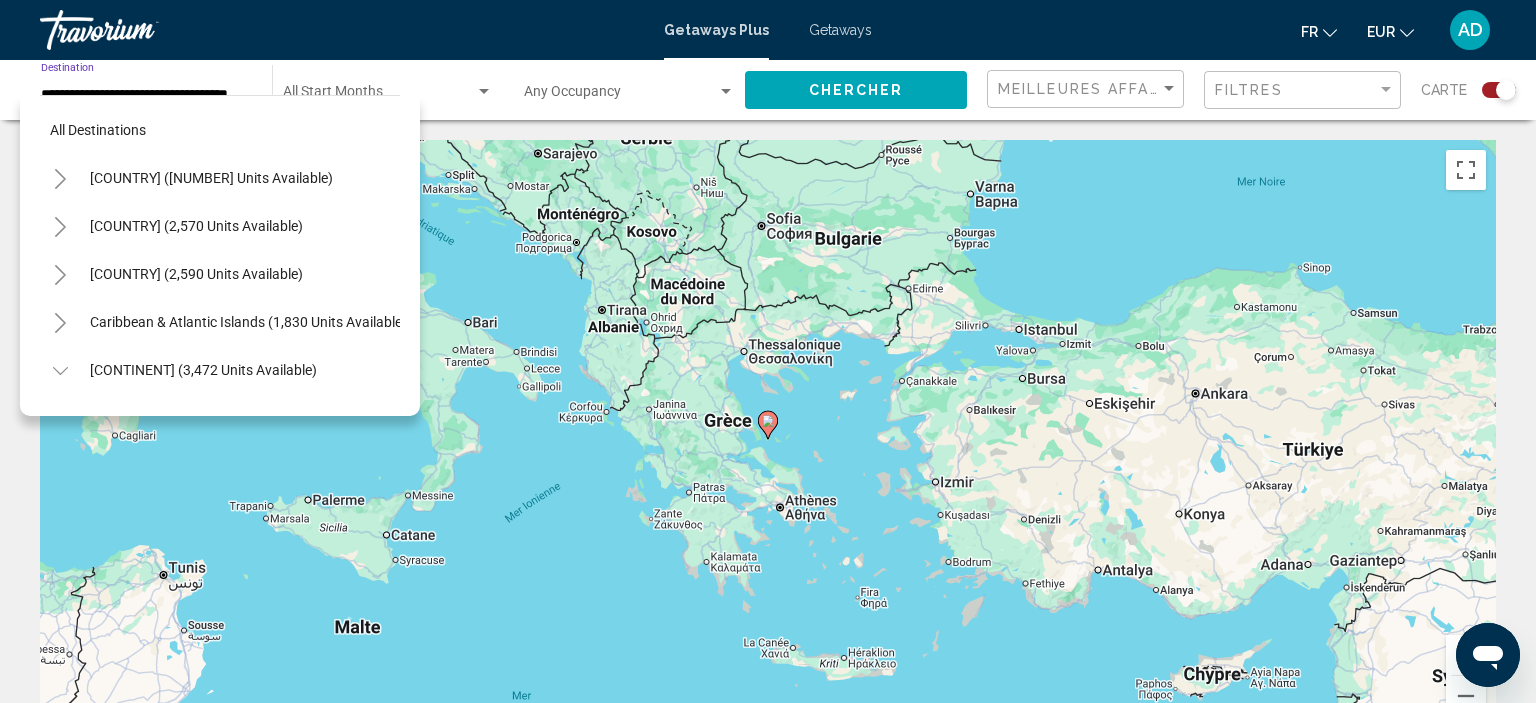 scroll, scrollTop: 455, scrollLeft: 0, axis: vertical 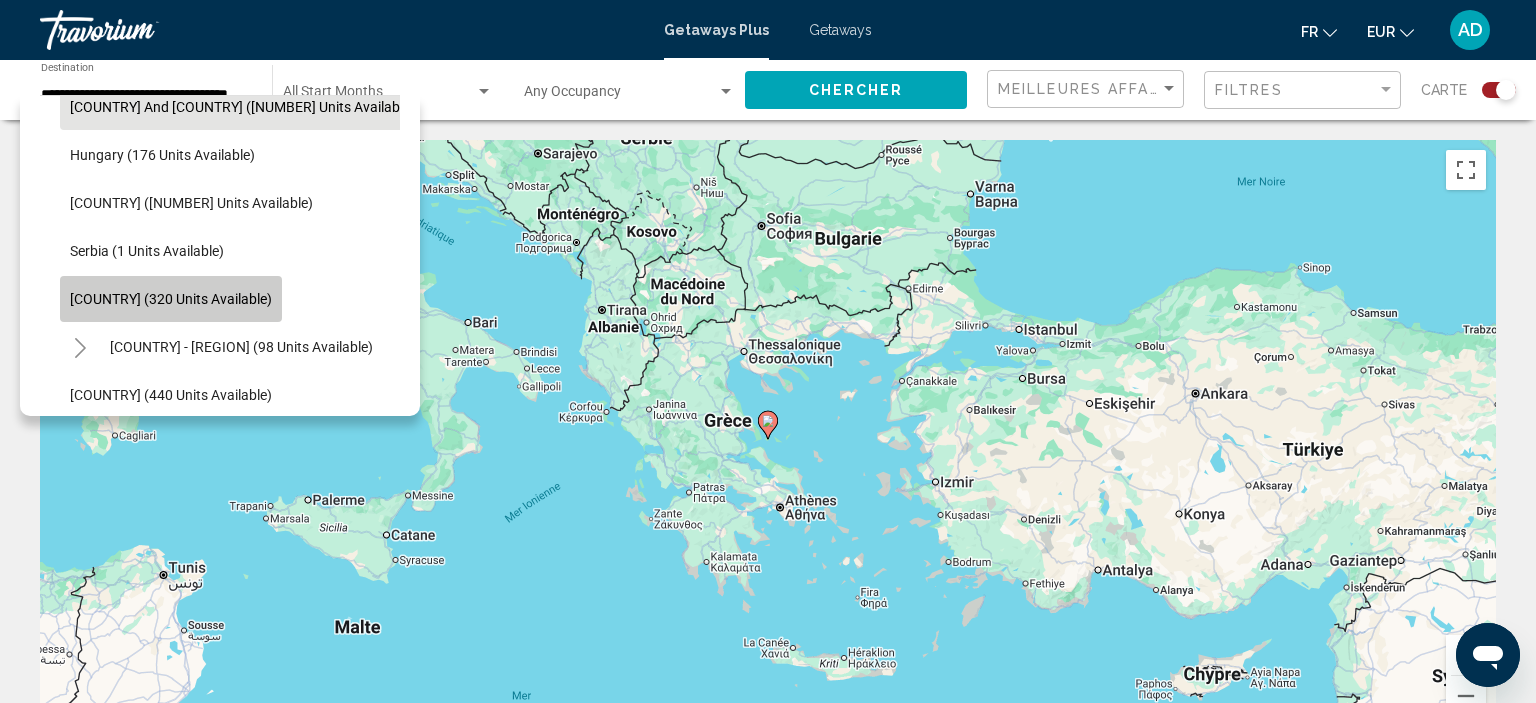 click on "[COUNTRY] (320 units available)" 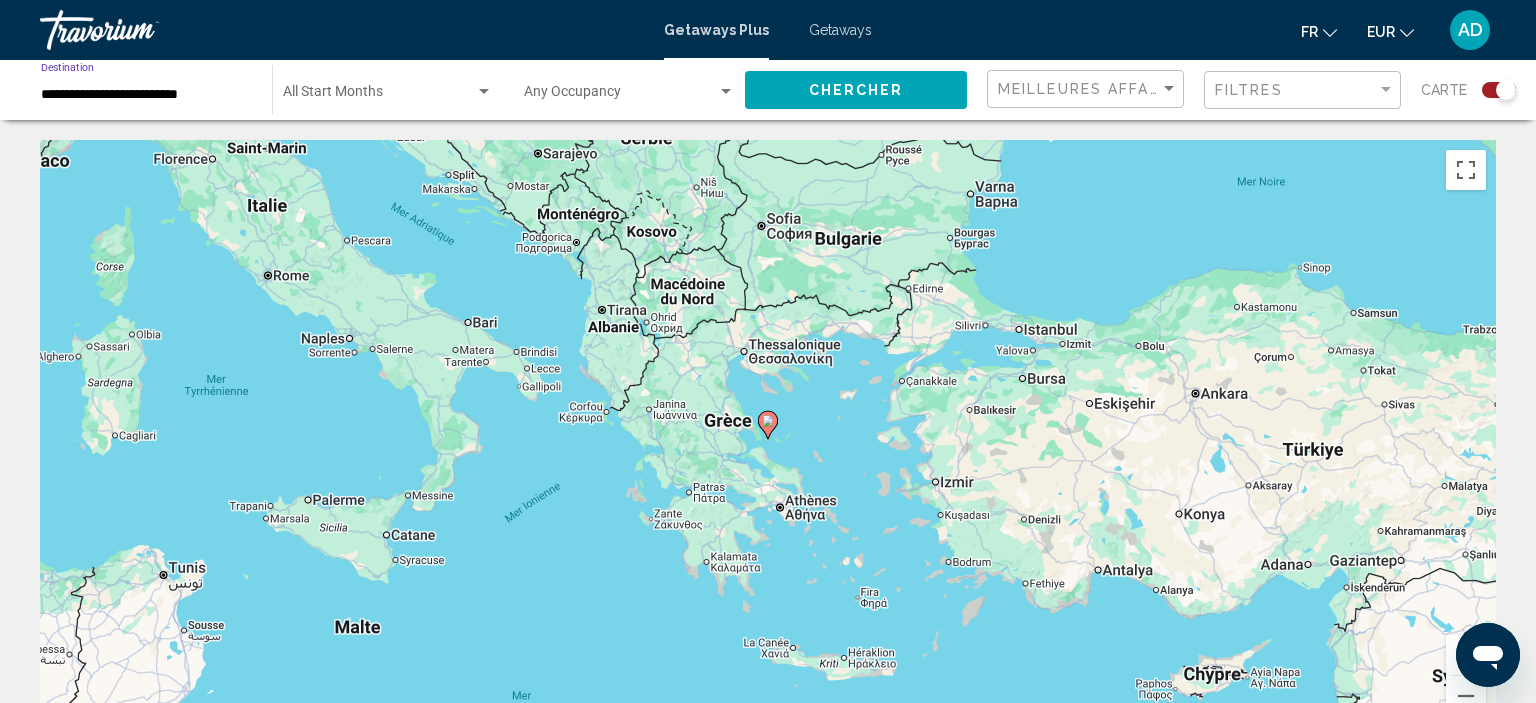 click on "Chercher" 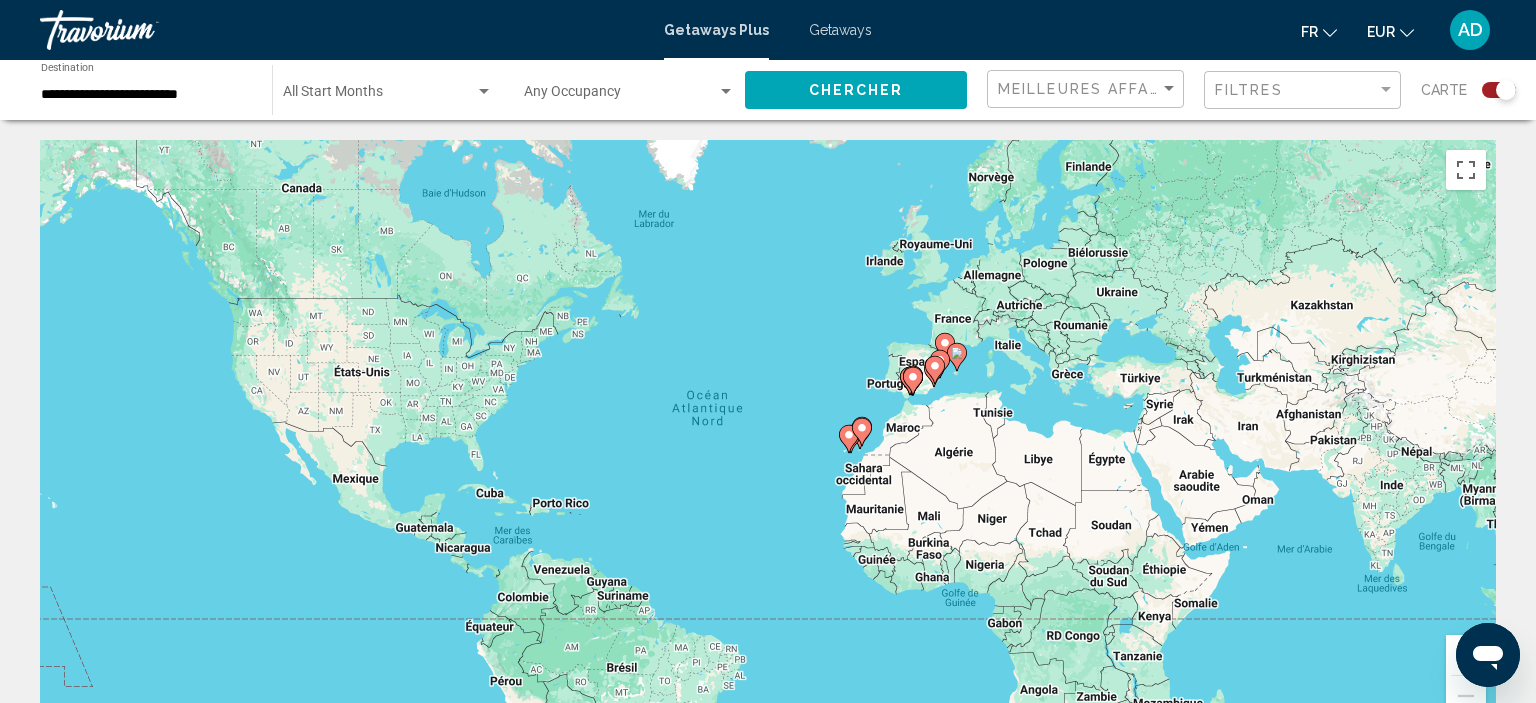 click at bounding box center [1466, 655] 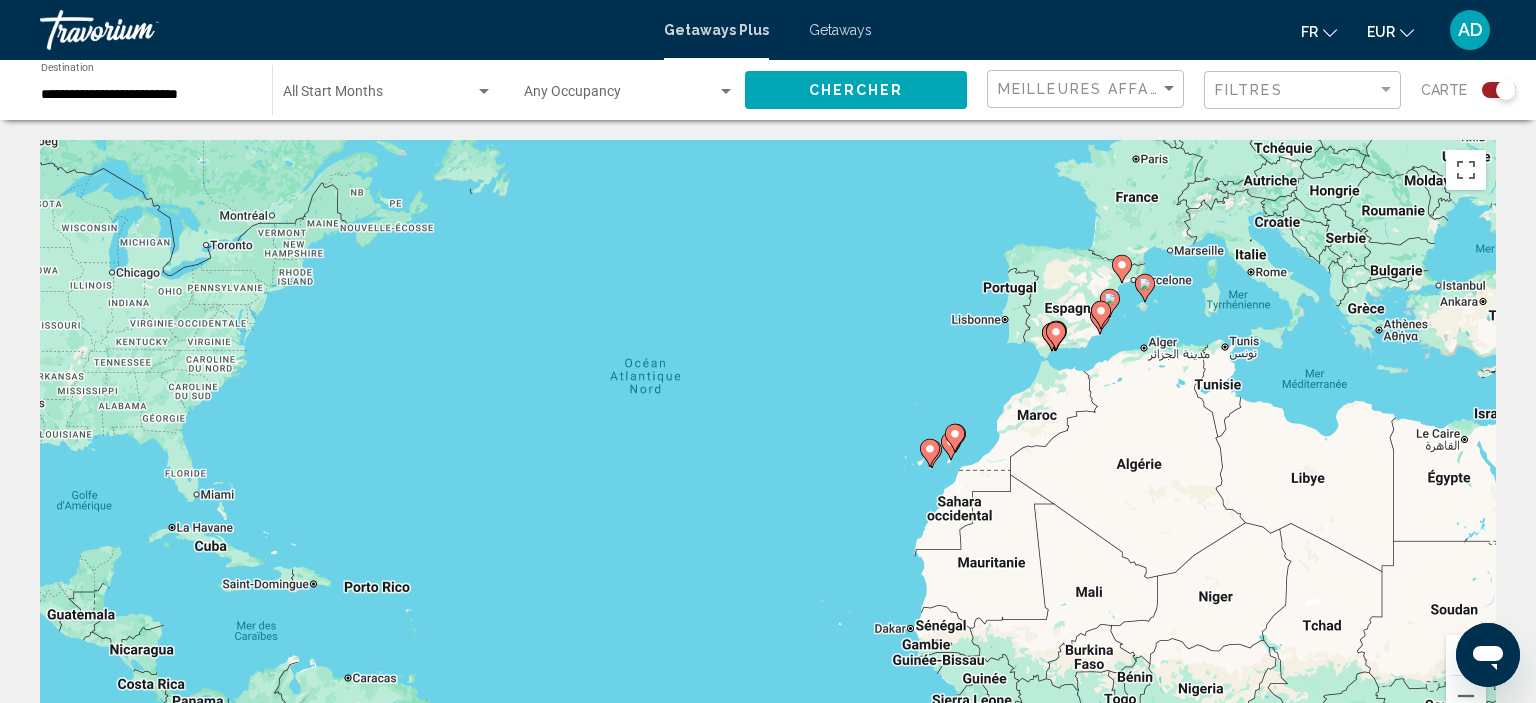 click at bounding box center (1466, 655) 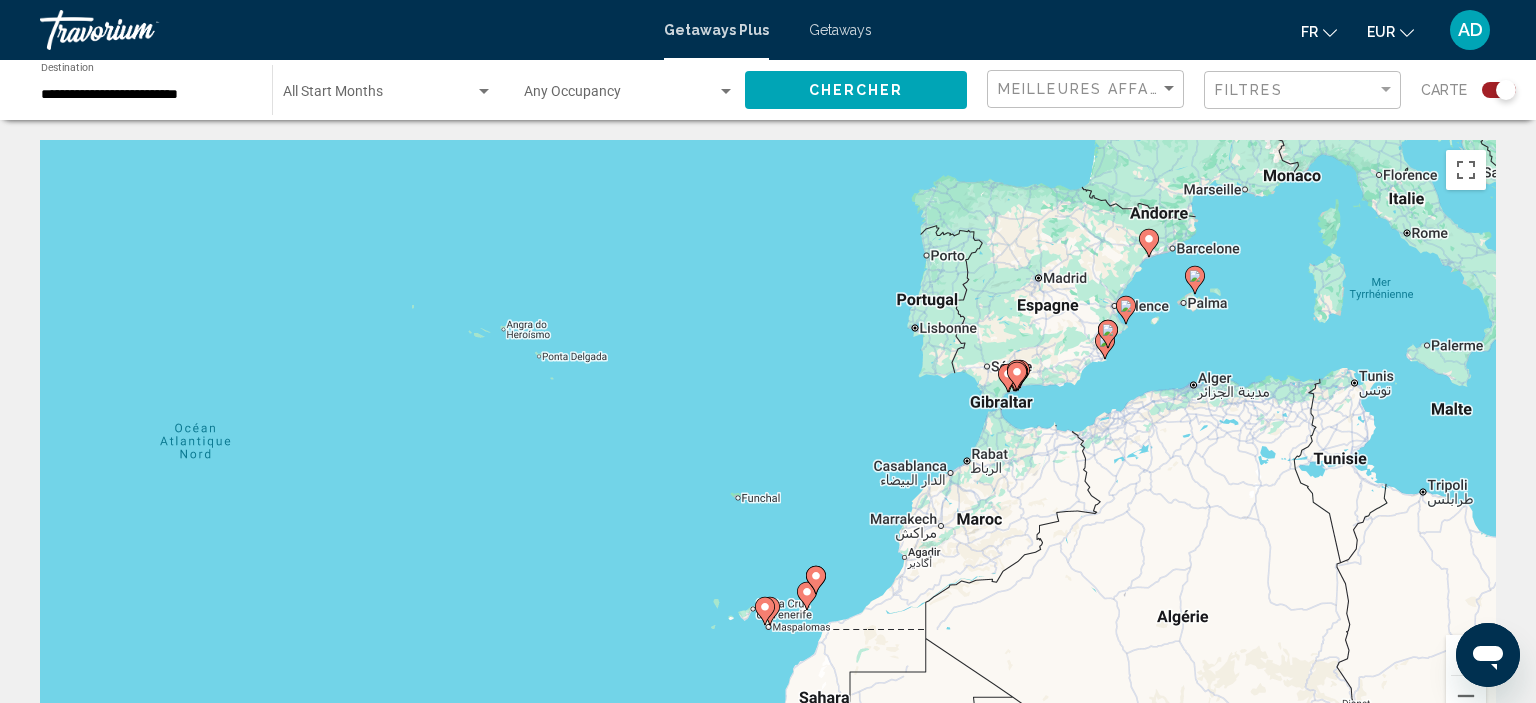 drag, startPoint x: 1237, startPoint y: 496, endPoint x: 904, endPoint y: 629, distance: 358.57776 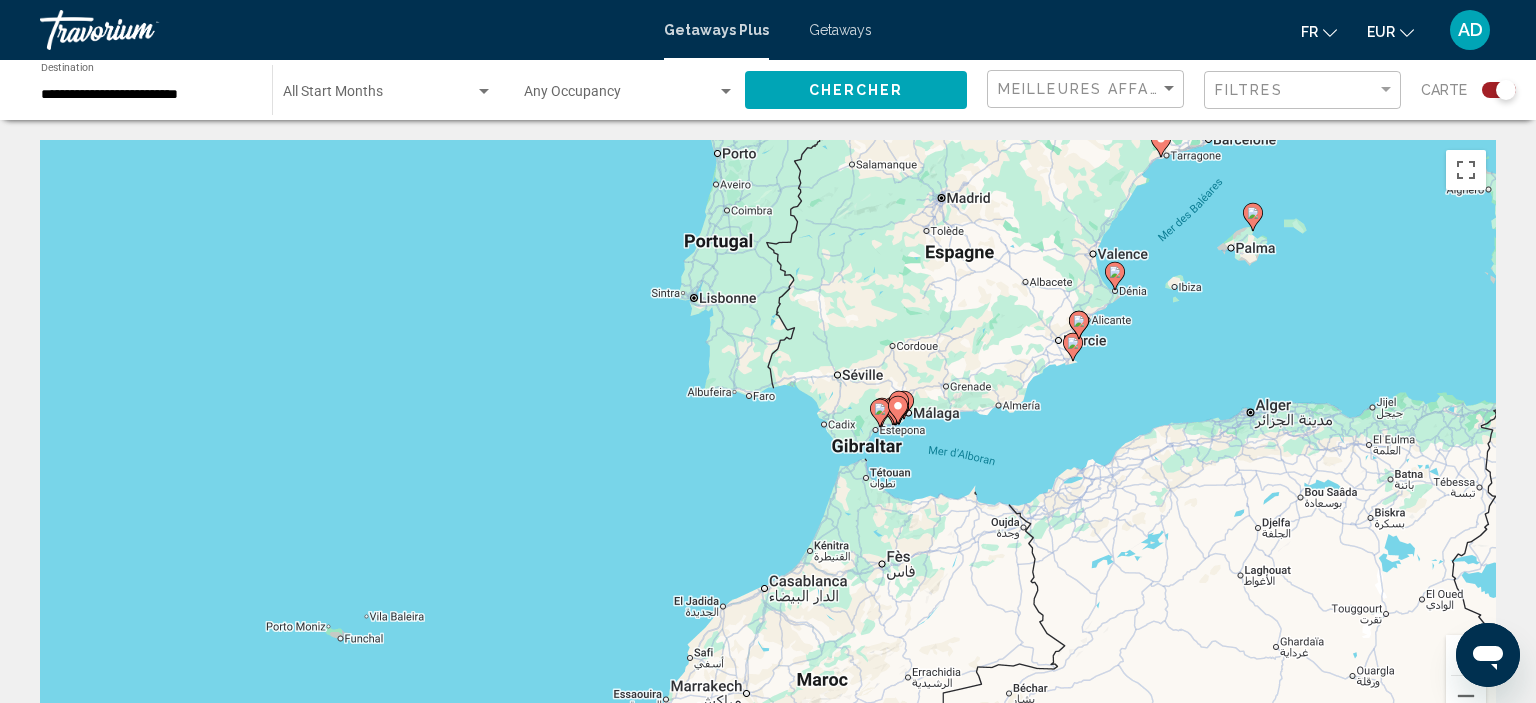 drag, startPoint x: 1314, startPoint y: 442, endPoint x: 1011, endPoint y: 511, distance: 310.75714 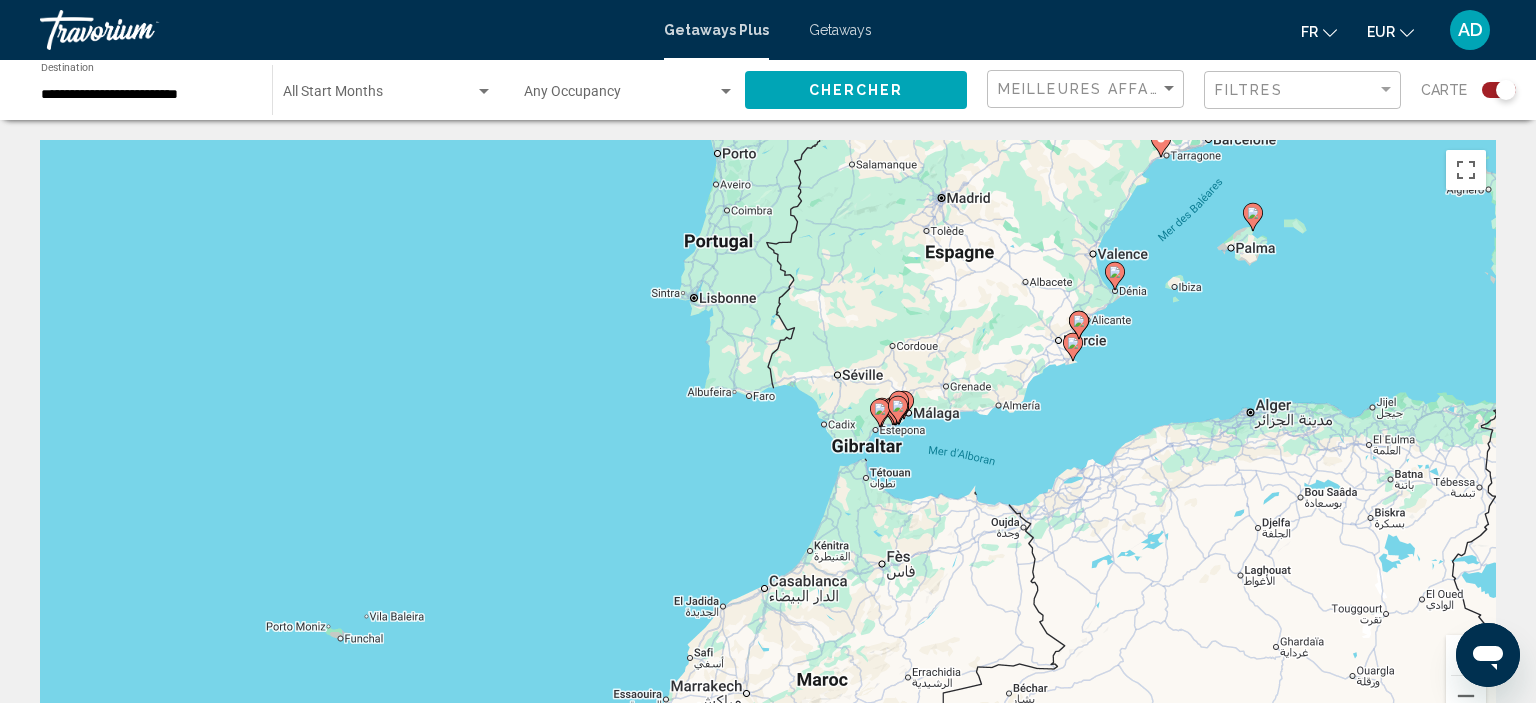 click on "Pour activer le glissement avec le clavier, appuyez sur Alt+Entrée. Une fois ce mode activé, utilisez les touches fléchées pour déplacer le repère. Pour valider le déplacement, appuyez sur Entrée. Pour annuler, appuyez sur Échap." at bounding box center (768, 440) 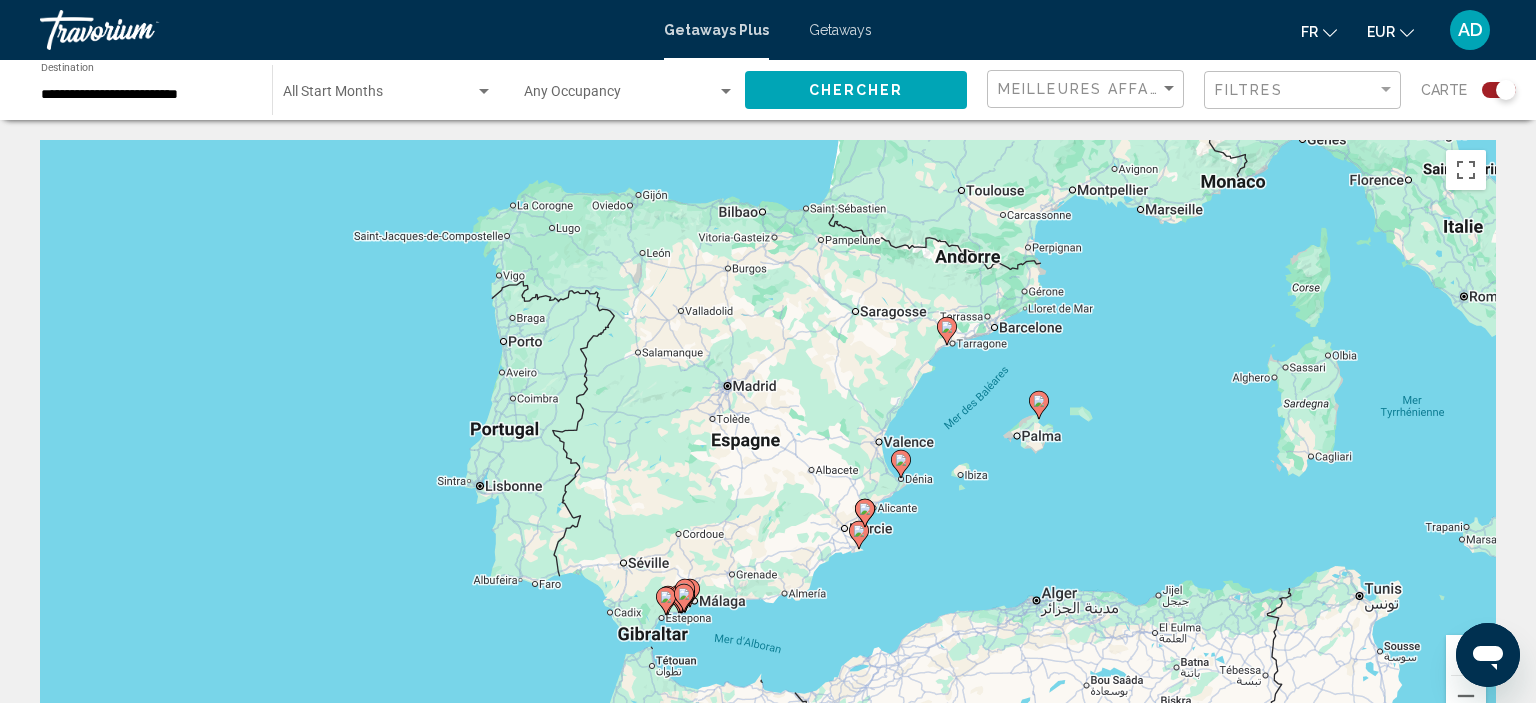 drag, startPoint x: 1406, startPoint y: 324, endPoint x: 1176, endPoint y: 527, distance: 306.7719 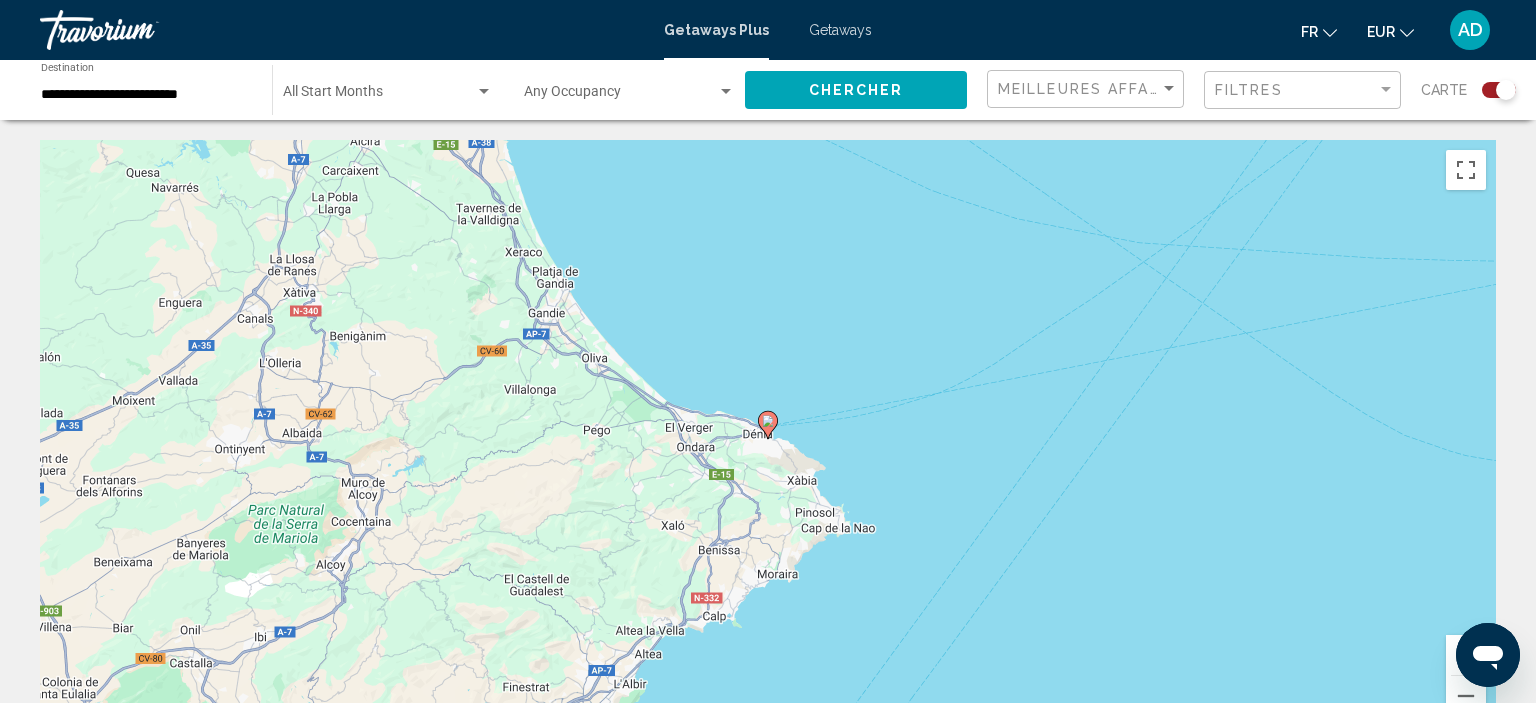 click 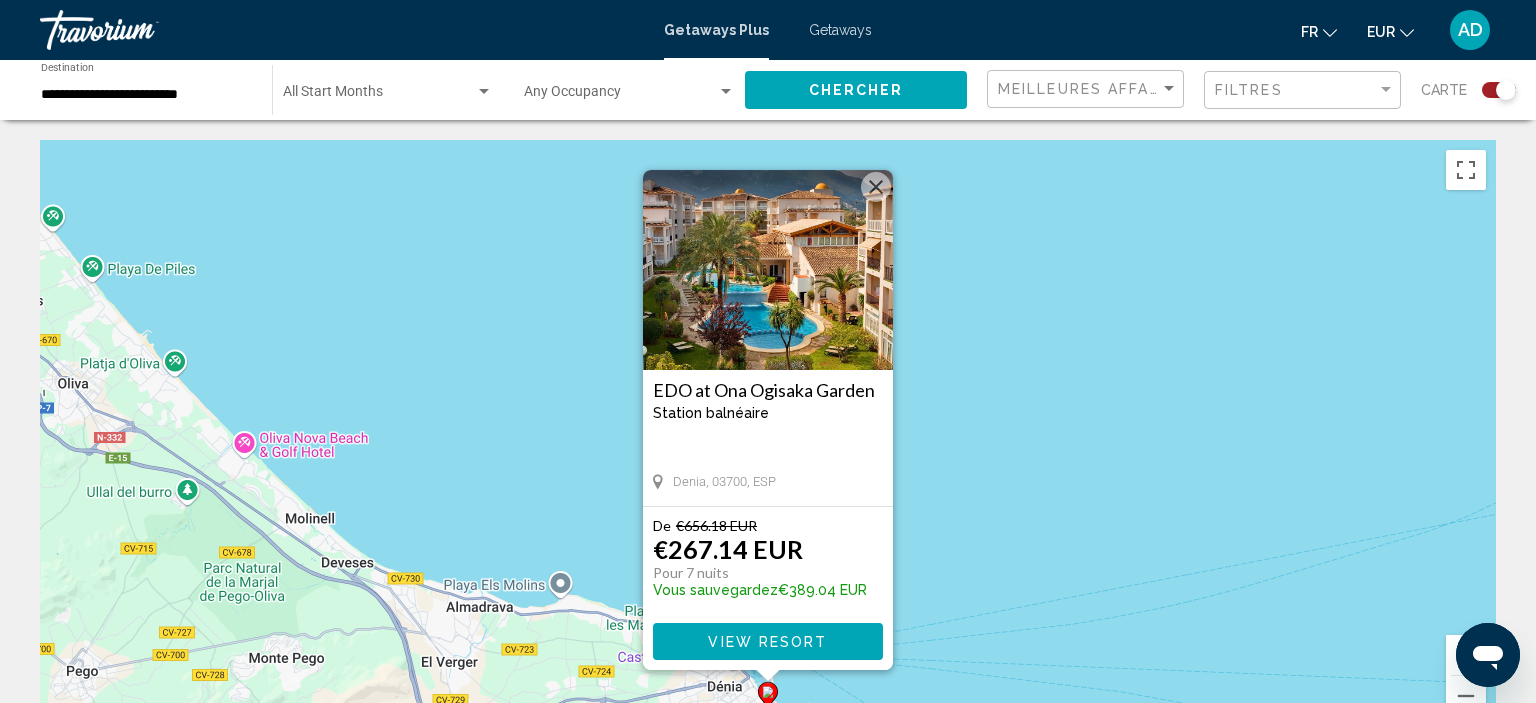 click at bounding box center (876, 187) 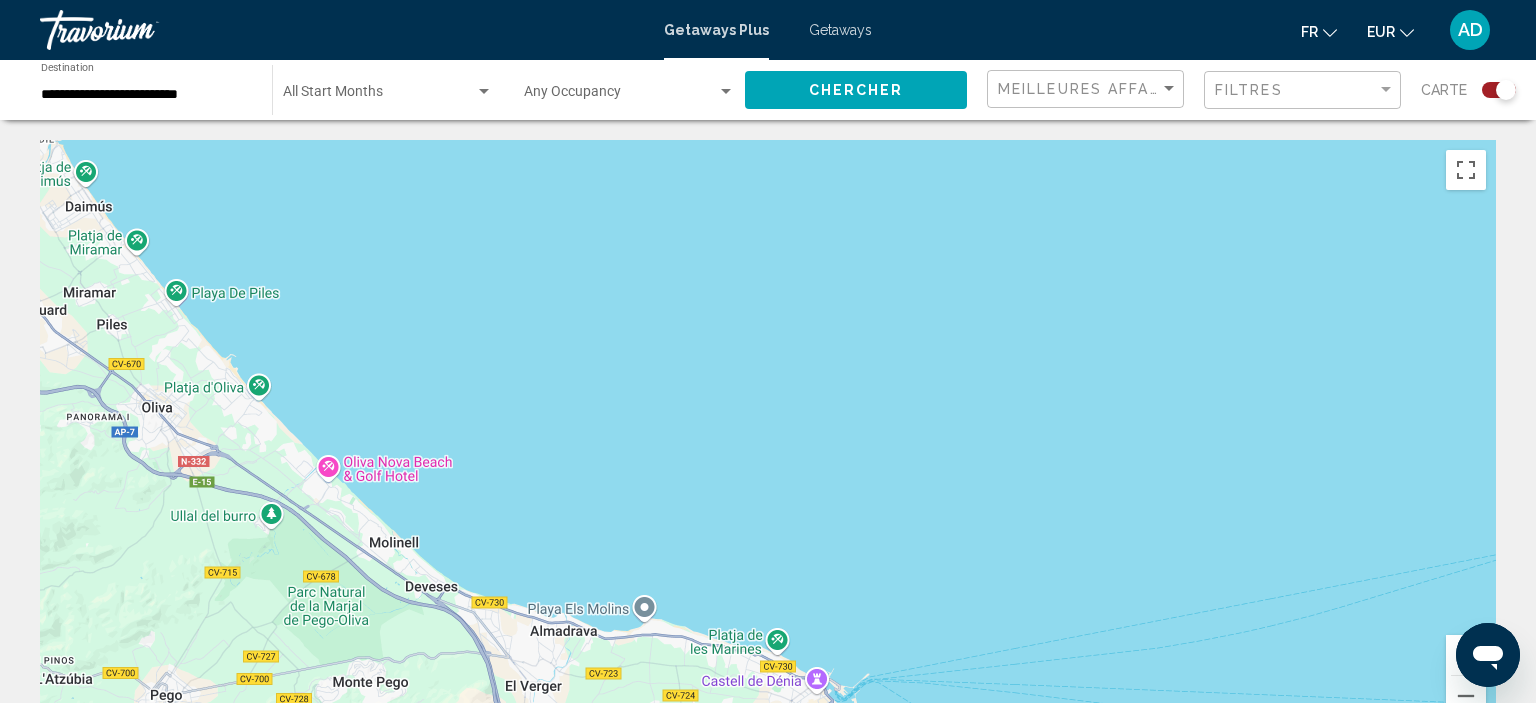 drag, startPoint x: 865, startPoint y: 301, endPoint x: 937, endPoint y: 242, distance: 93.08598 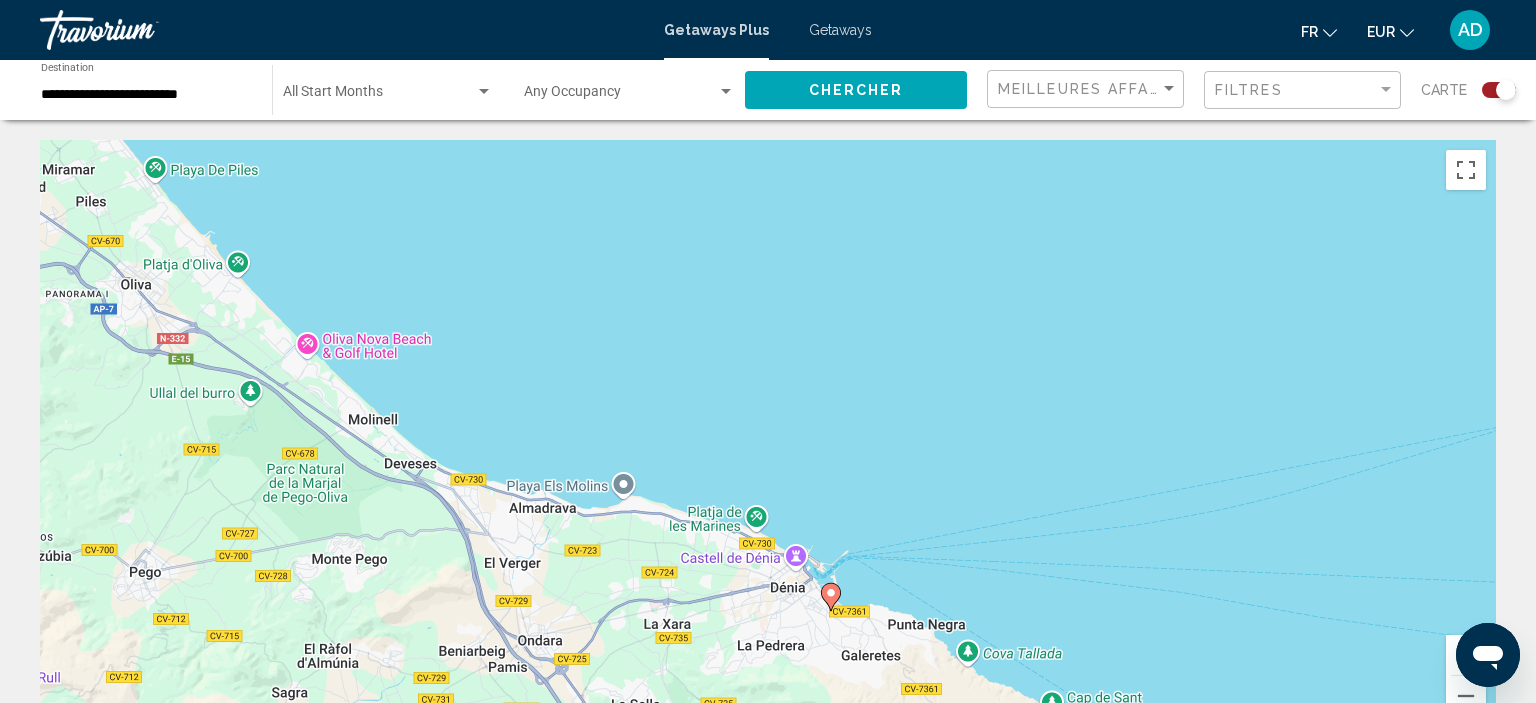 drag, startPoint x: 910, startPoint y: 470, endPoint x: 886, endPoint y: 266, distance: 205.4069 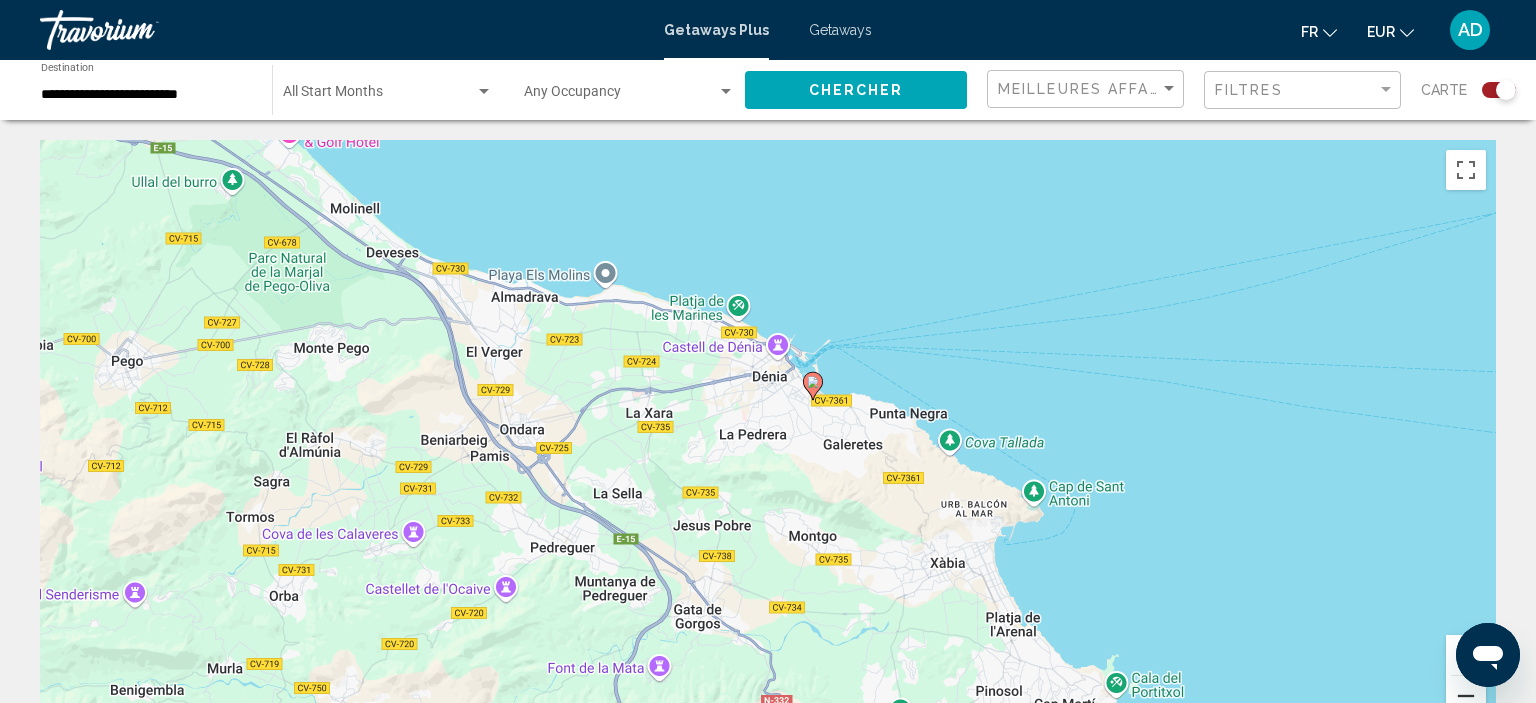 click at bounding box center (1466, 696) 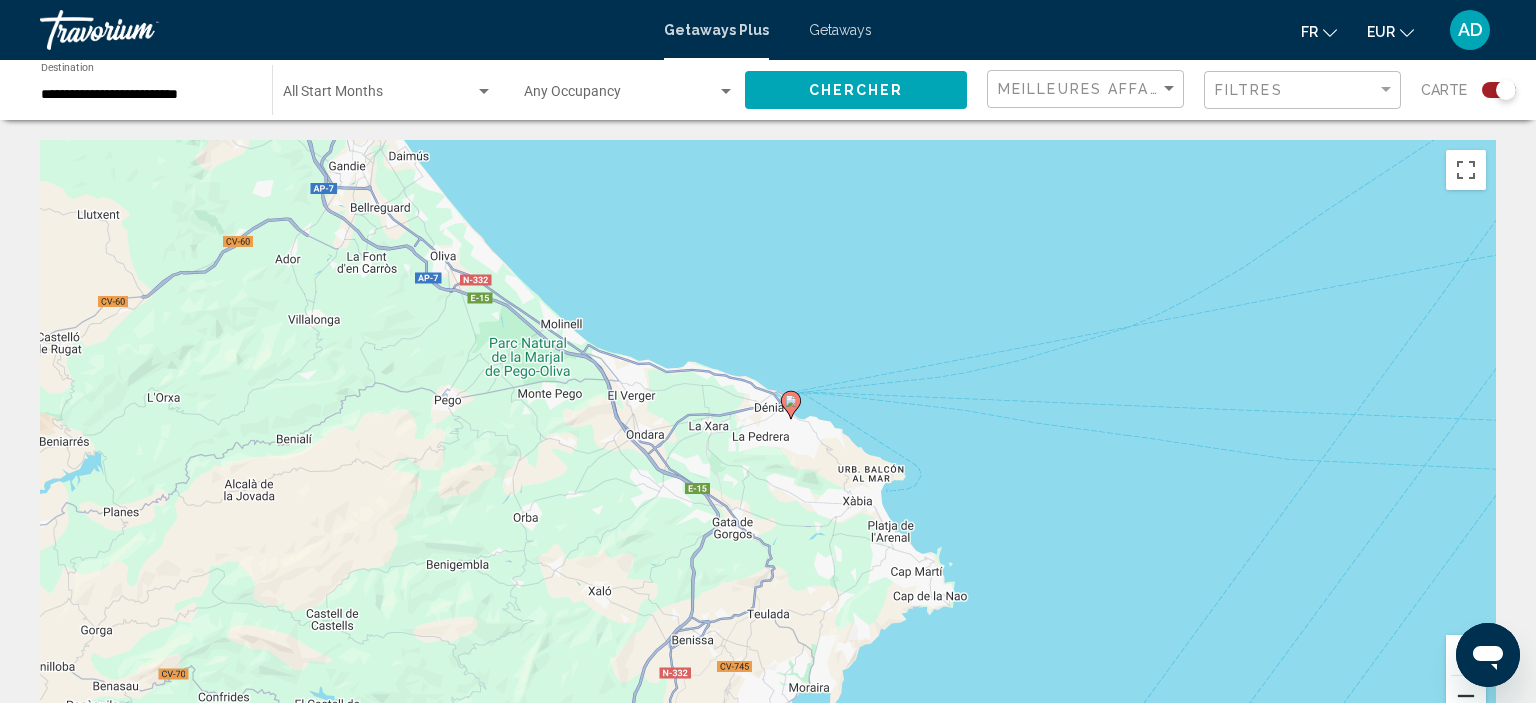 click at bounding box center [1466, 696] 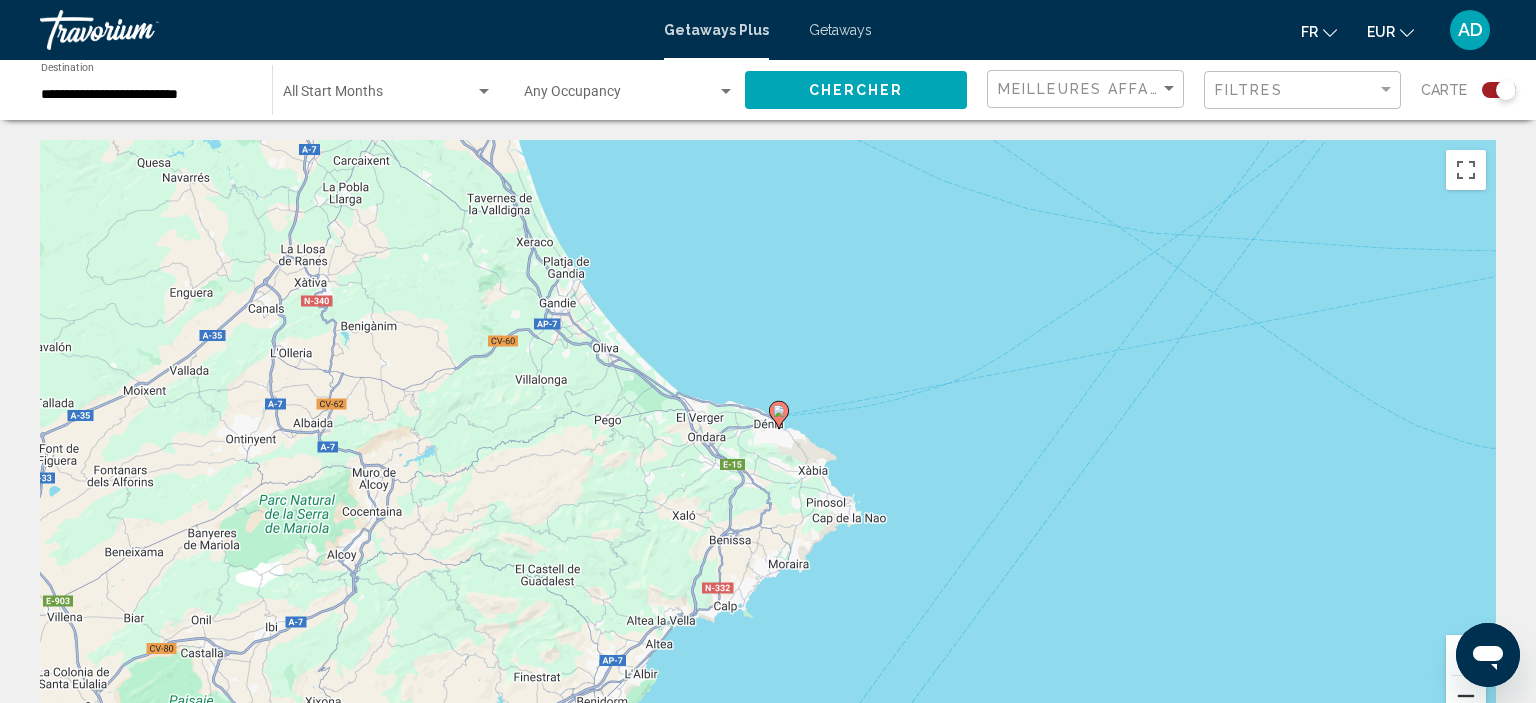 click at bounding box center (1466, 696) 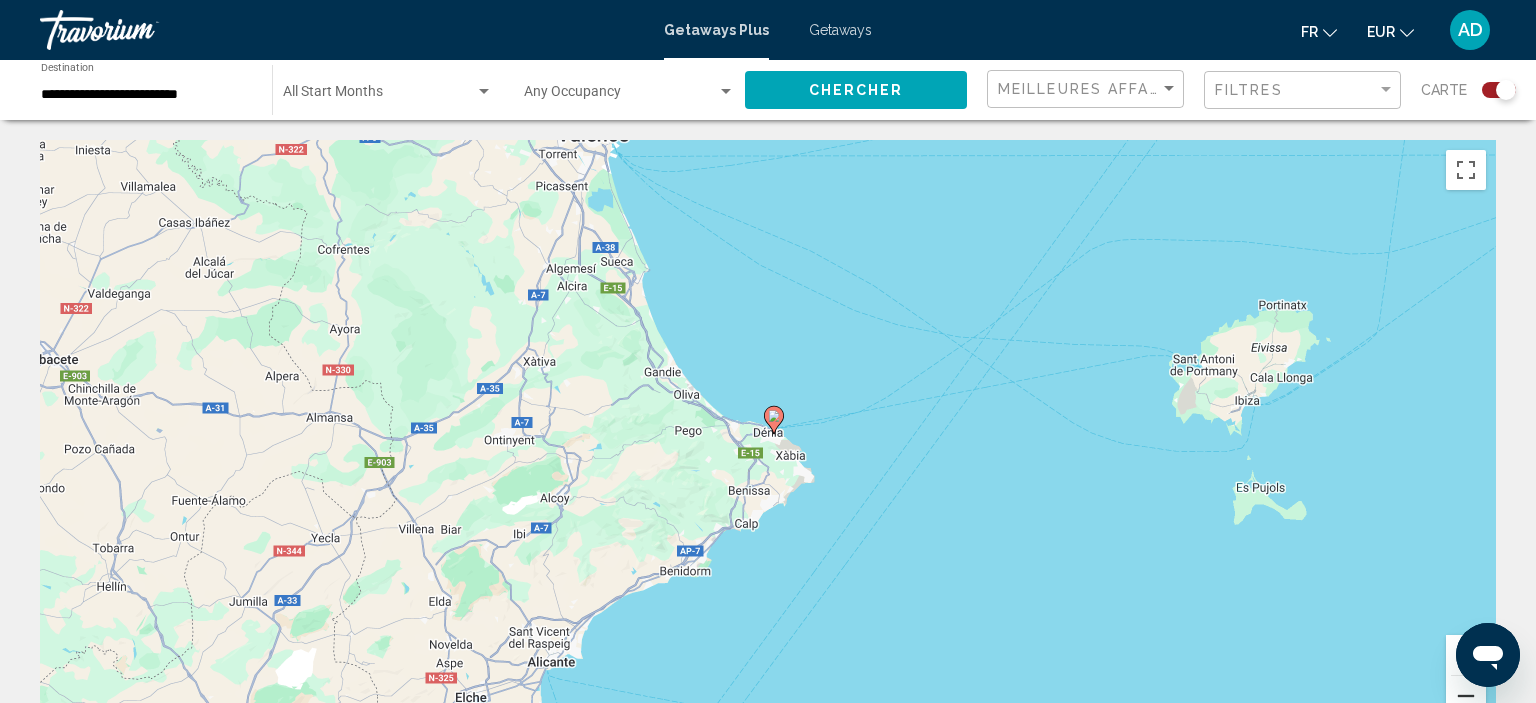 click at bounding box center [1466, 696] 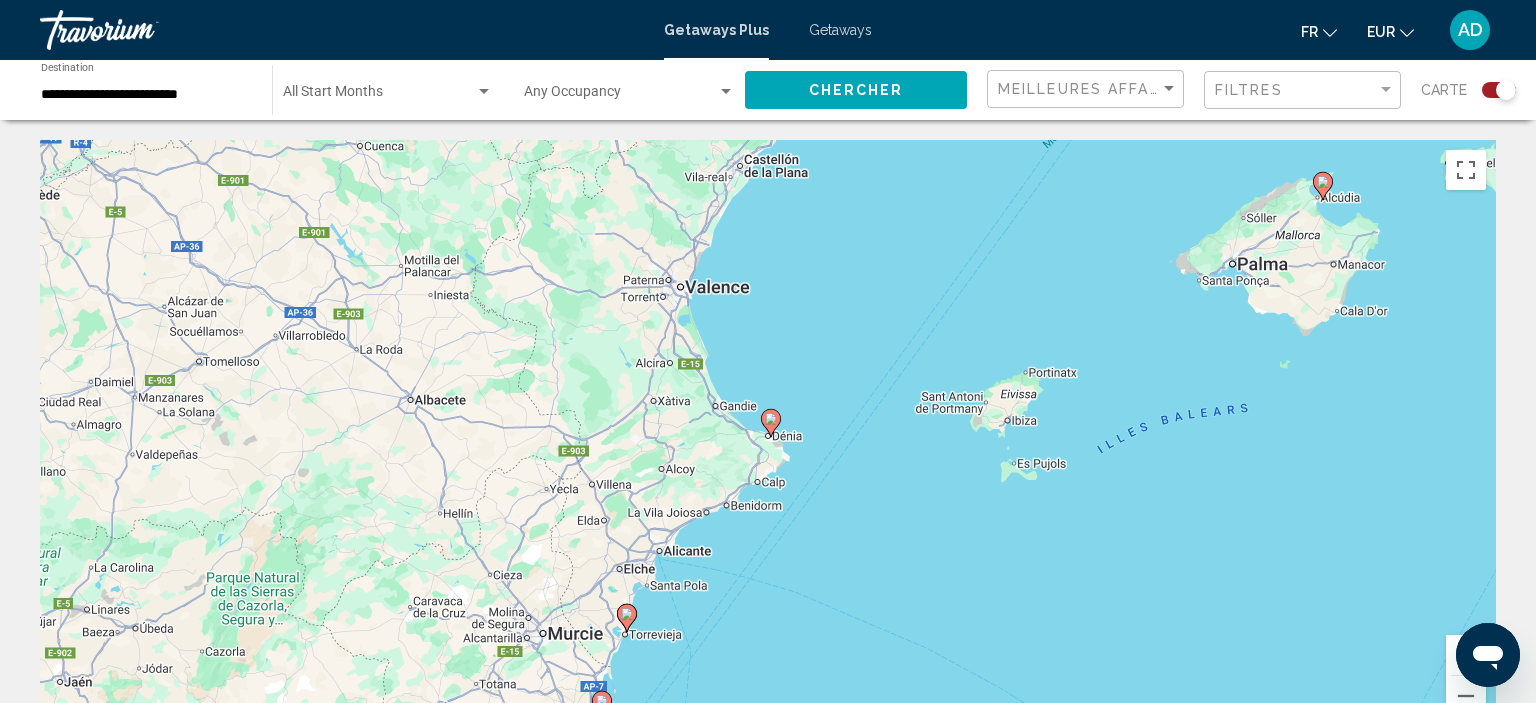 click 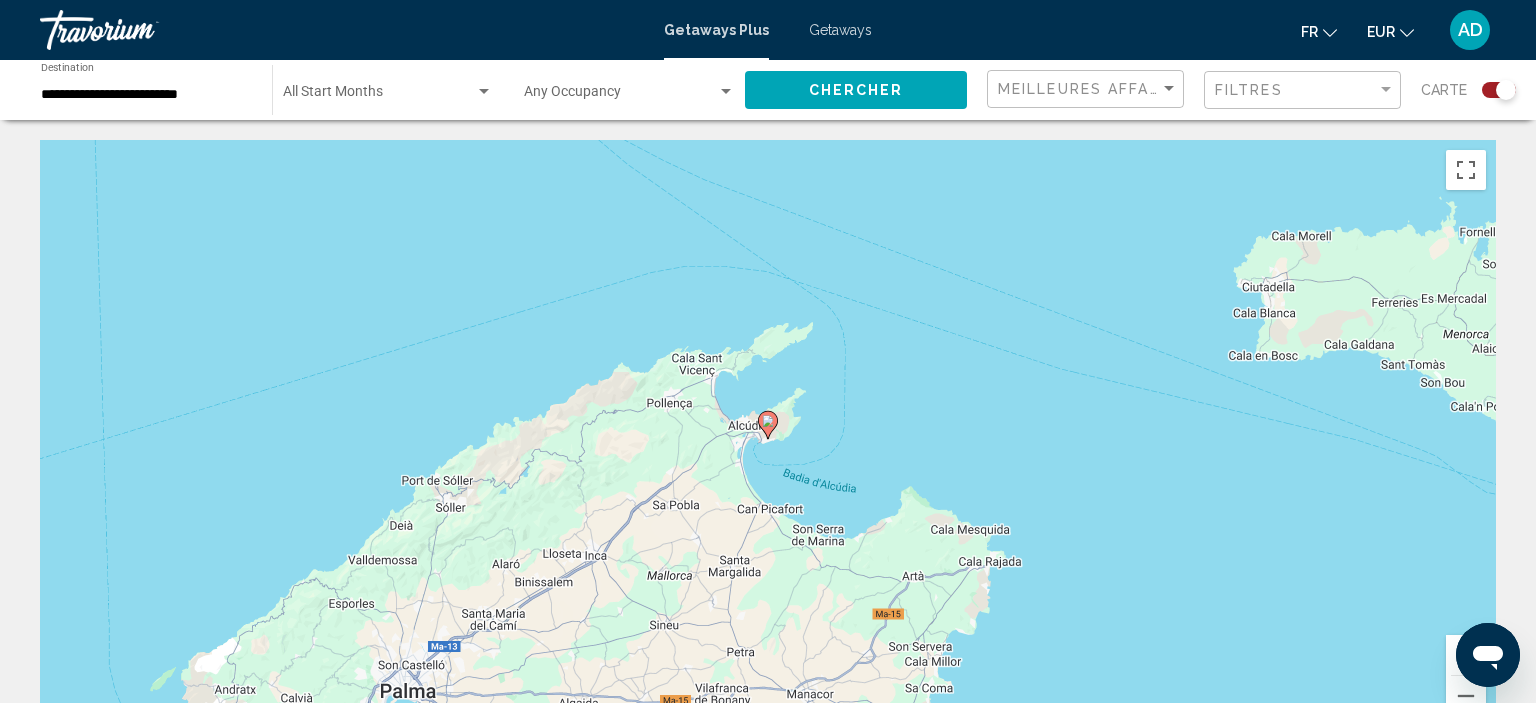 click 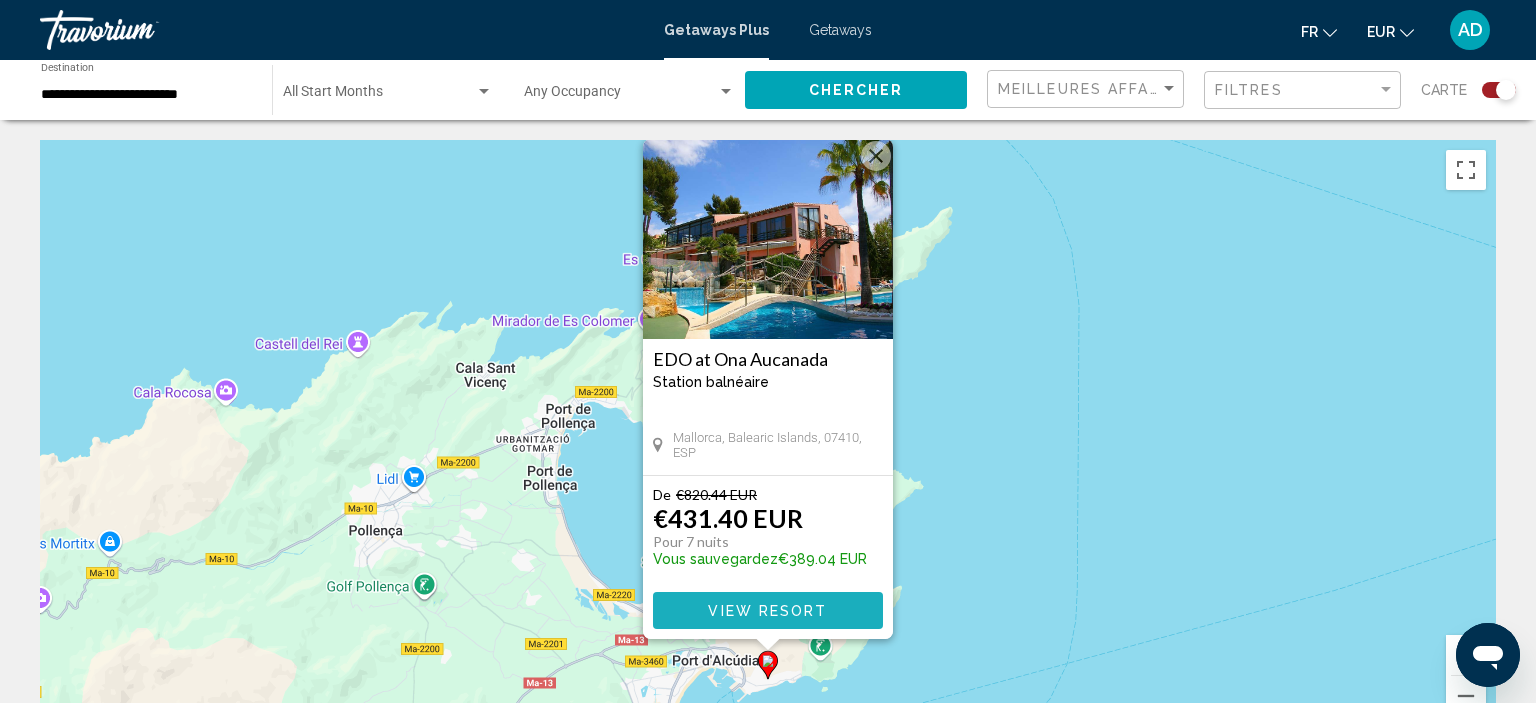 click on "View Resort" at bounding box center [768, 610] 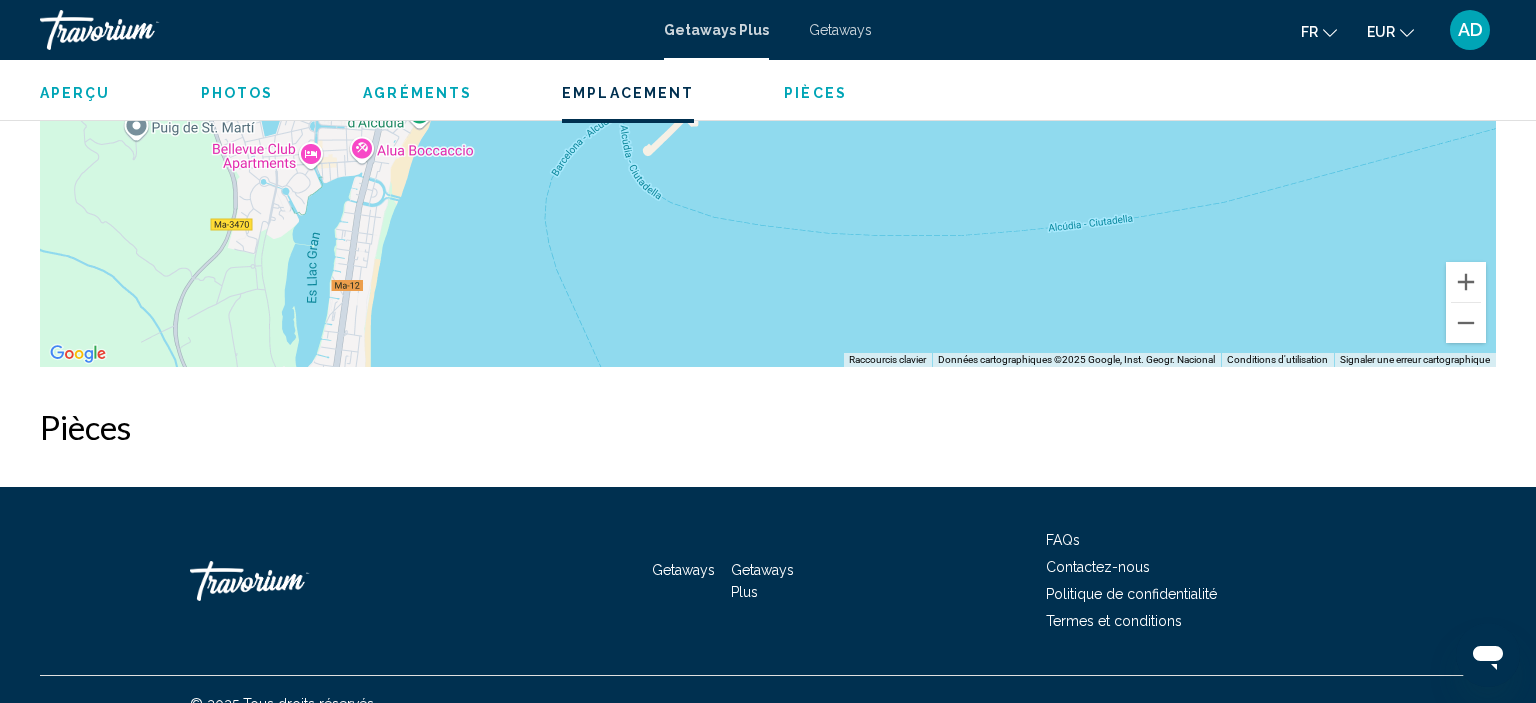 scroll, scrollTop: 5244, scrollLeft: 0, axis: vertical 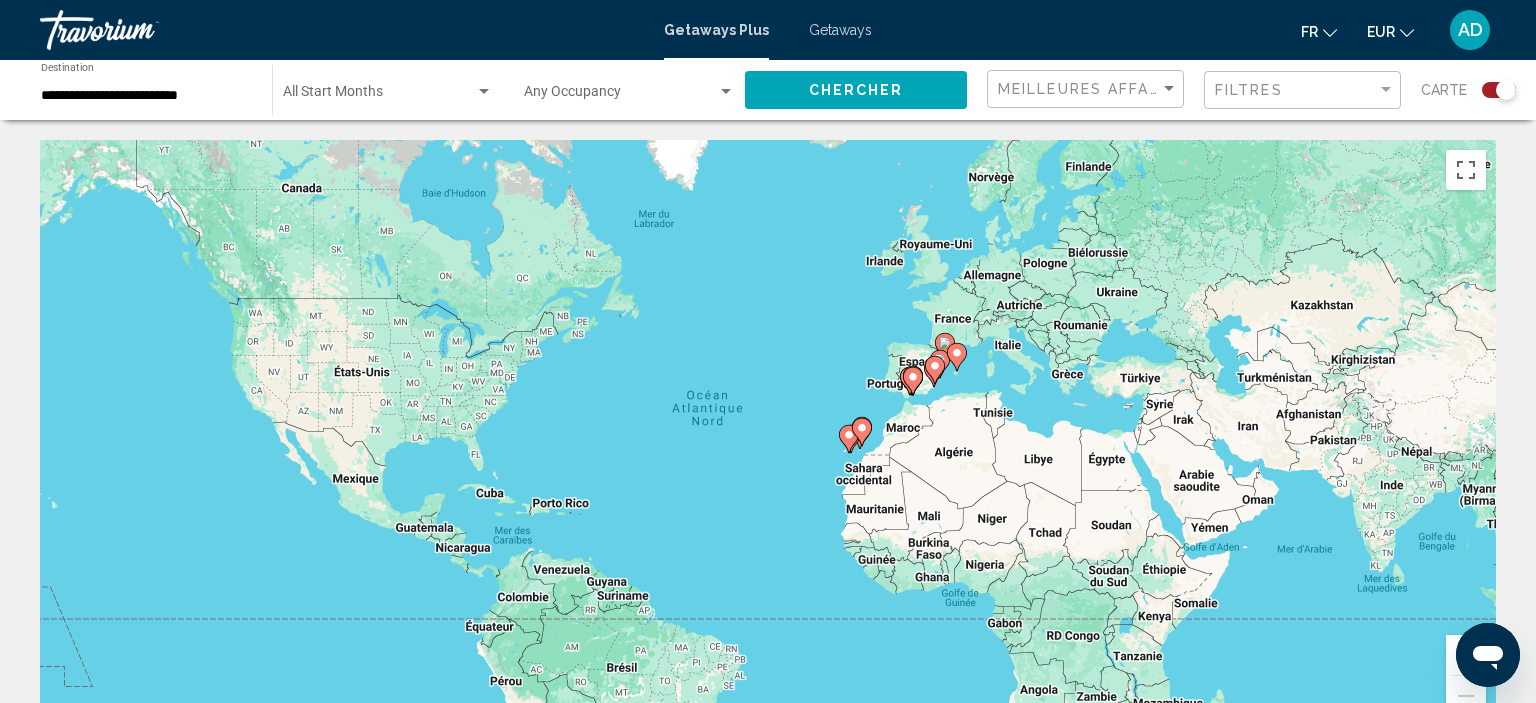 click 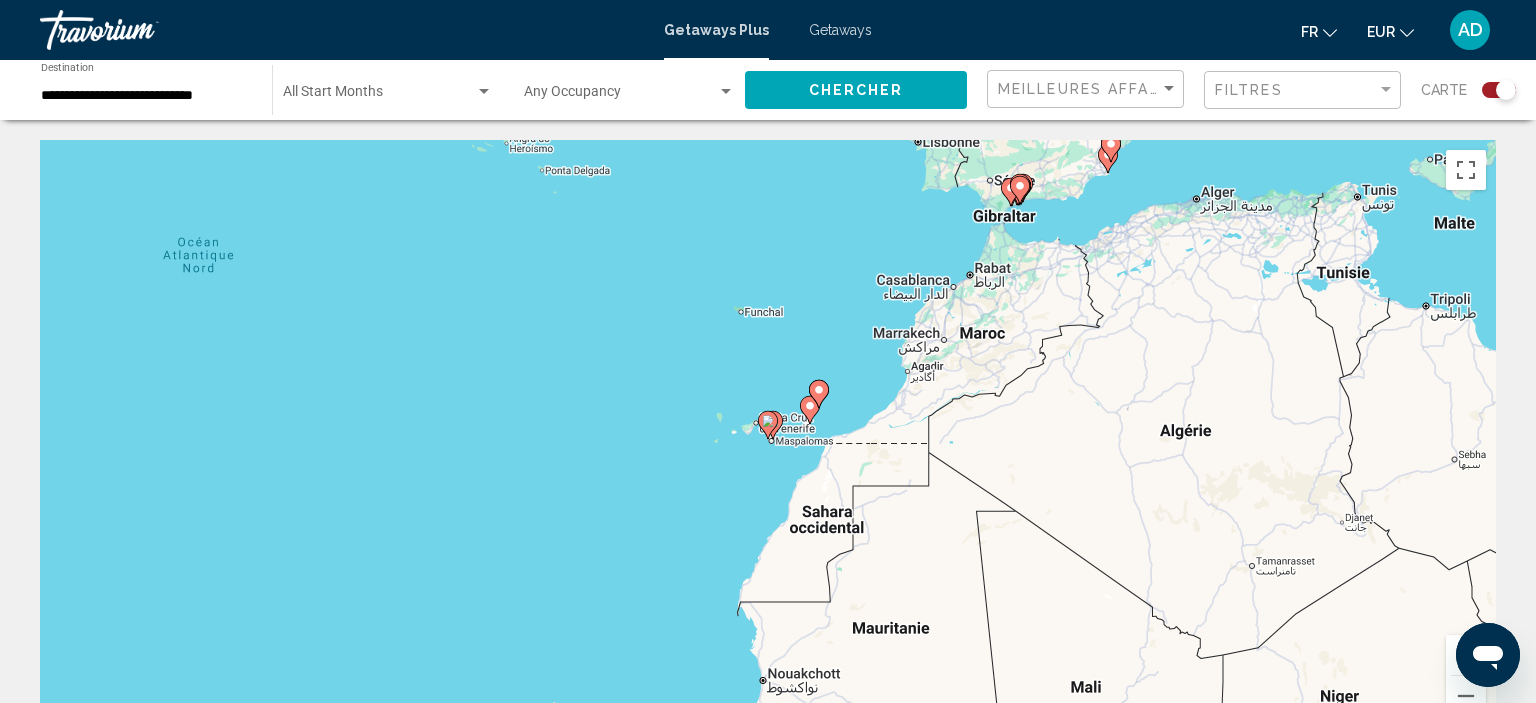 click at bounding box center (819, 394) 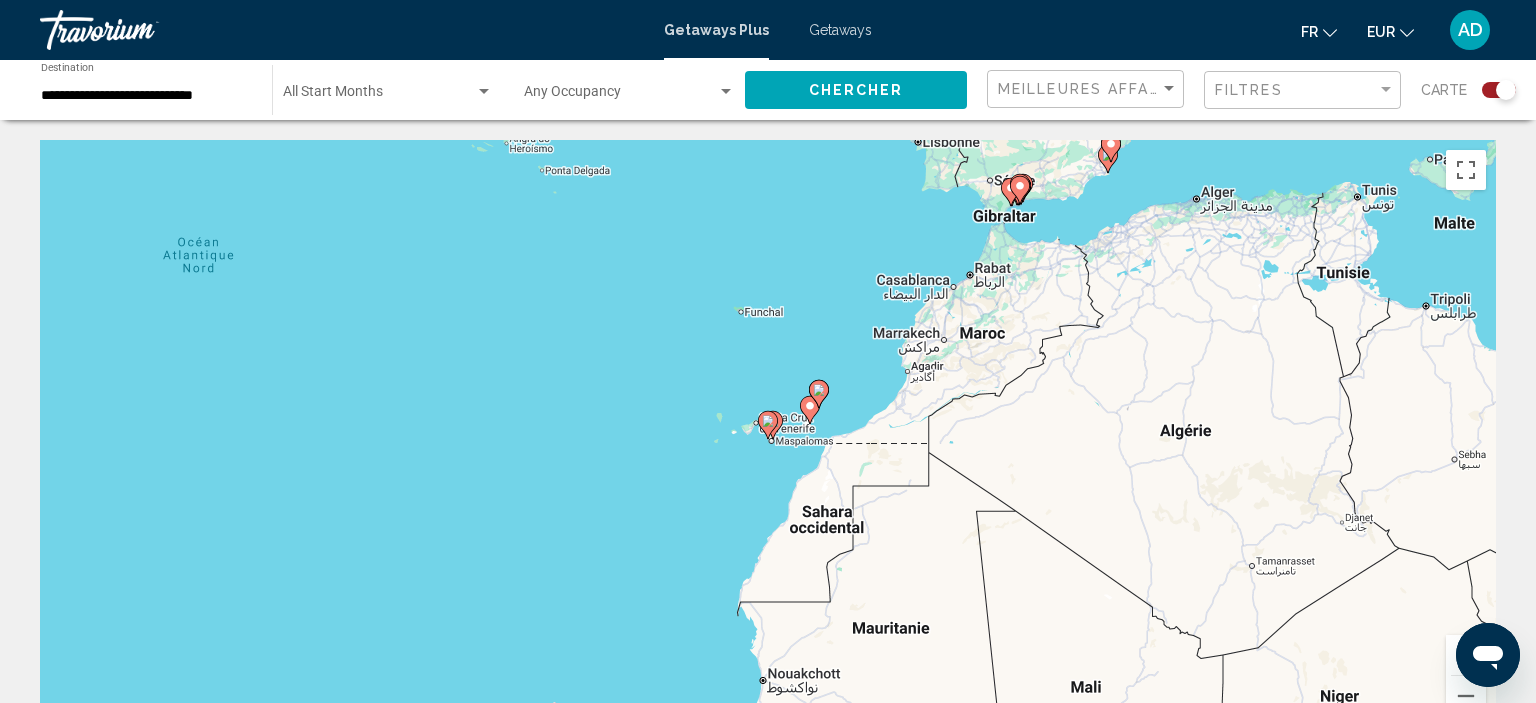 type on "**********" 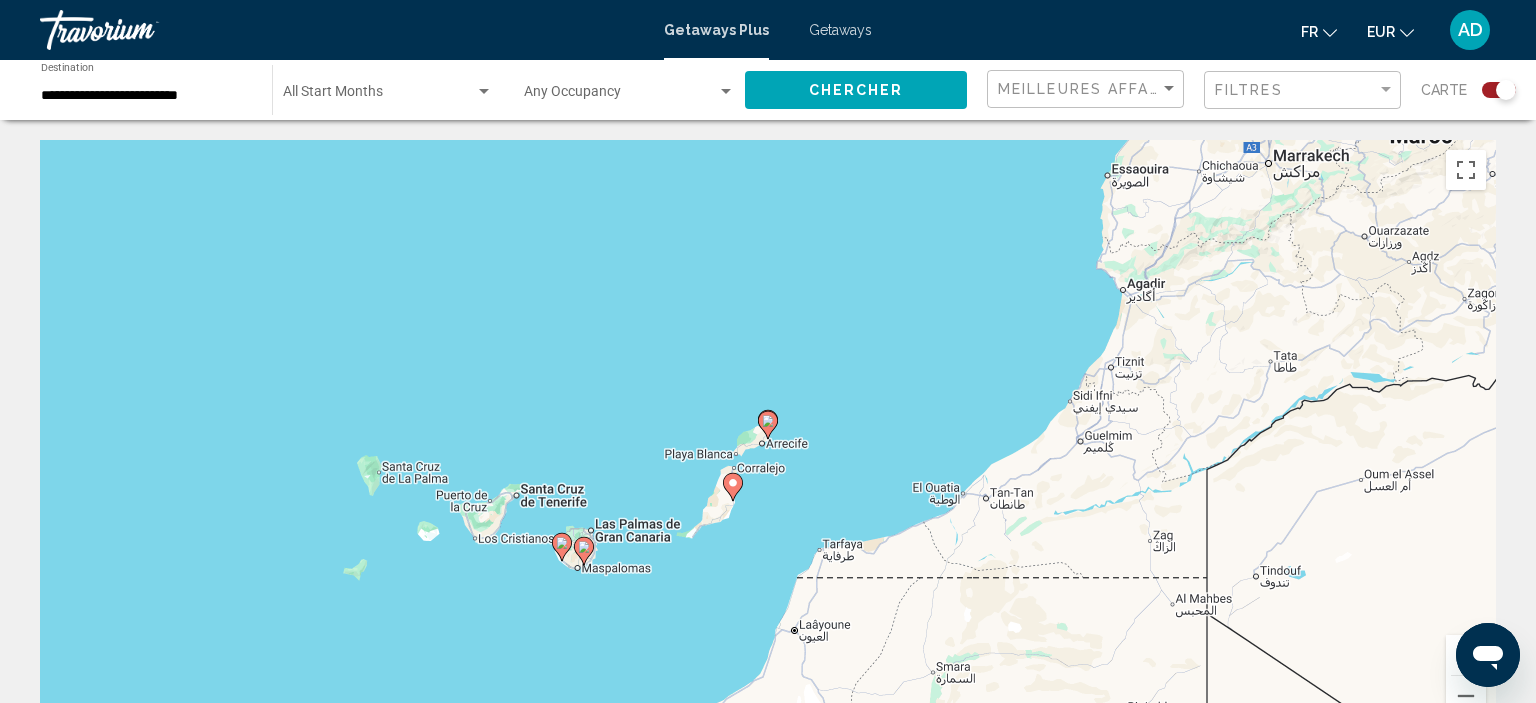 click 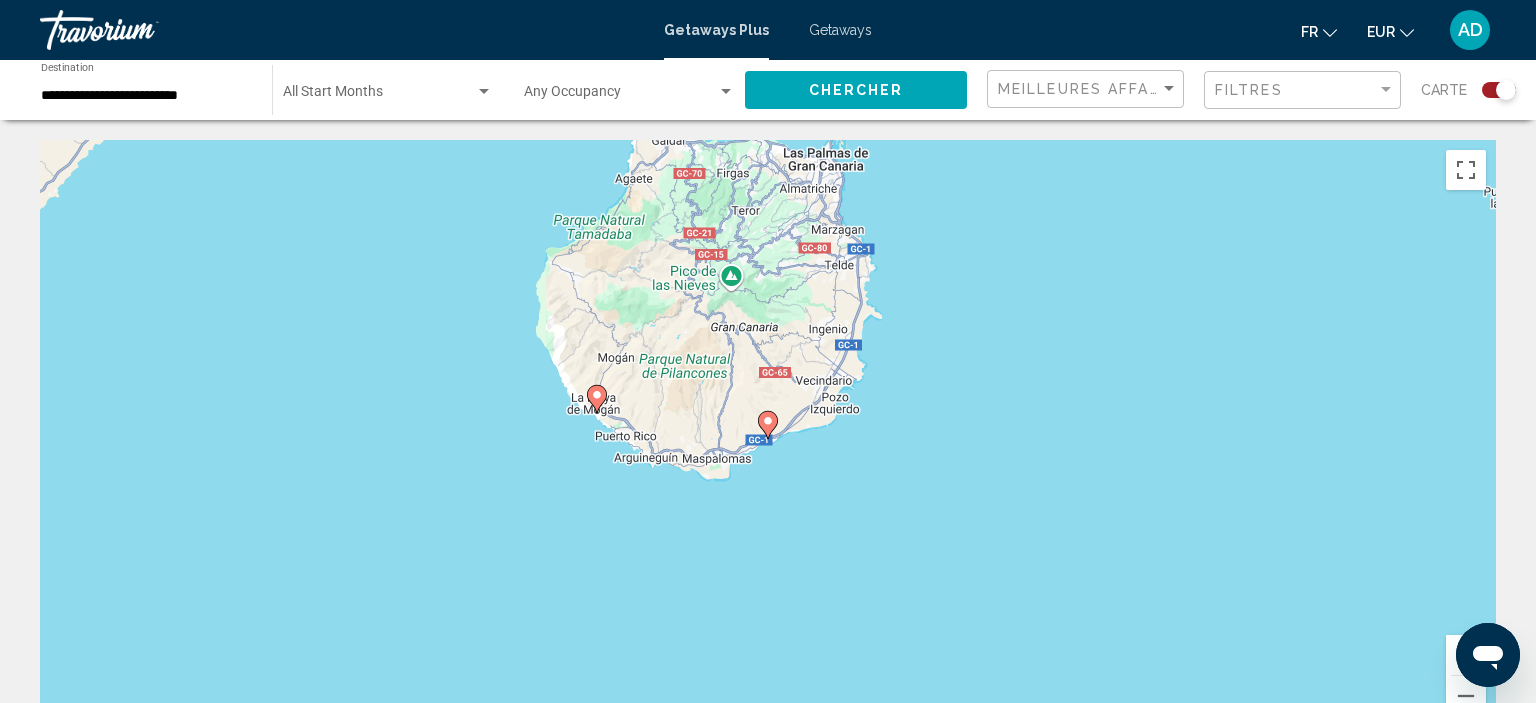 click at bounding box center [768, 425] 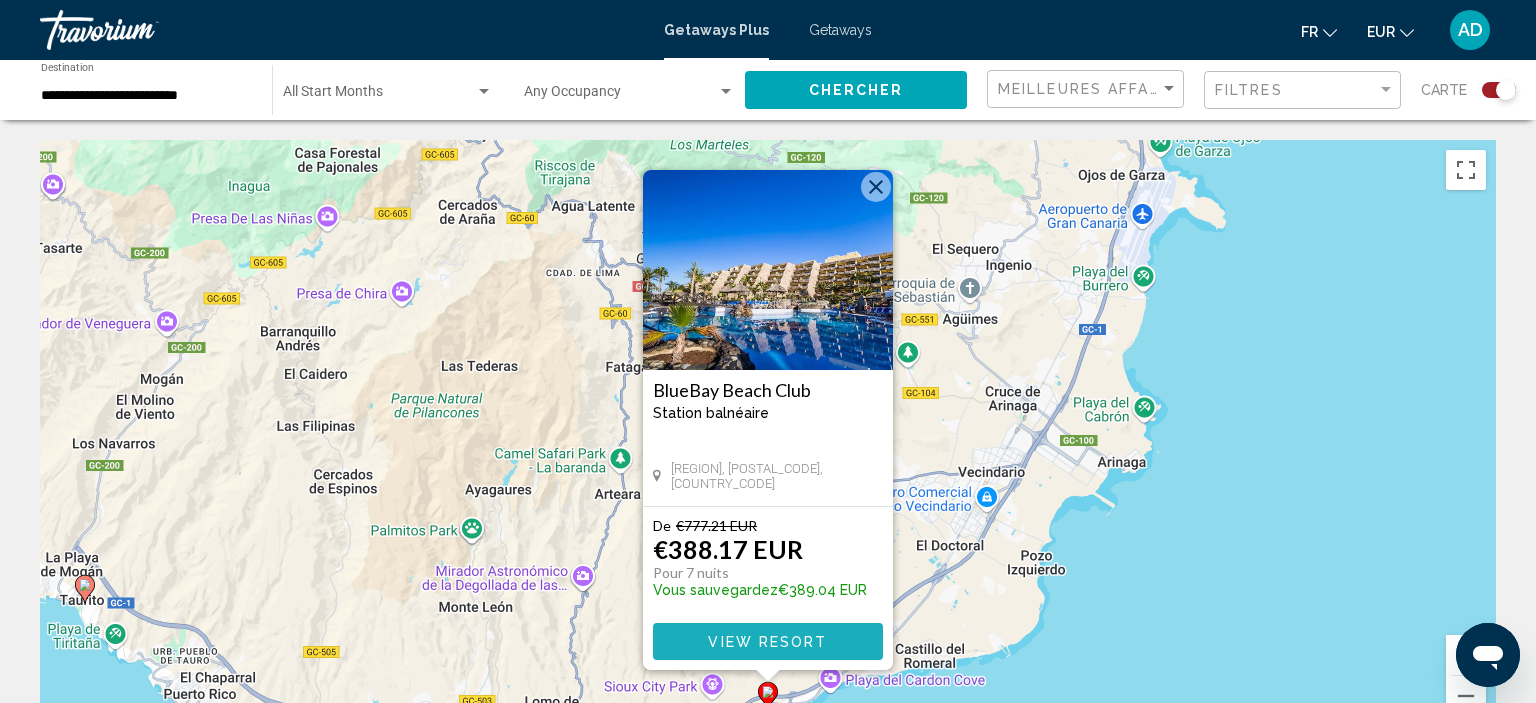 click on "View Resort" at bounding box center (767, 642) 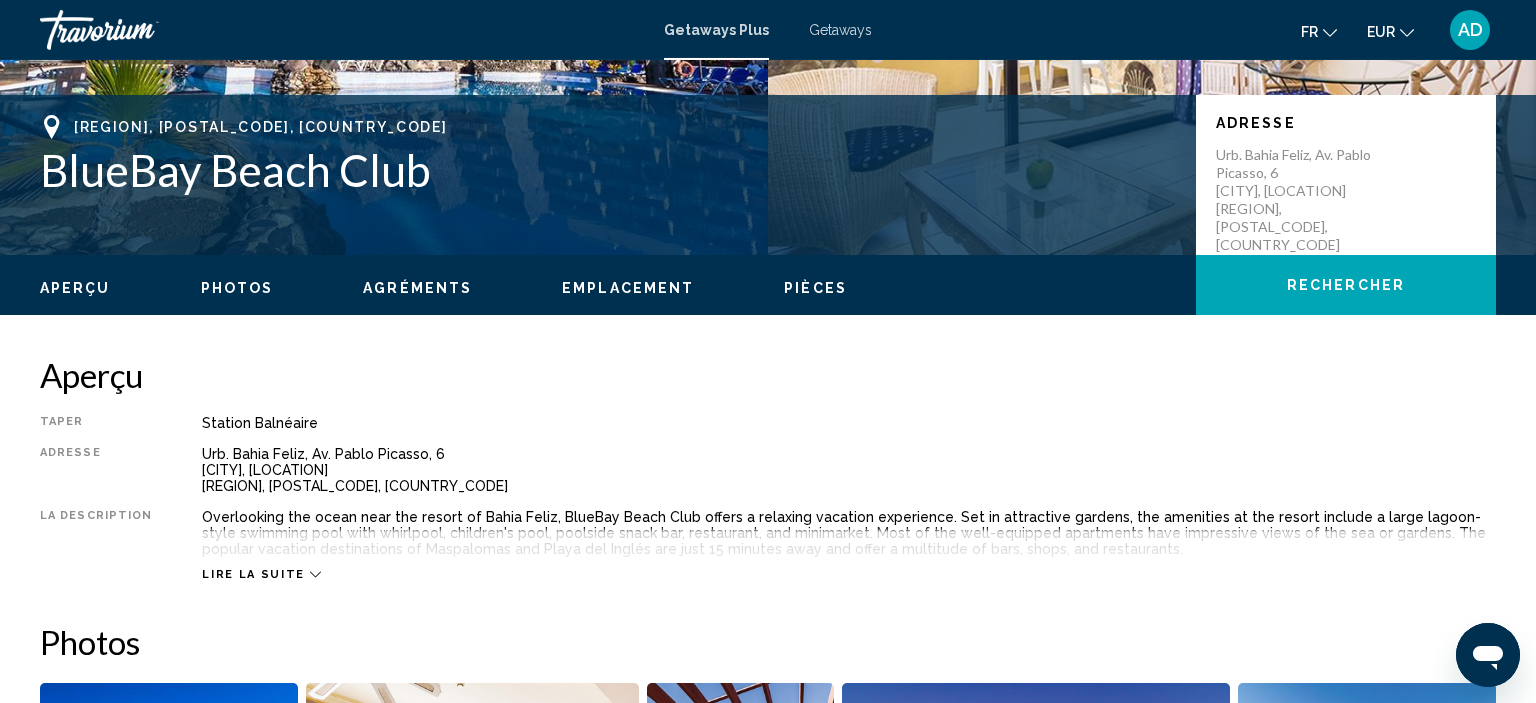 scroll, scrollTop: 392, scrollLeft: 0, axis: vertical 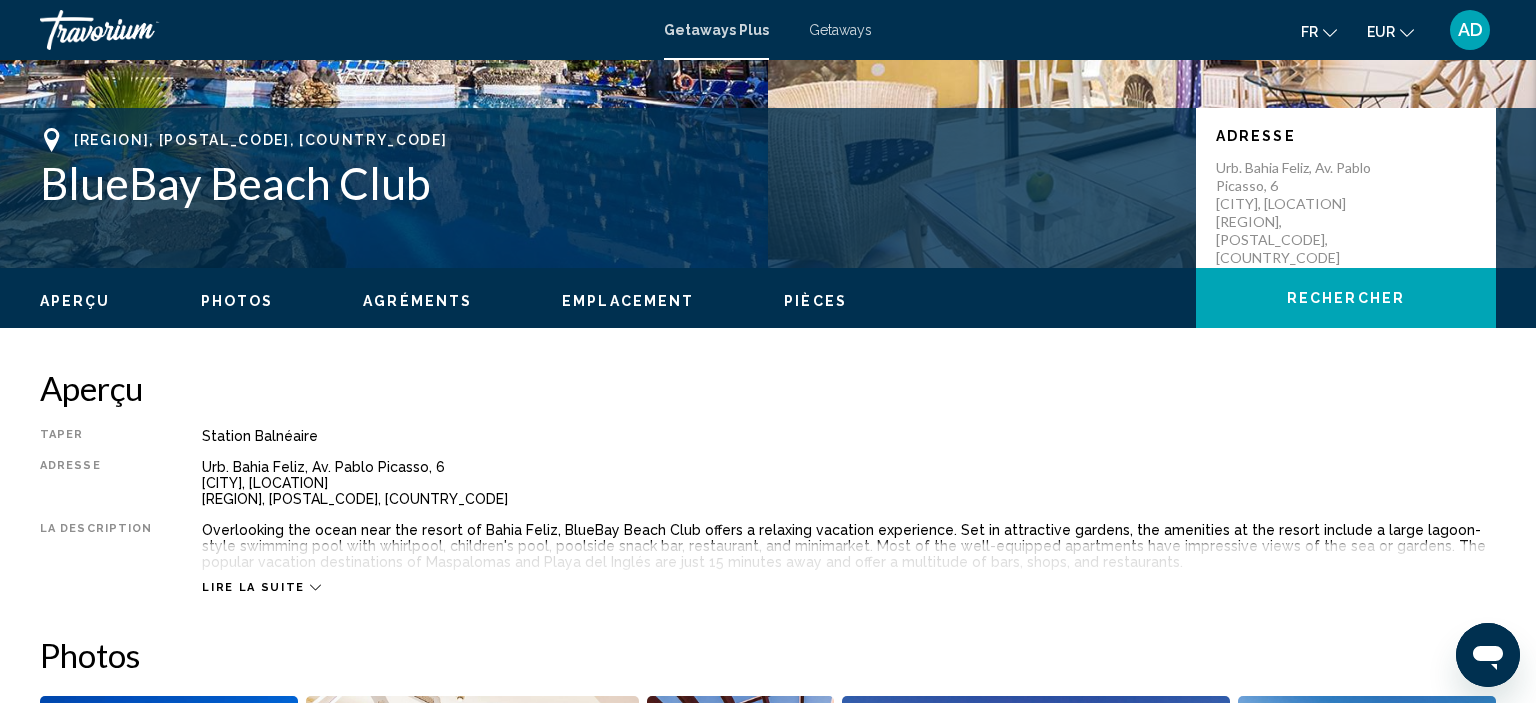 click on "Lire la suite" at bounding box center (253, 587) 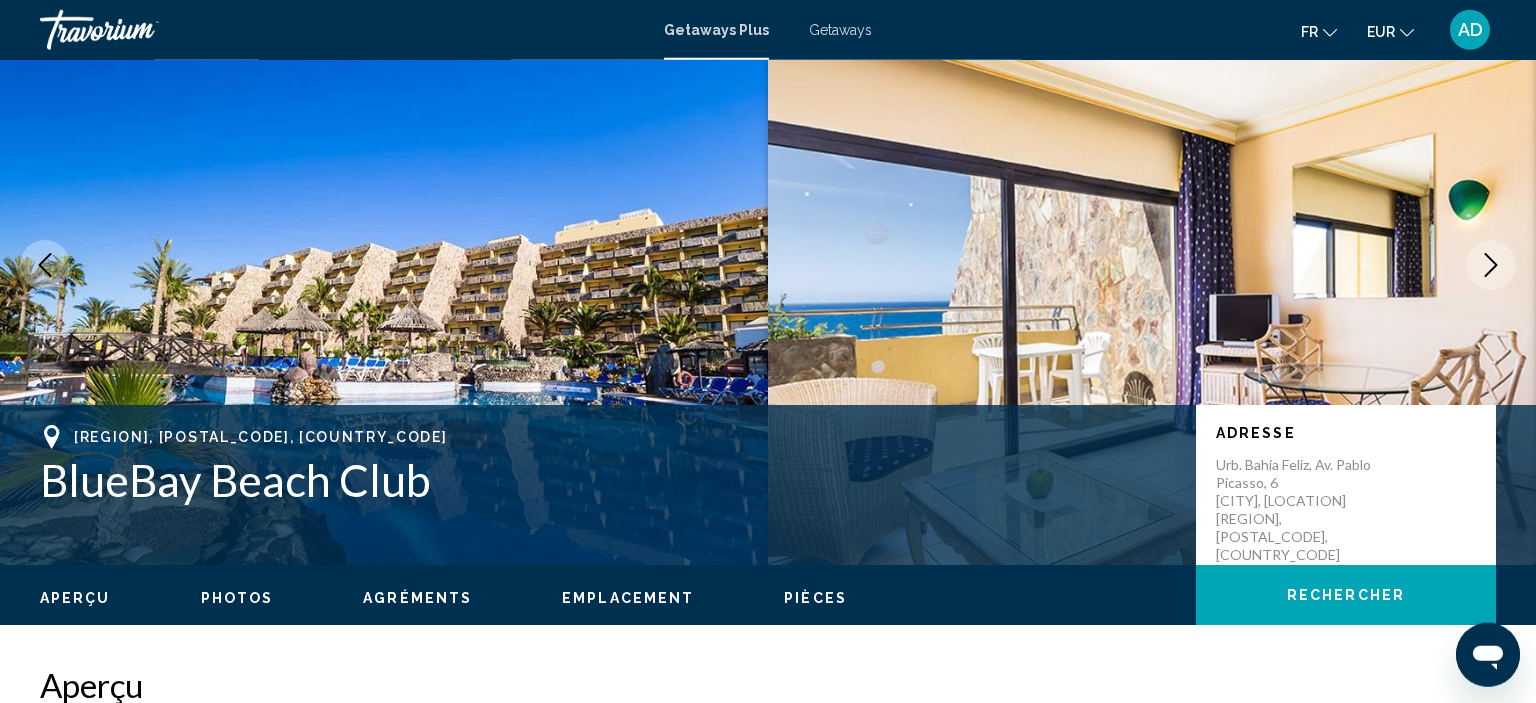 scroll, scrollTop: 0, scrollLeft: 0, axis: both 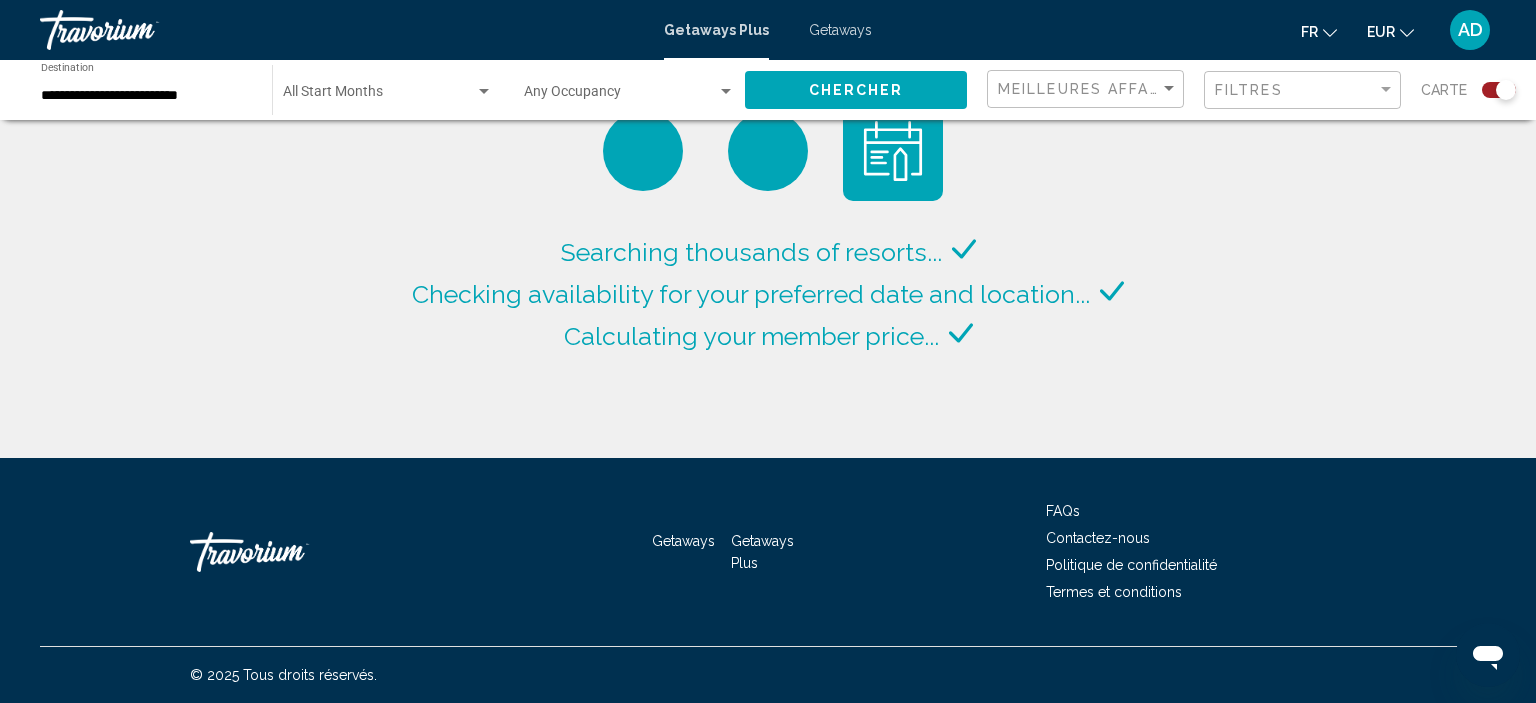 click on "**********" at bounding box center (146, 96) 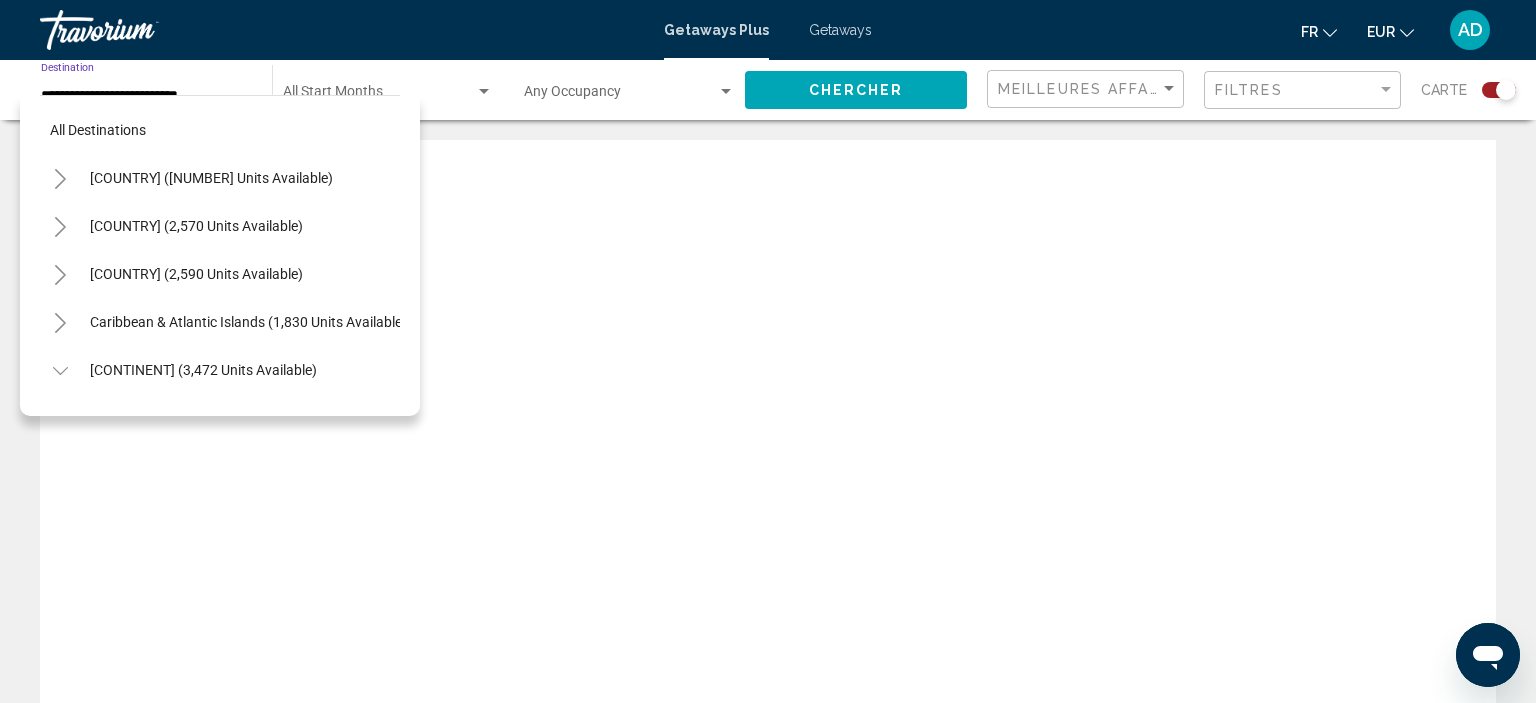 scroll, scrollTop: 647, scrollLeft: 0, axis: vertical 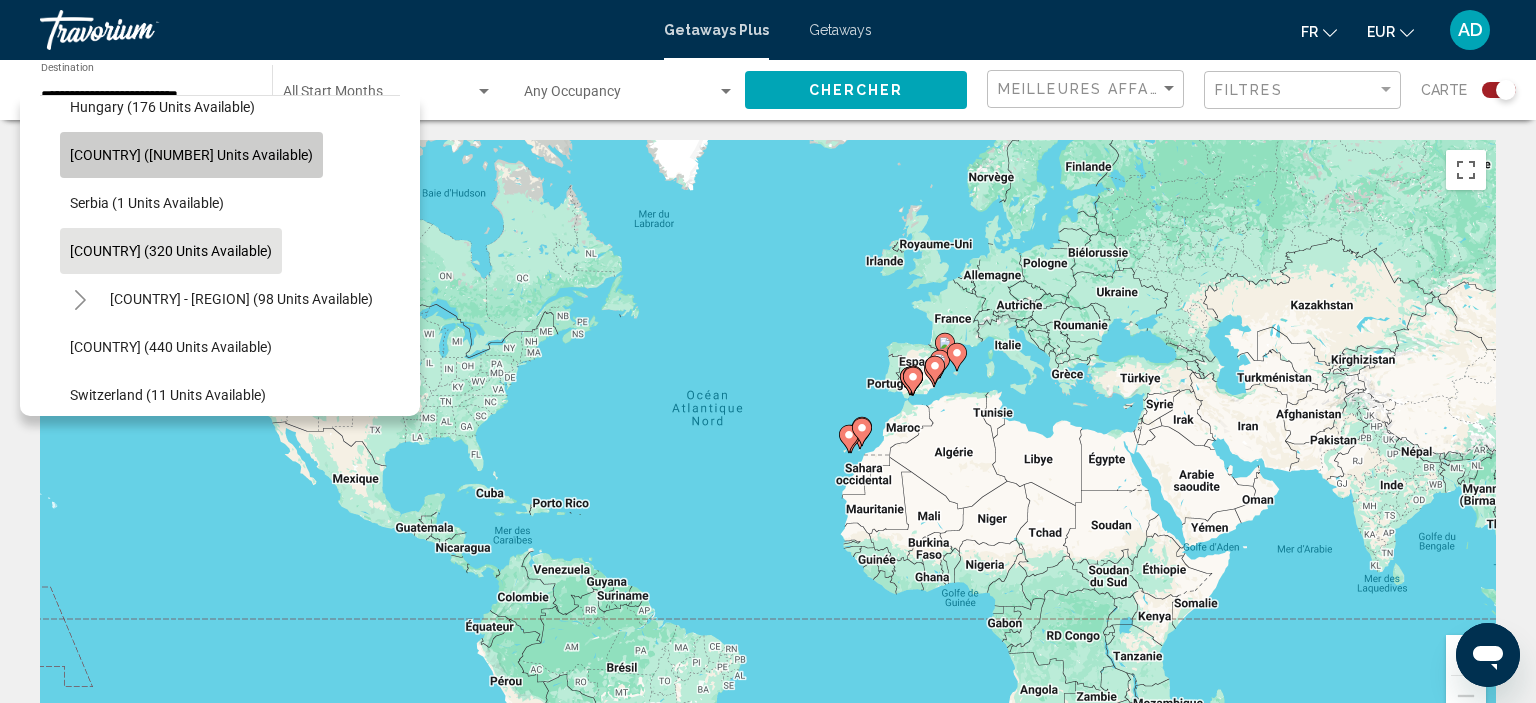 click on "[COUNTRY] ([NUMBER] units available)" 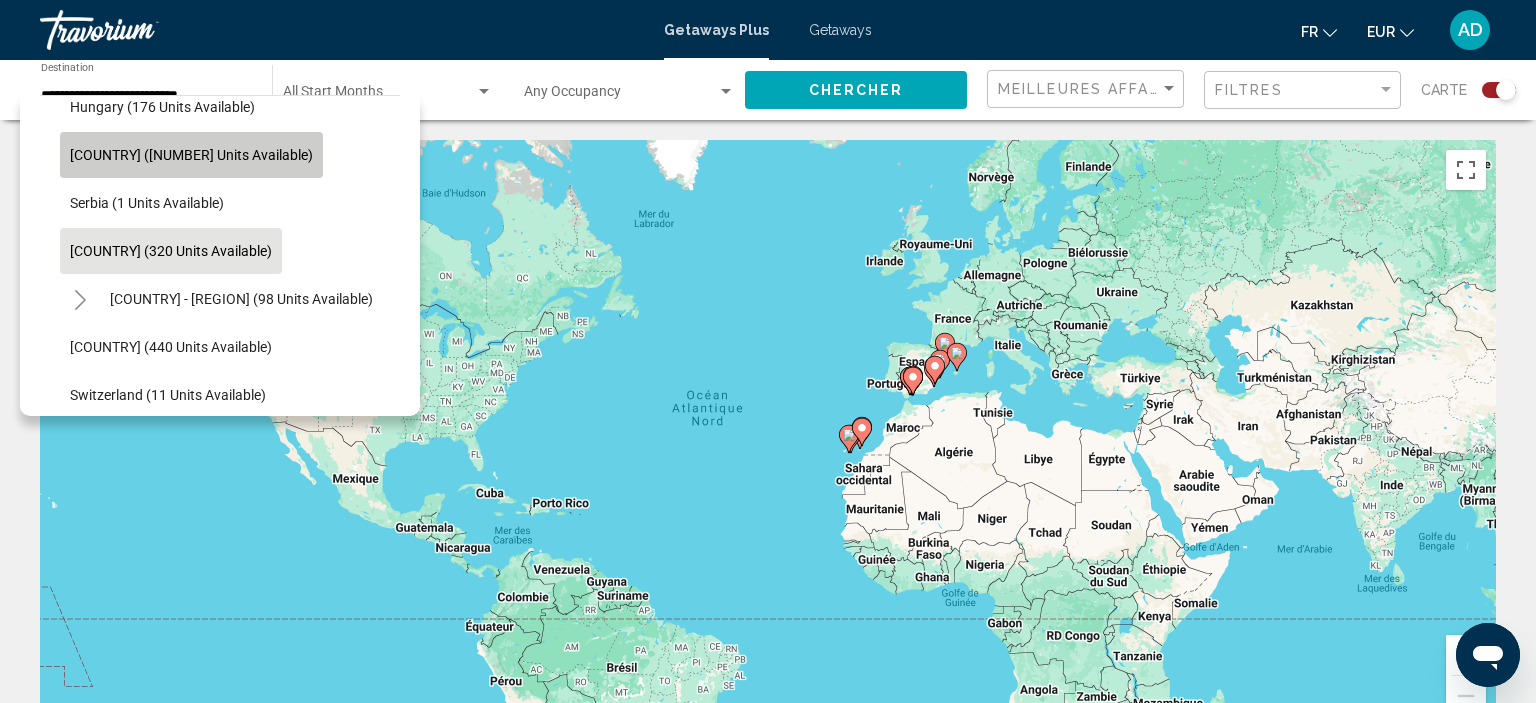 type on "**********" 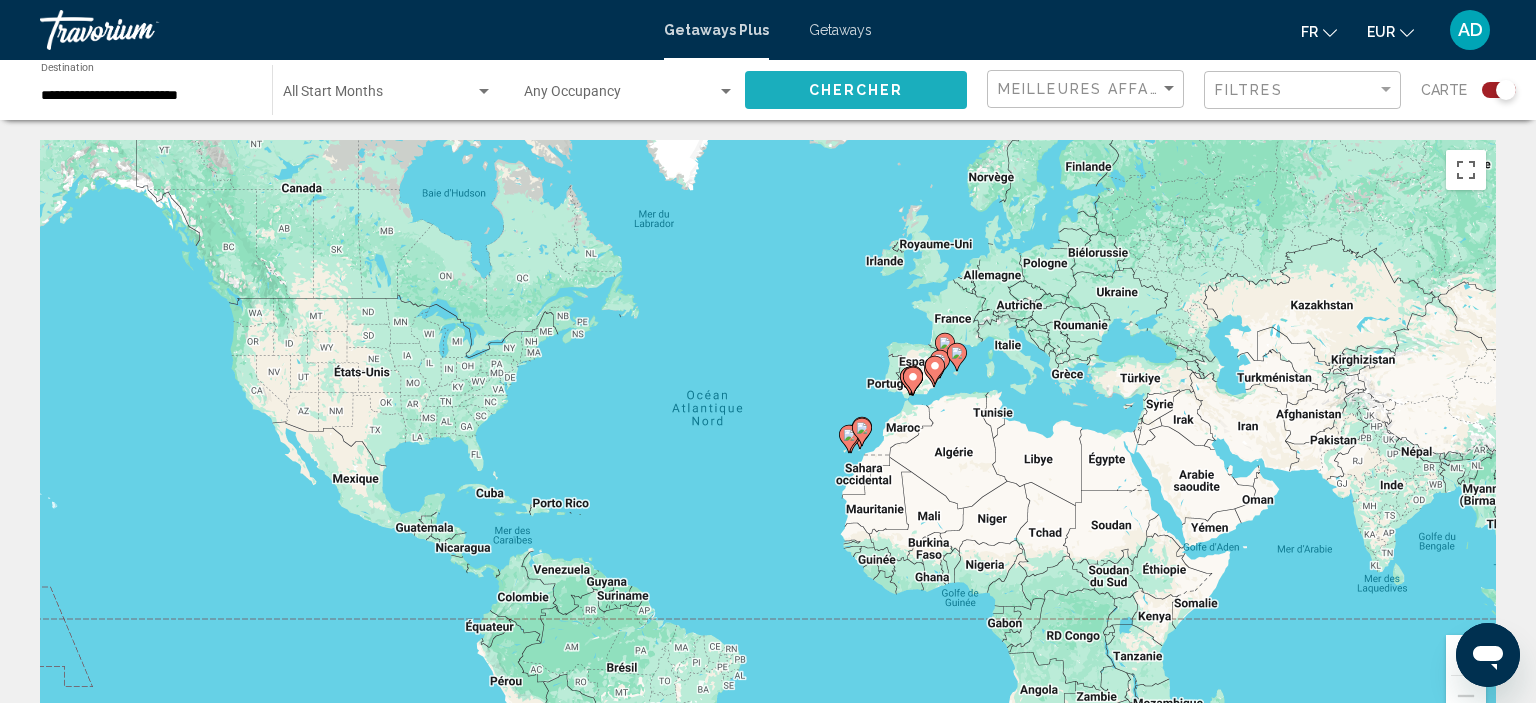 click on "Chercher" 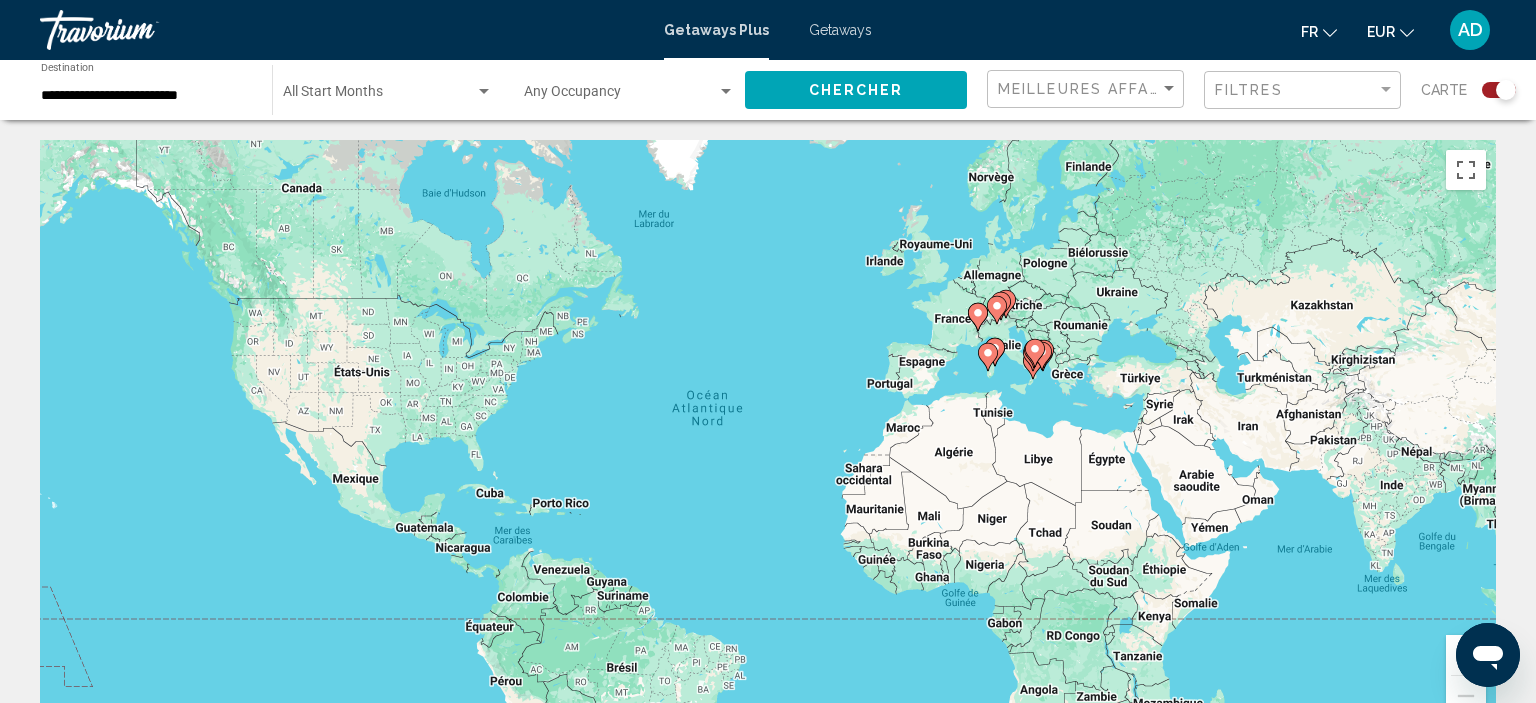 click at bounding box center [1466, 655] 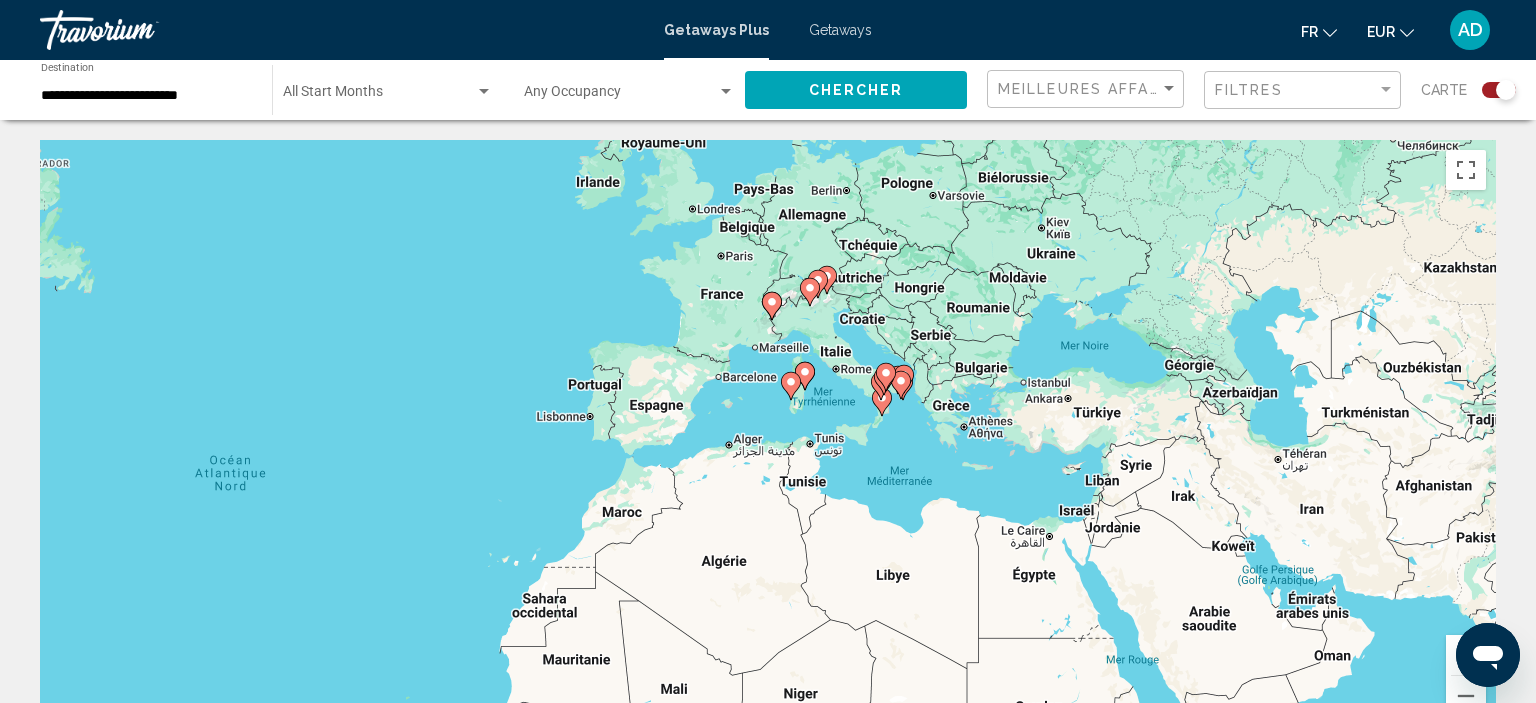 drag, startPoint x: 1271, startPoint y: 420, endPoint x: 846, endPoint y: 519, distance: 436.37827 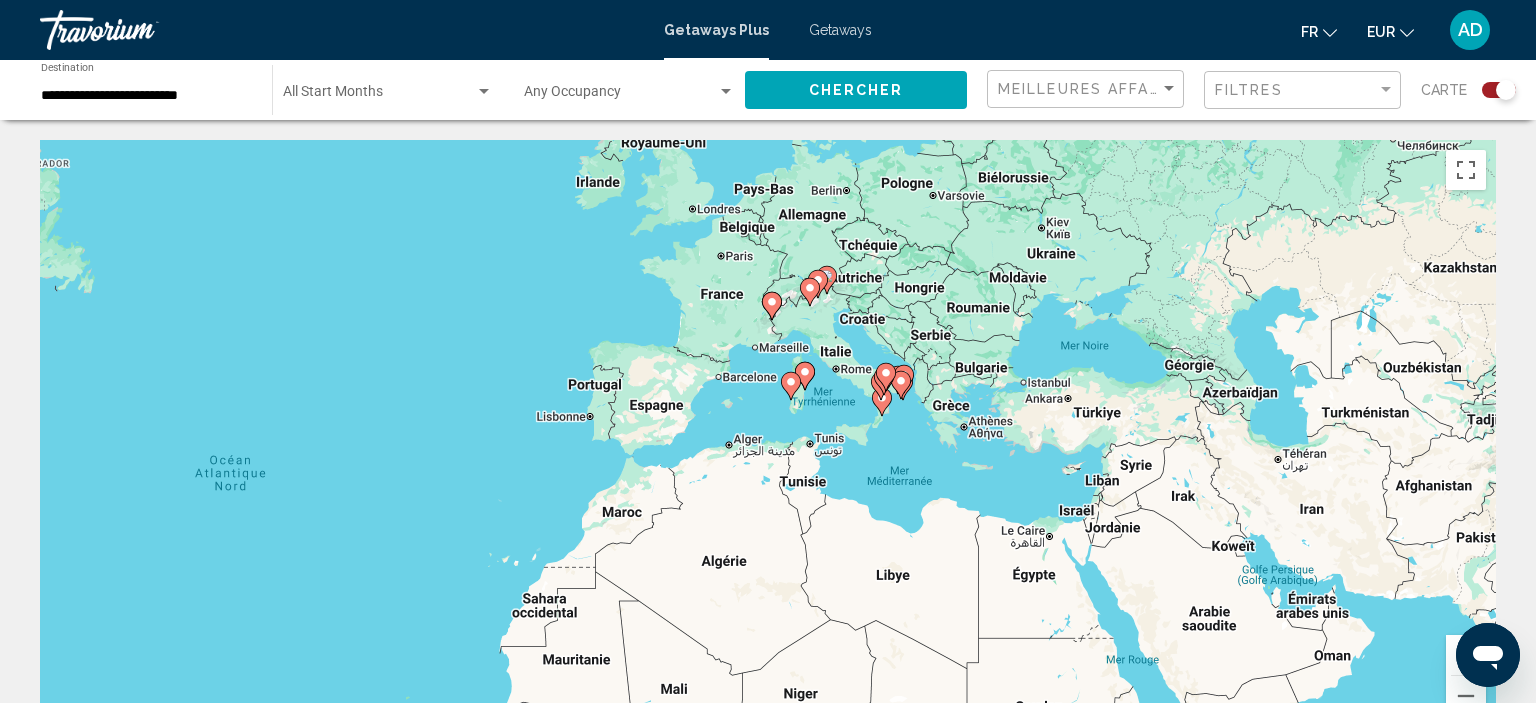 click at bounding box center (1466, 655) 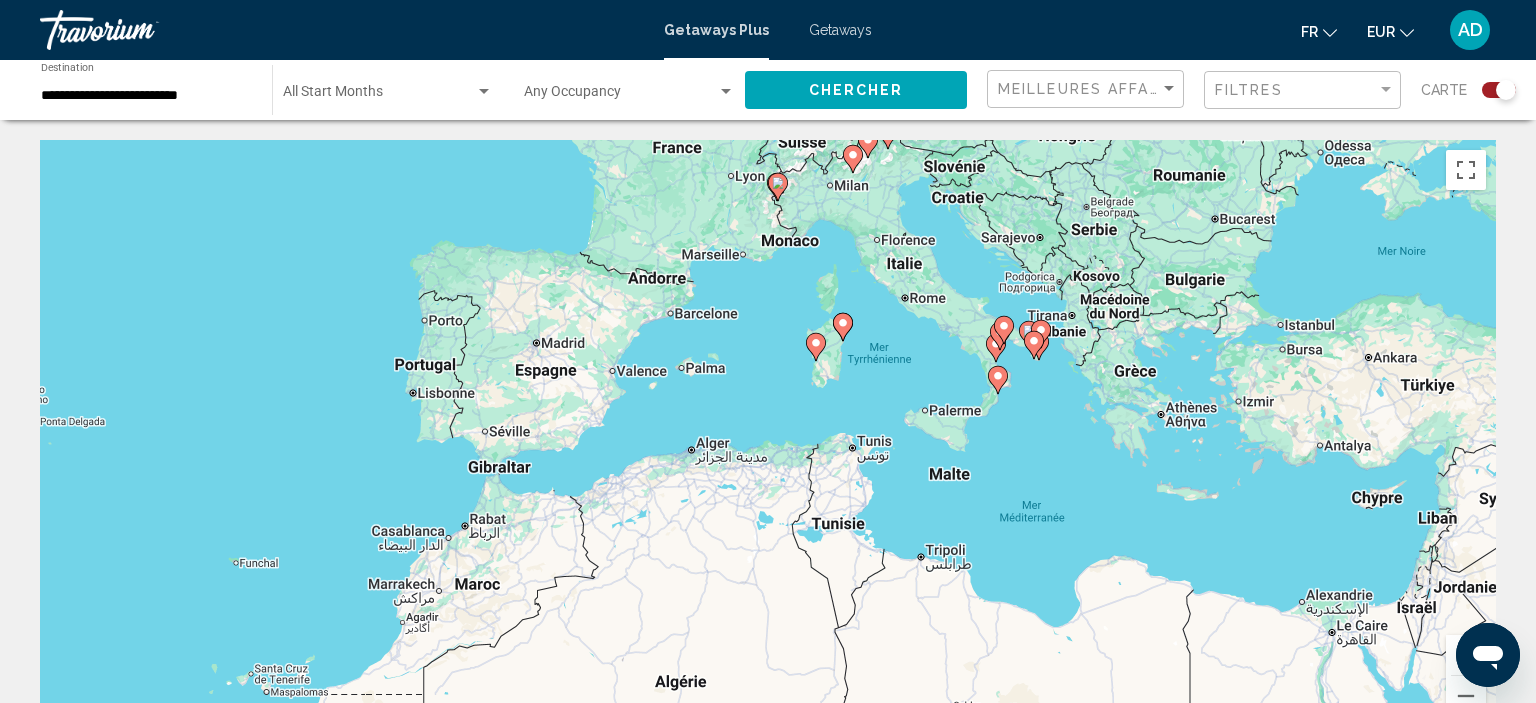 click at bounding box center [1466, 655] 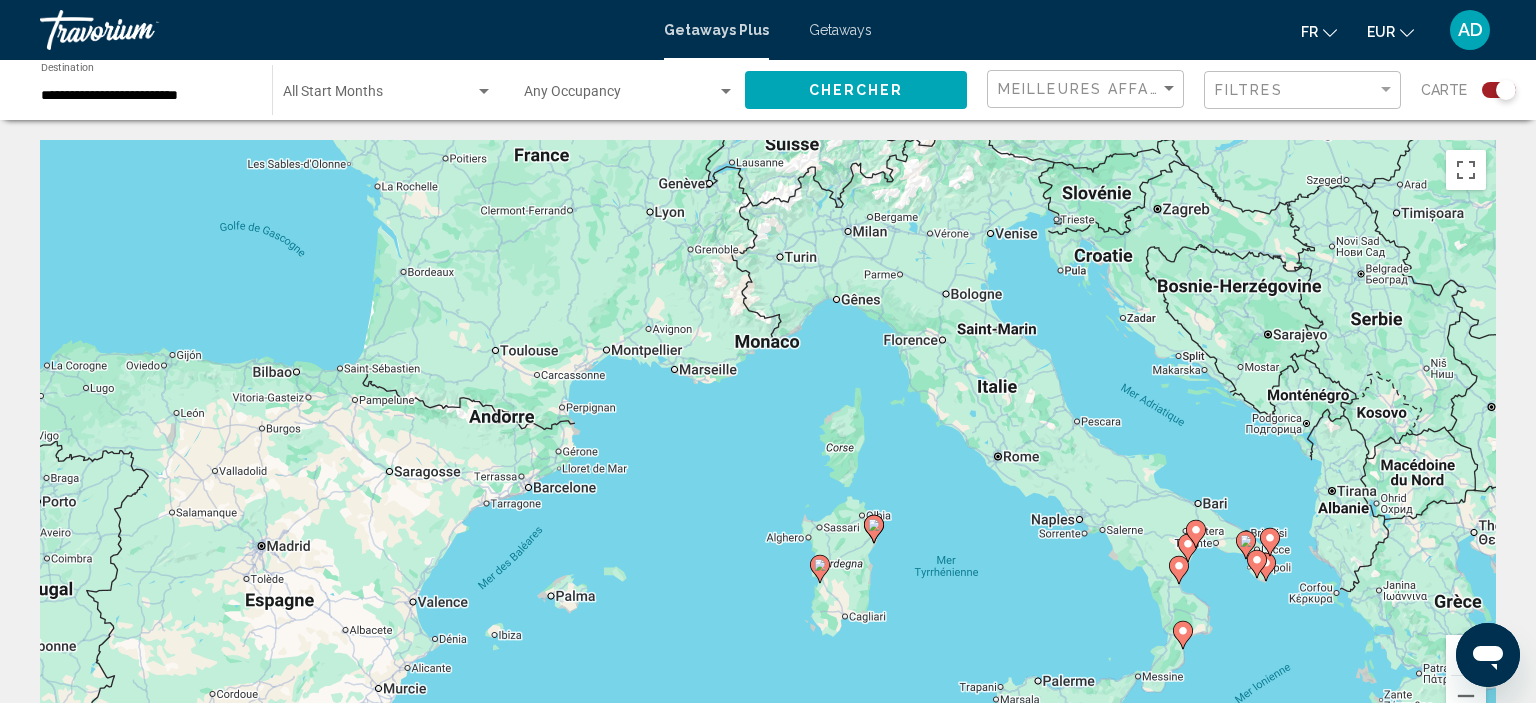 drag, startPoint x: 1007, startPoint y: 325, endPoint x: 963, endPoint y: 628, distance: 306.17804 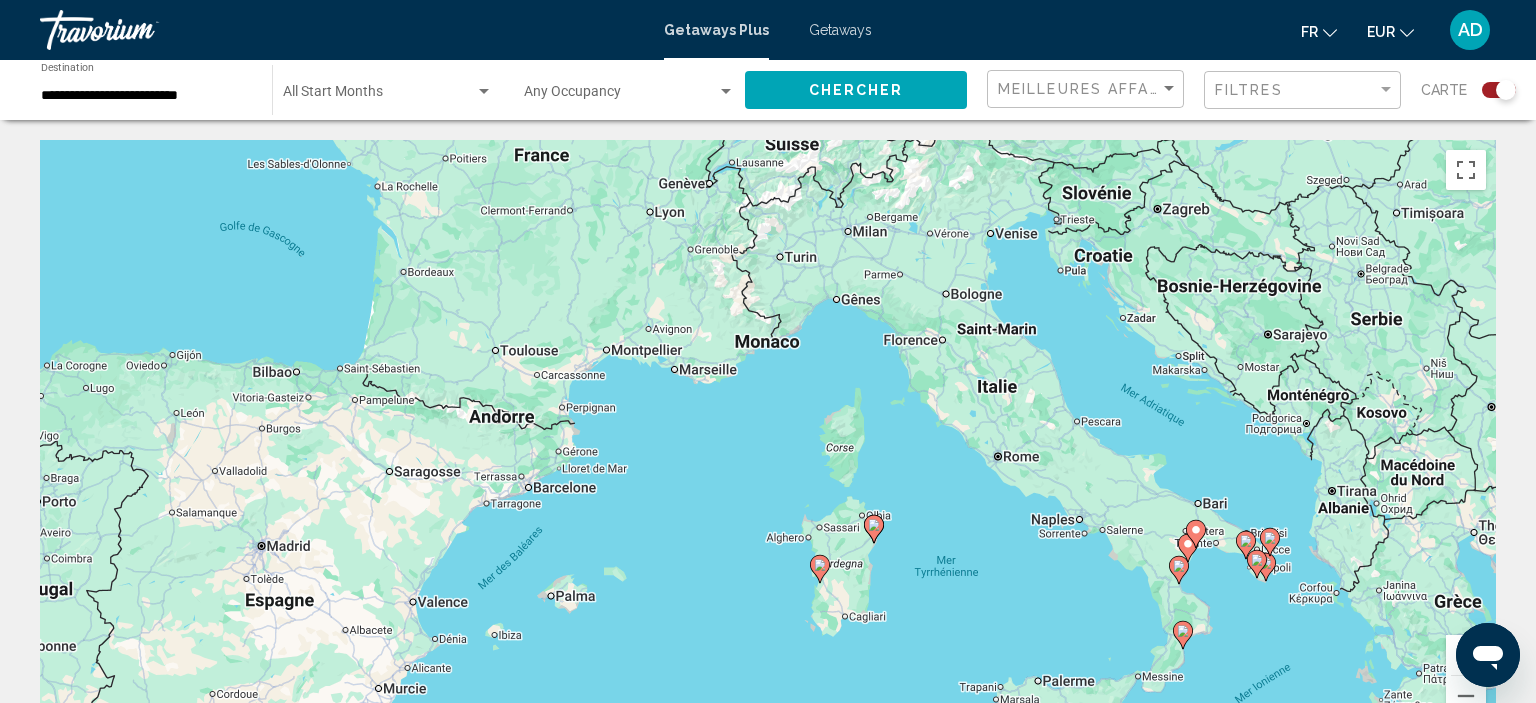 click on "Pour activer le glissement avec le clavier, appuyez sur Alt+Entrée. Une fois ce mode activé, utilisez les touches fléchées pour déplacer le repère. Pour valider le déplacement, appuyez sur Entrée. Pour annuler, appuyez sur Échap." at bounding box center (768, 440) 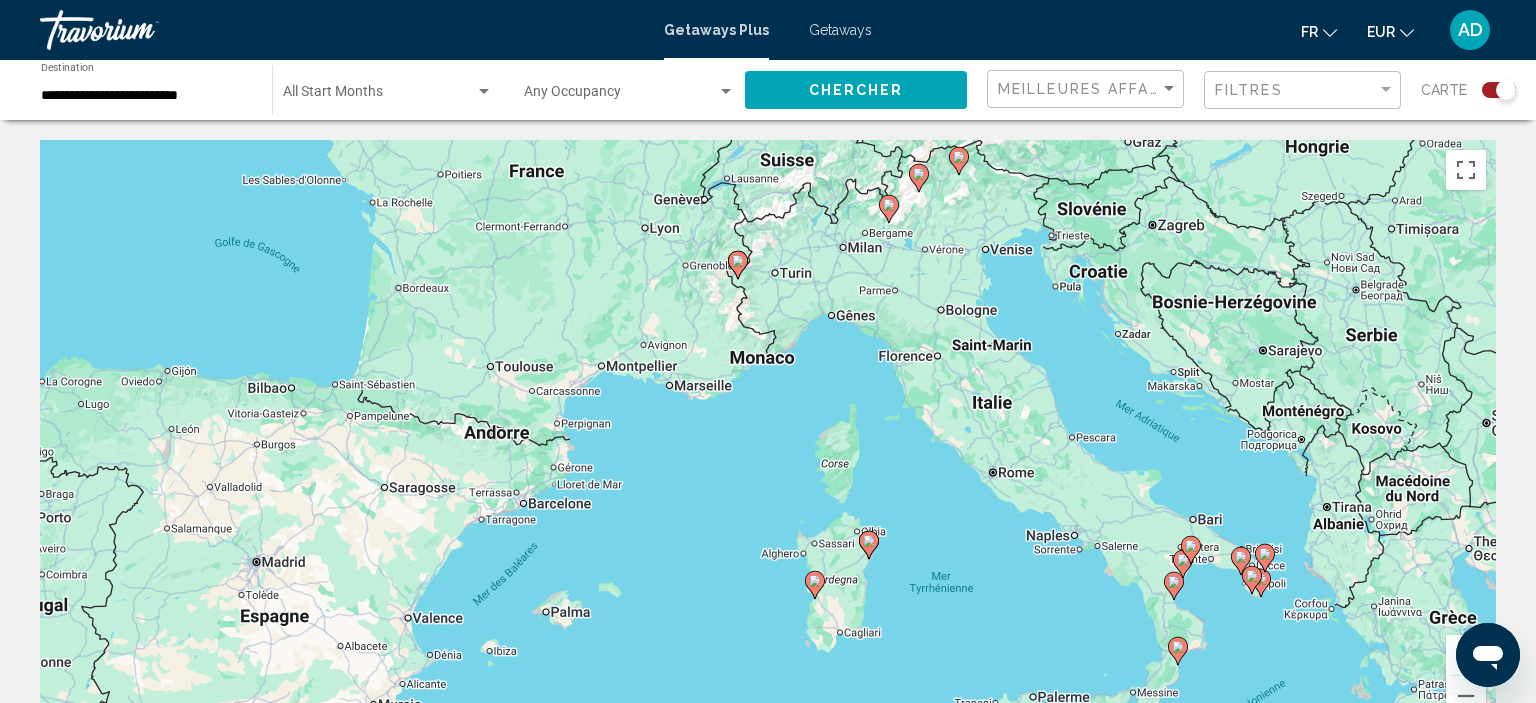 click 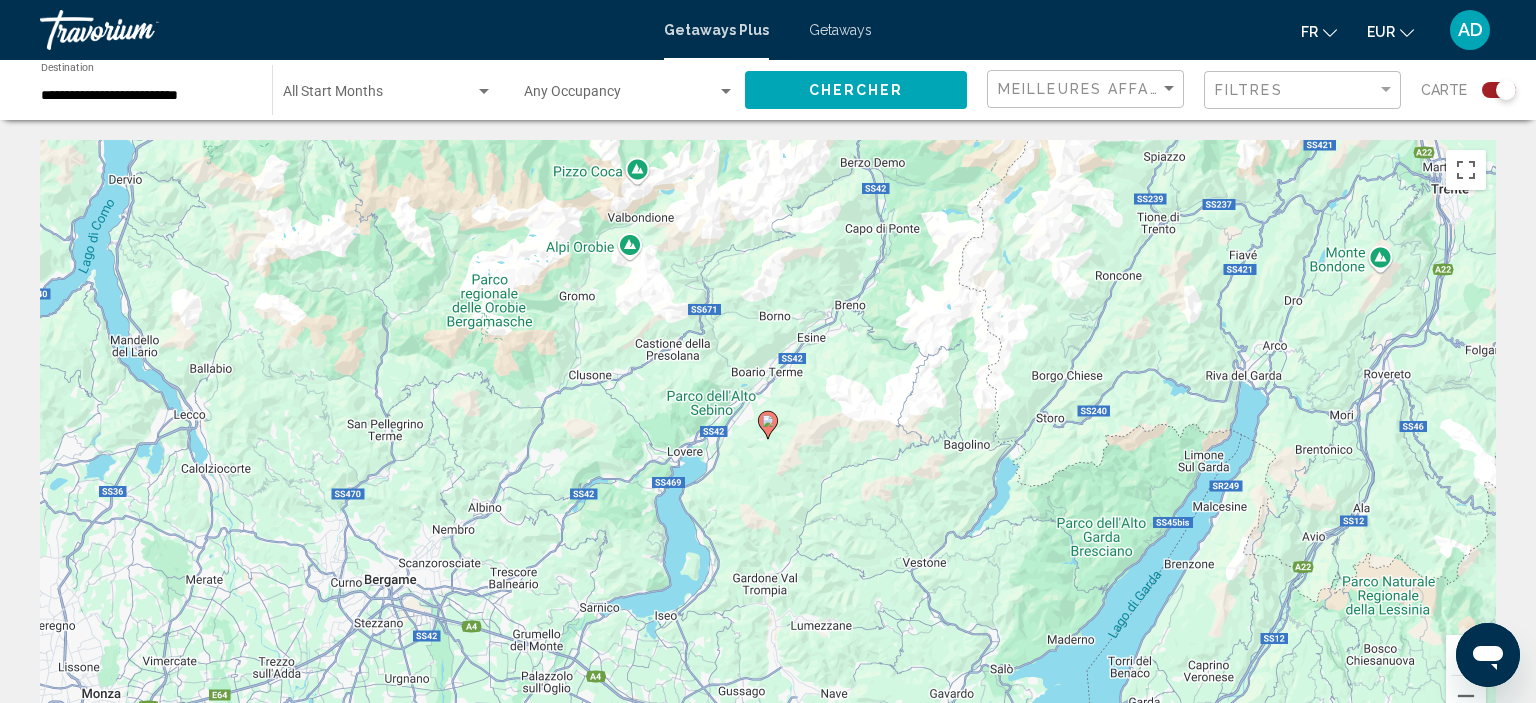 click 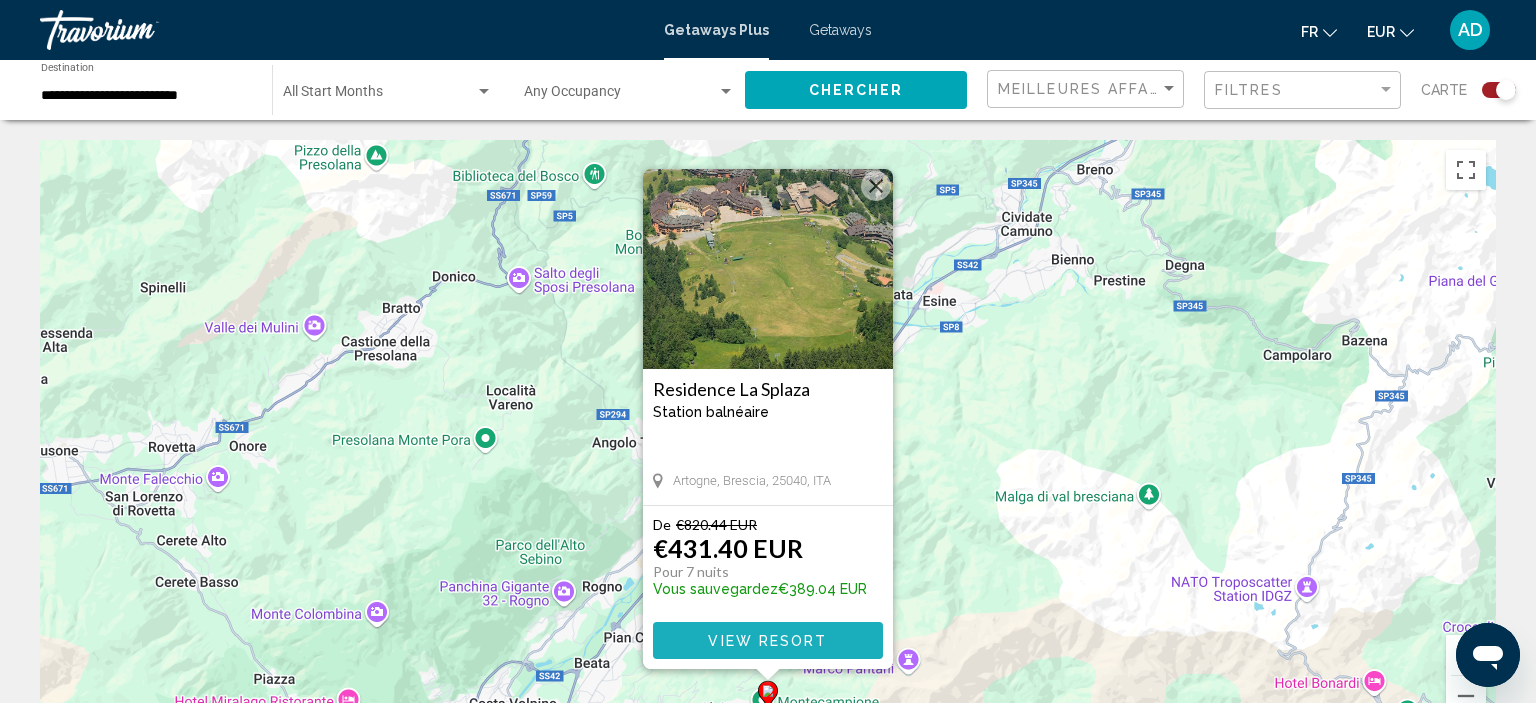 click on "View Resort" at bounding box center [768, 640] 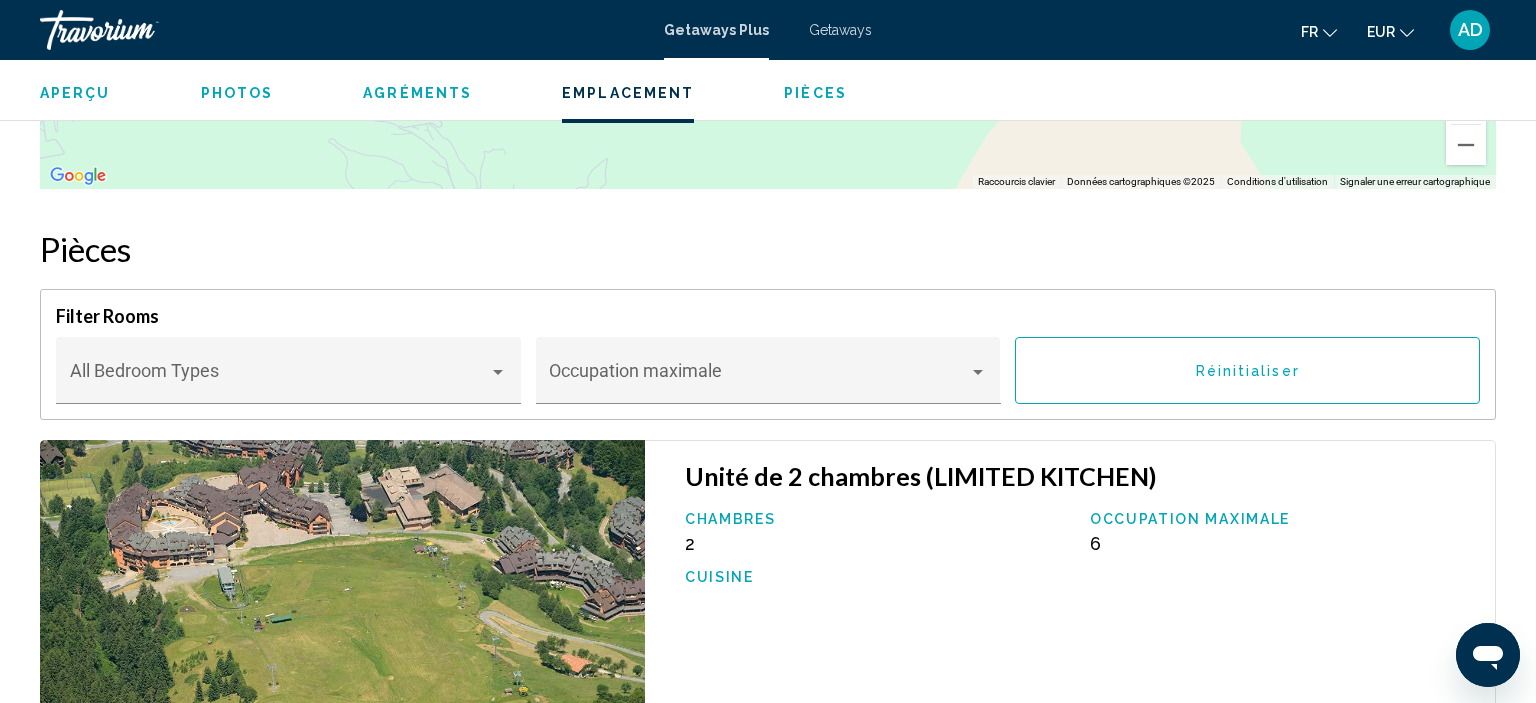 scroll, scrollTop: 15986, scrollLeft: 0, axis: vertical 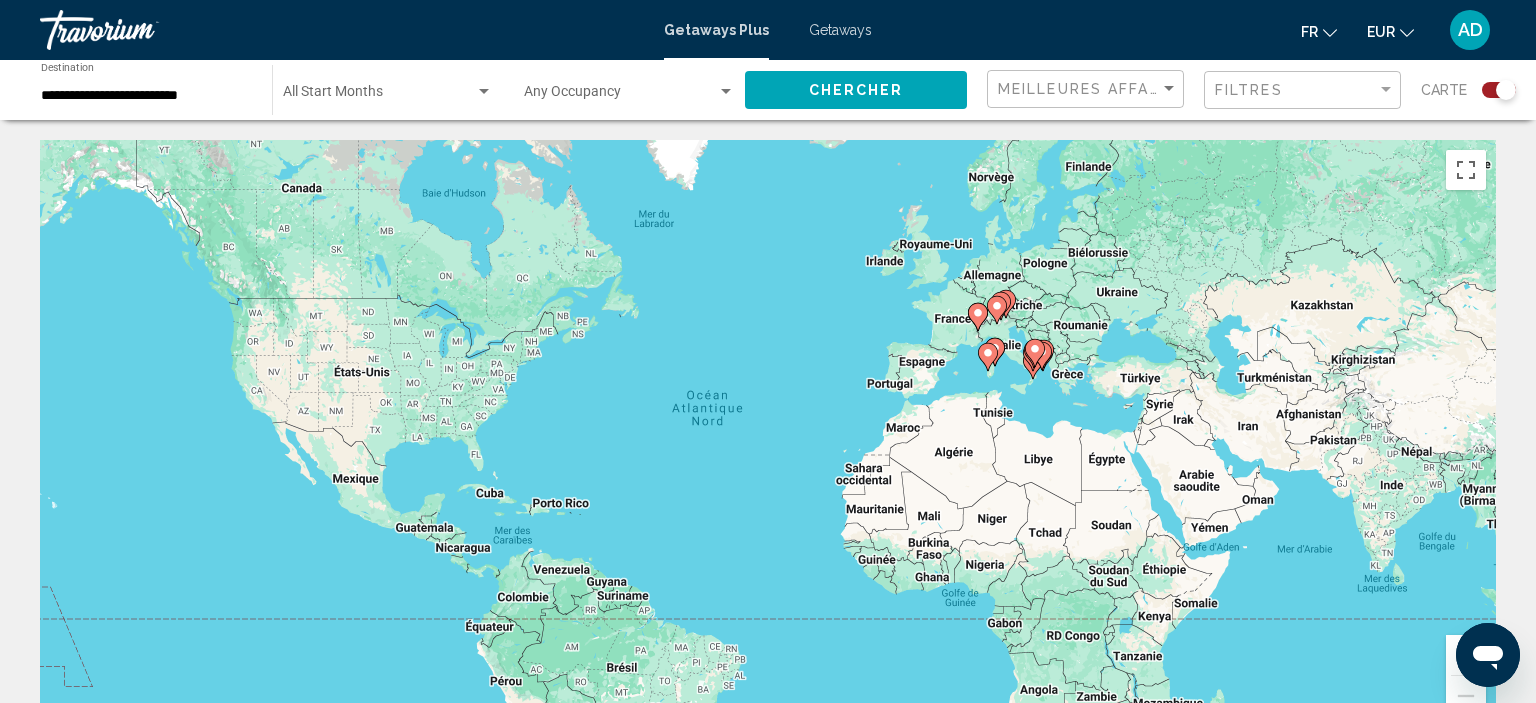 click 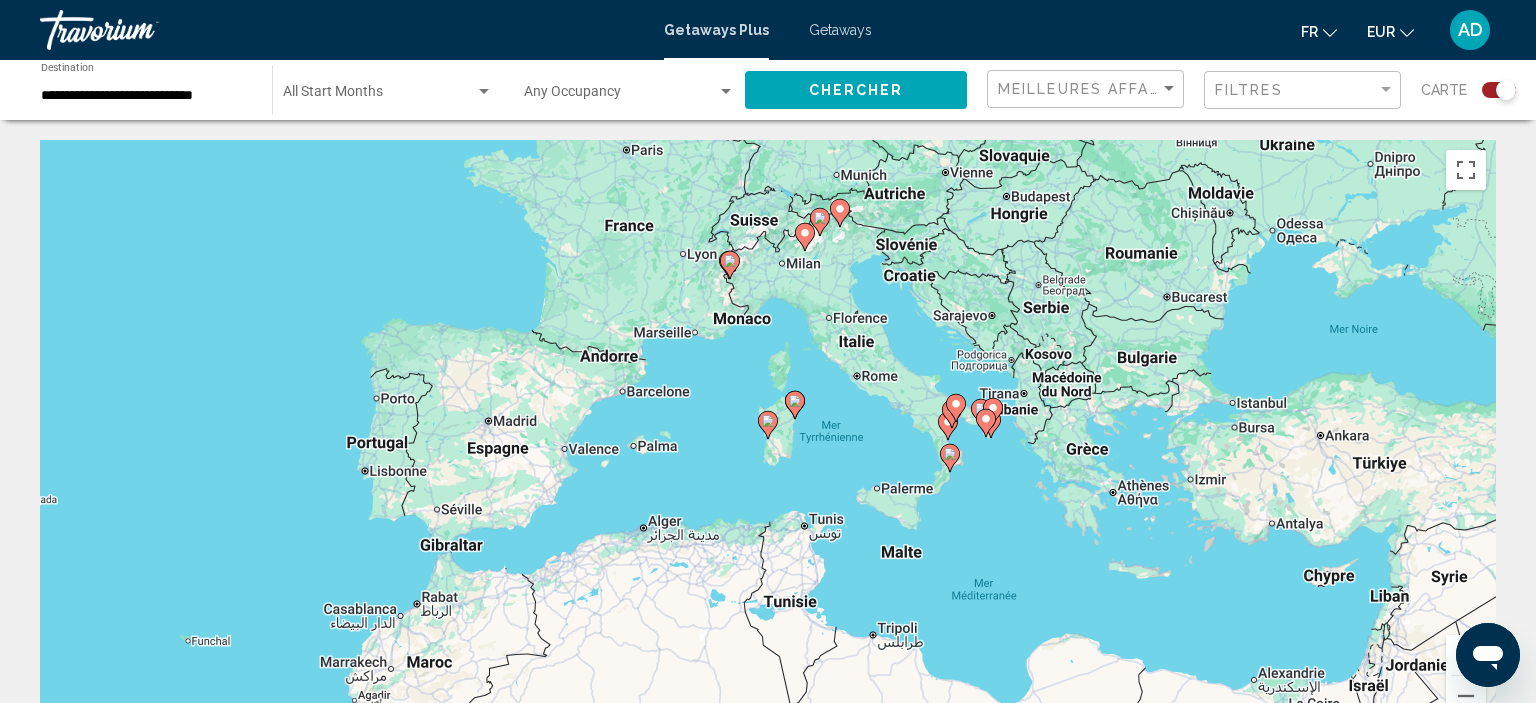 click at bounding box center [956, 408] 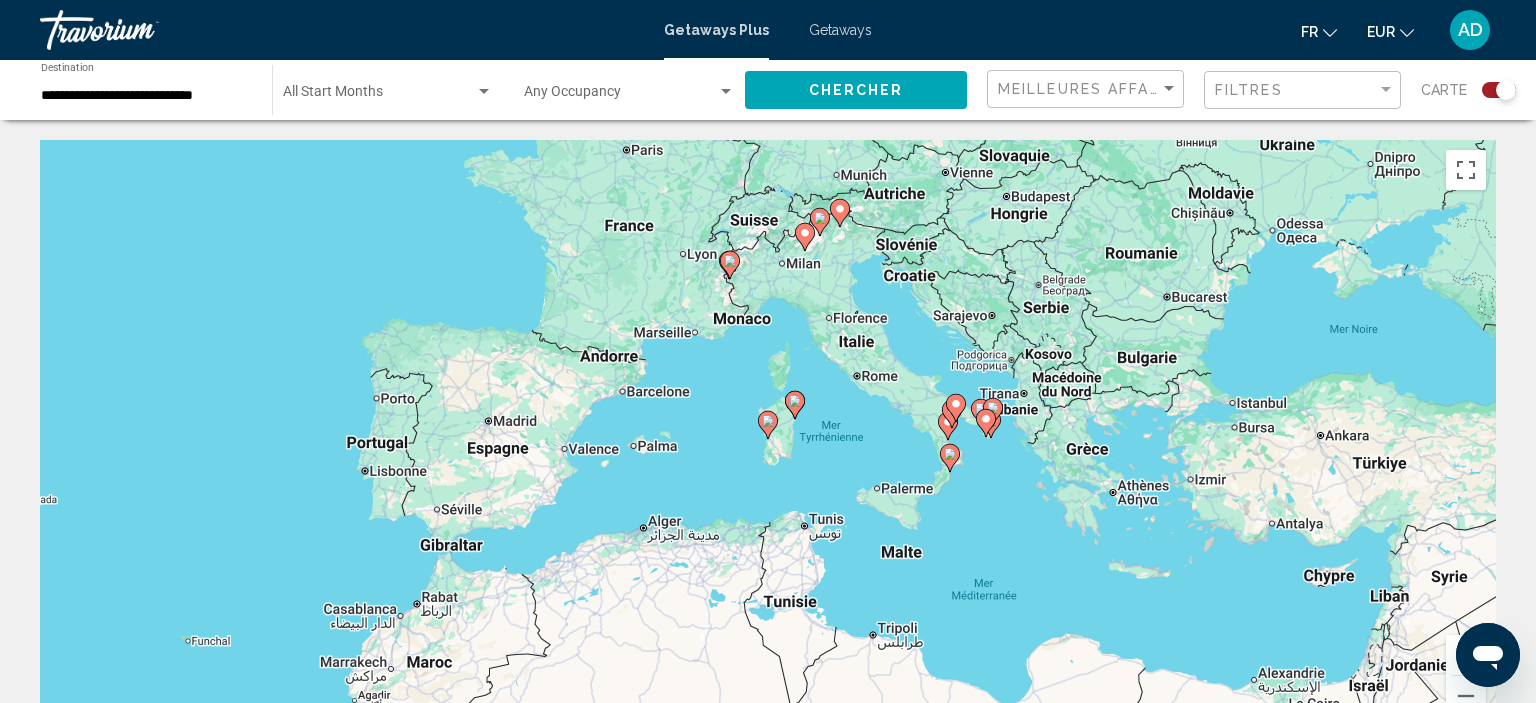 type on "**********" 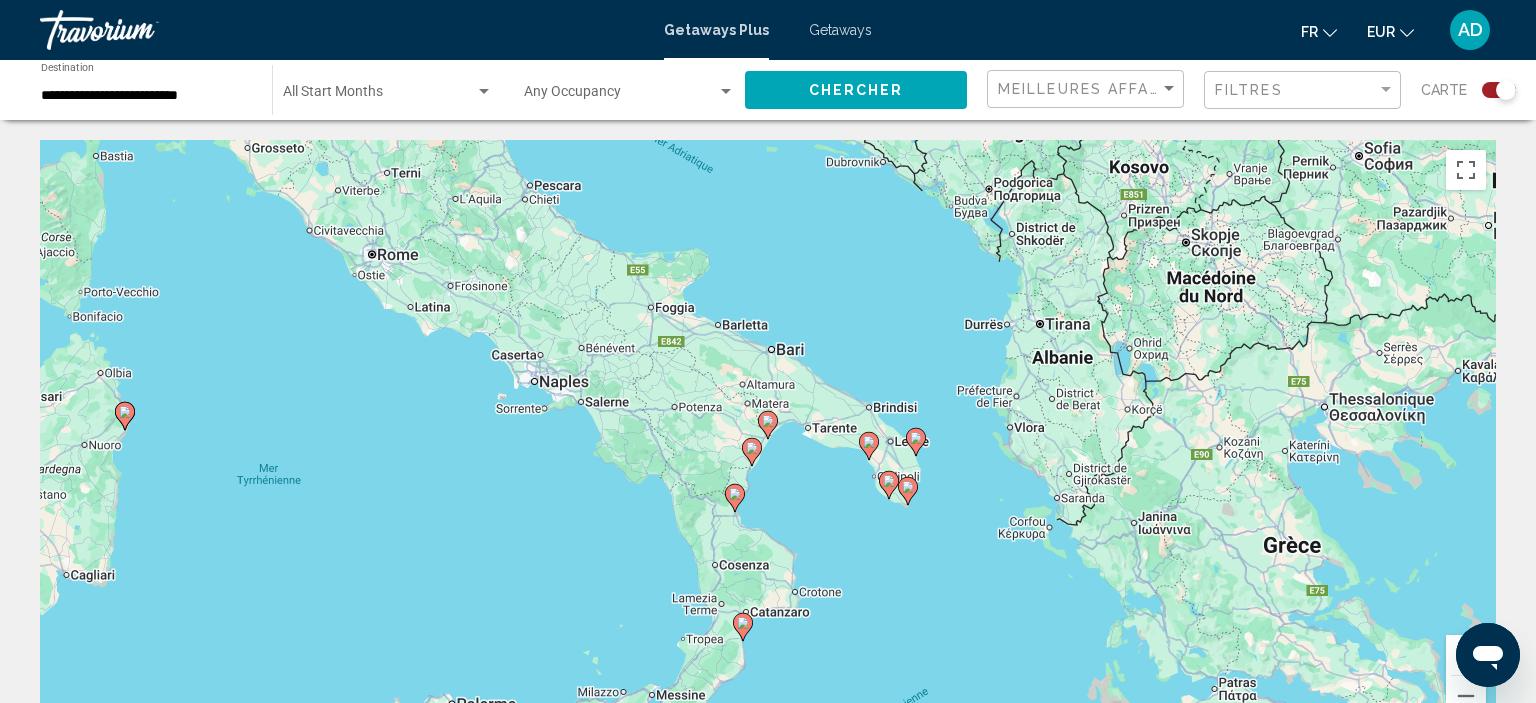 click 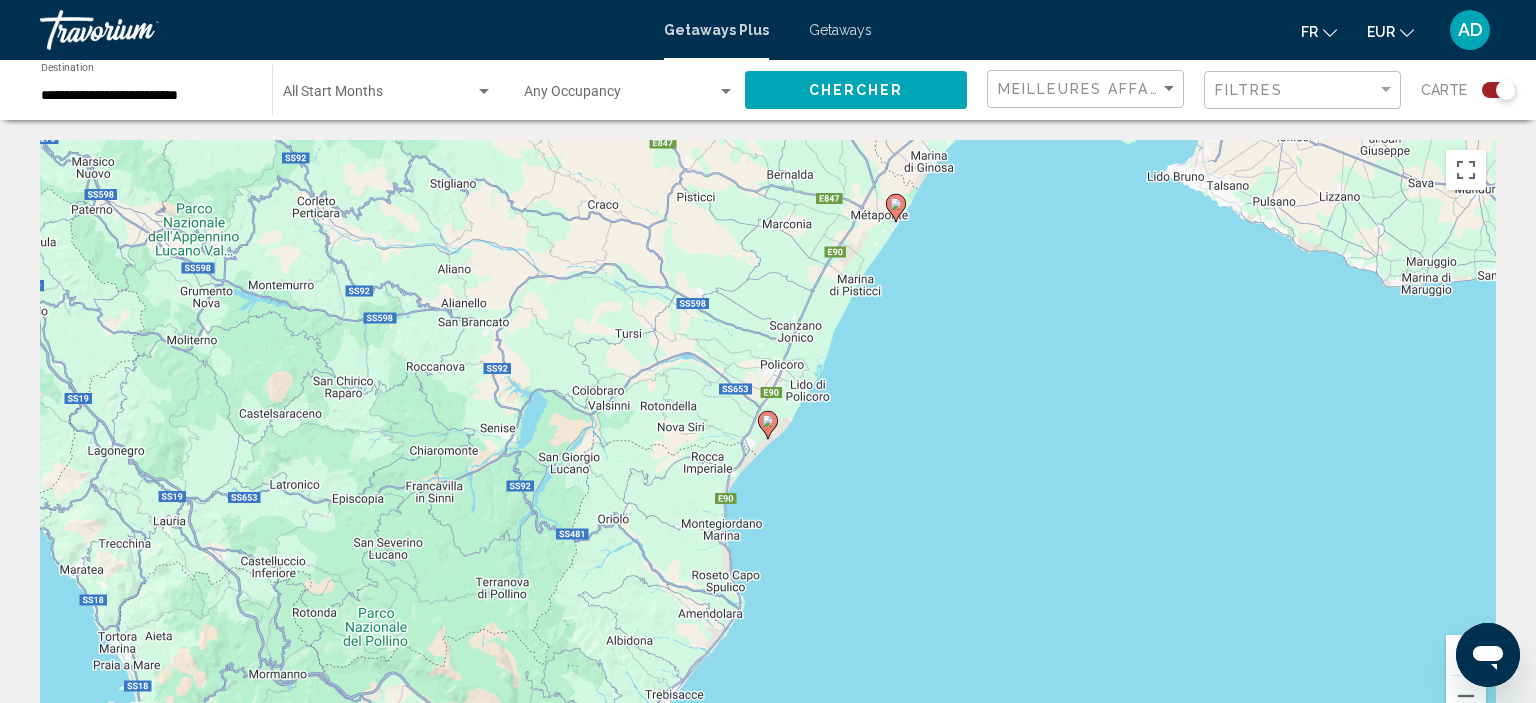 click 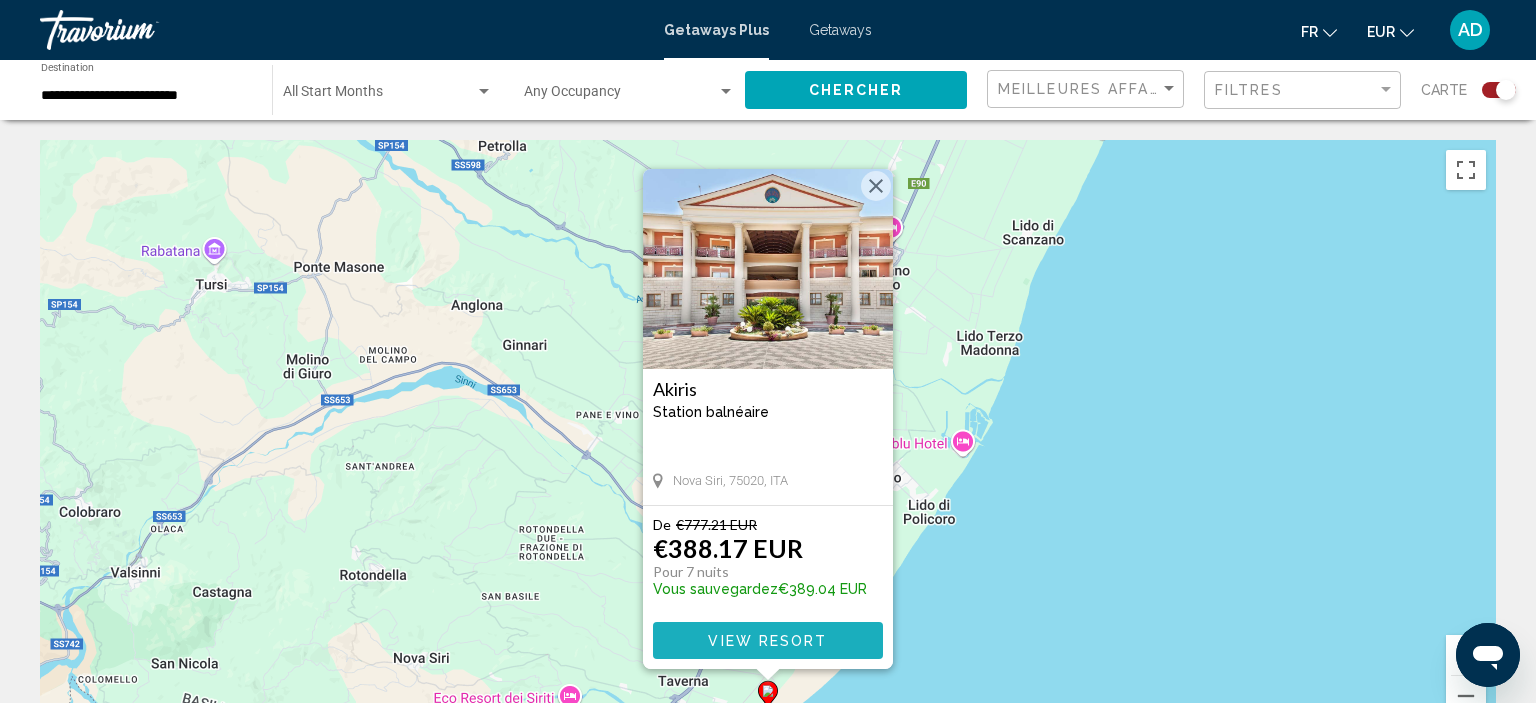 click on "View Resort" at bounding box center (767, 641) 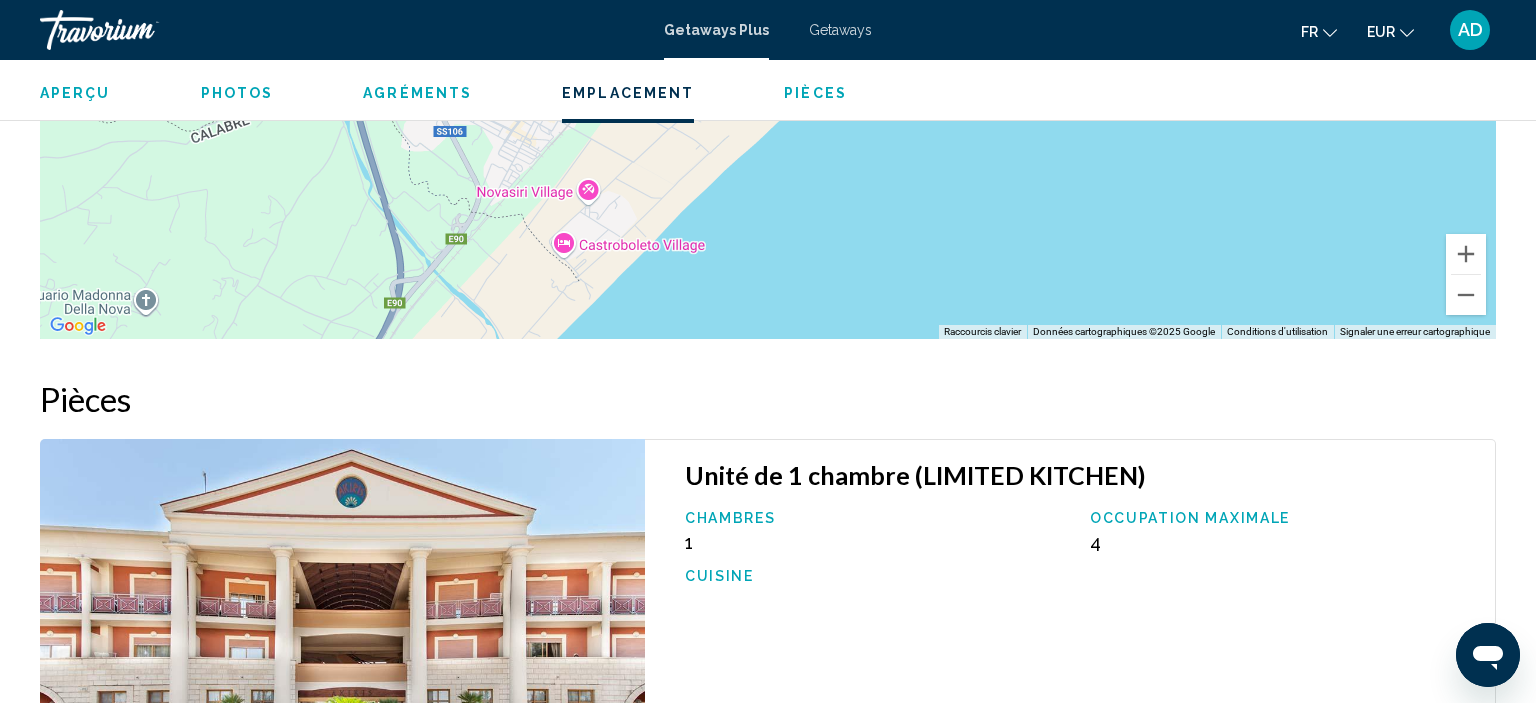scroll, scrollTop: 3766, scrollLeft: 0, axis: vertical 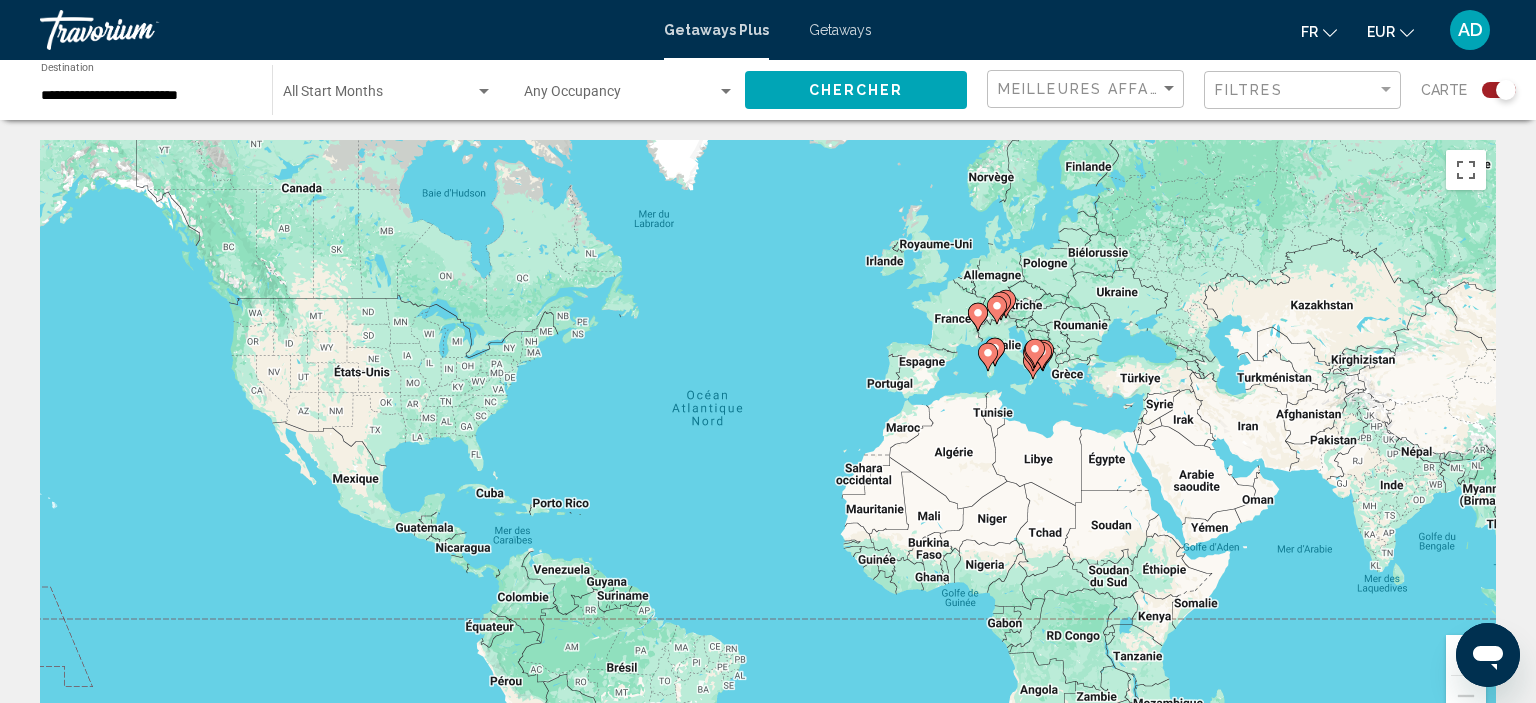 click on "Start Month All Start Months" 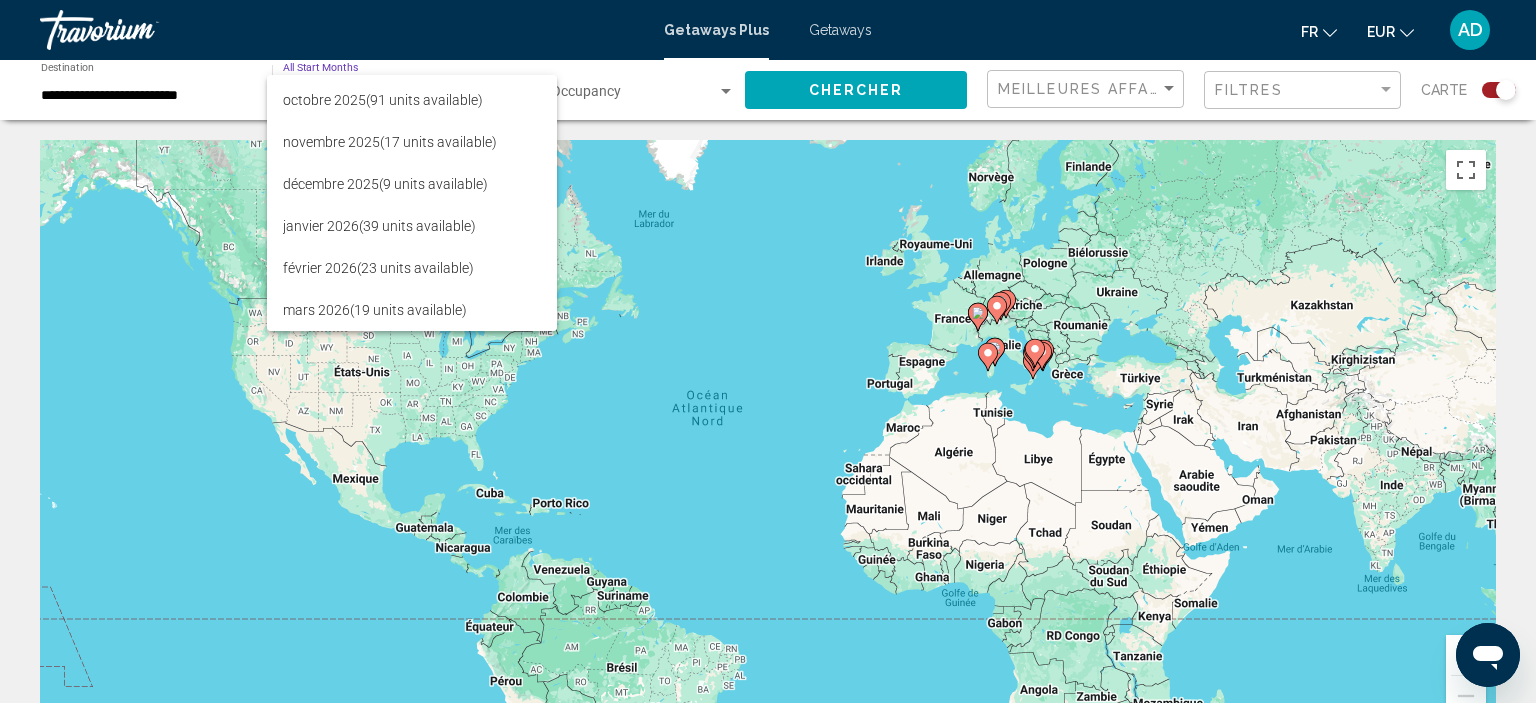 scroll, scrollTop: 151, scrollLeft: 0, axis: vertical 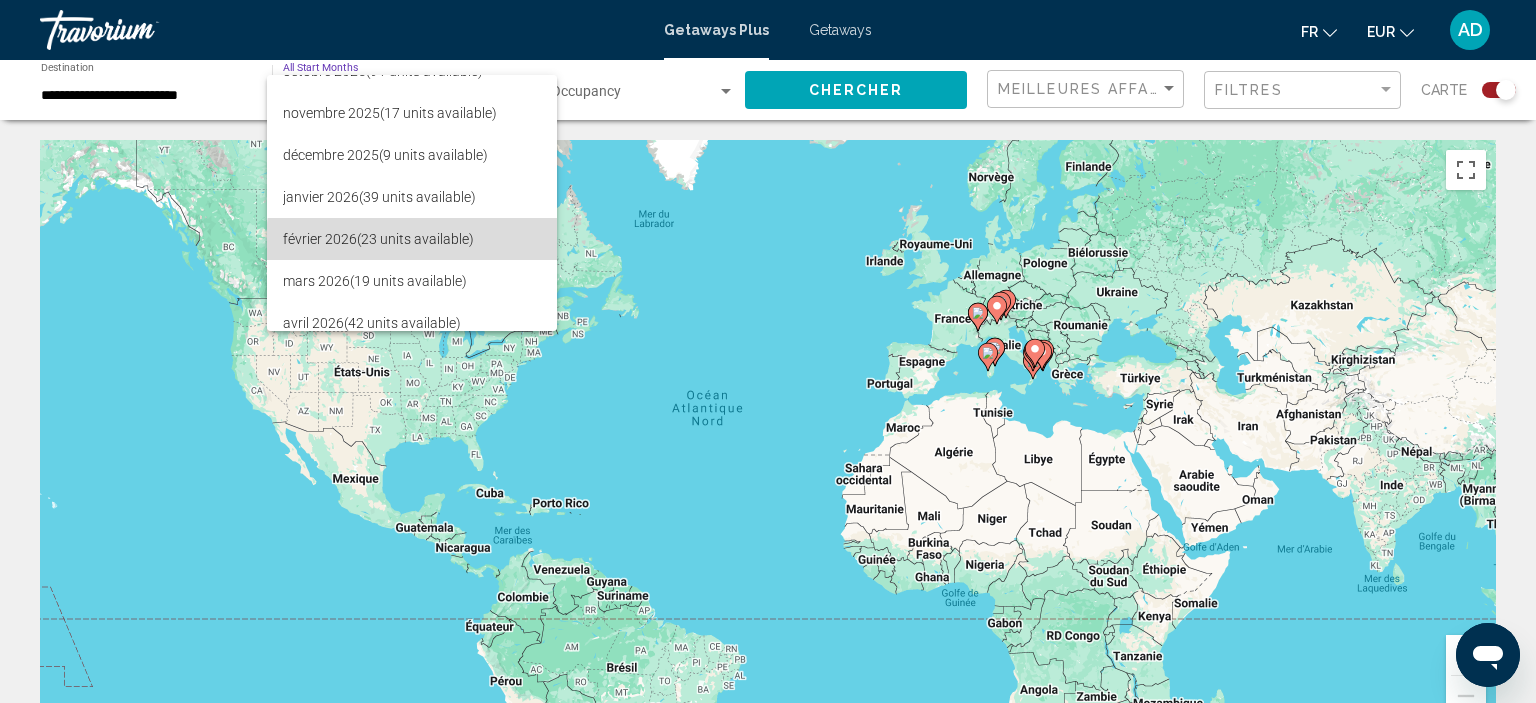 click on "[MONTH] [YEAR]  (23 units available)" at bounding box center (412, 239) 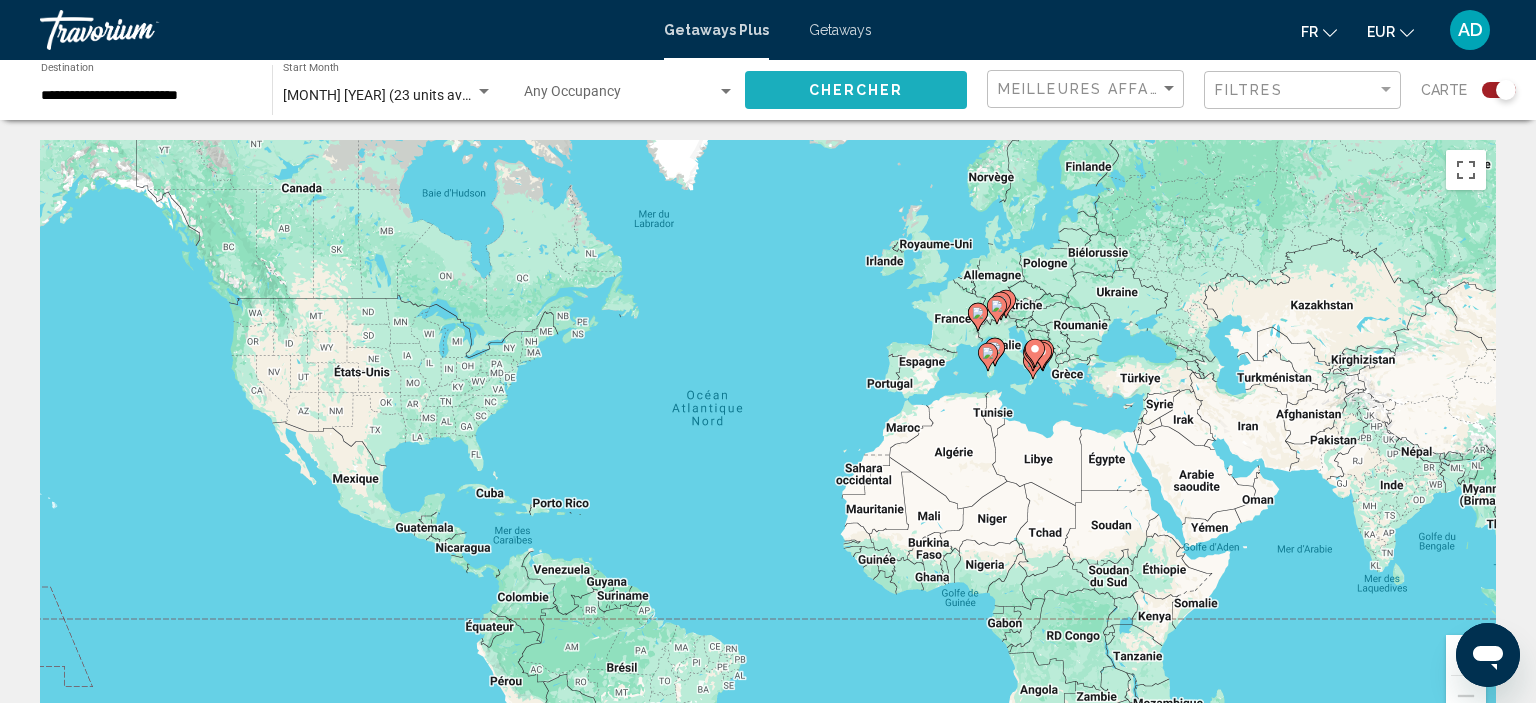 click on "Chercher" 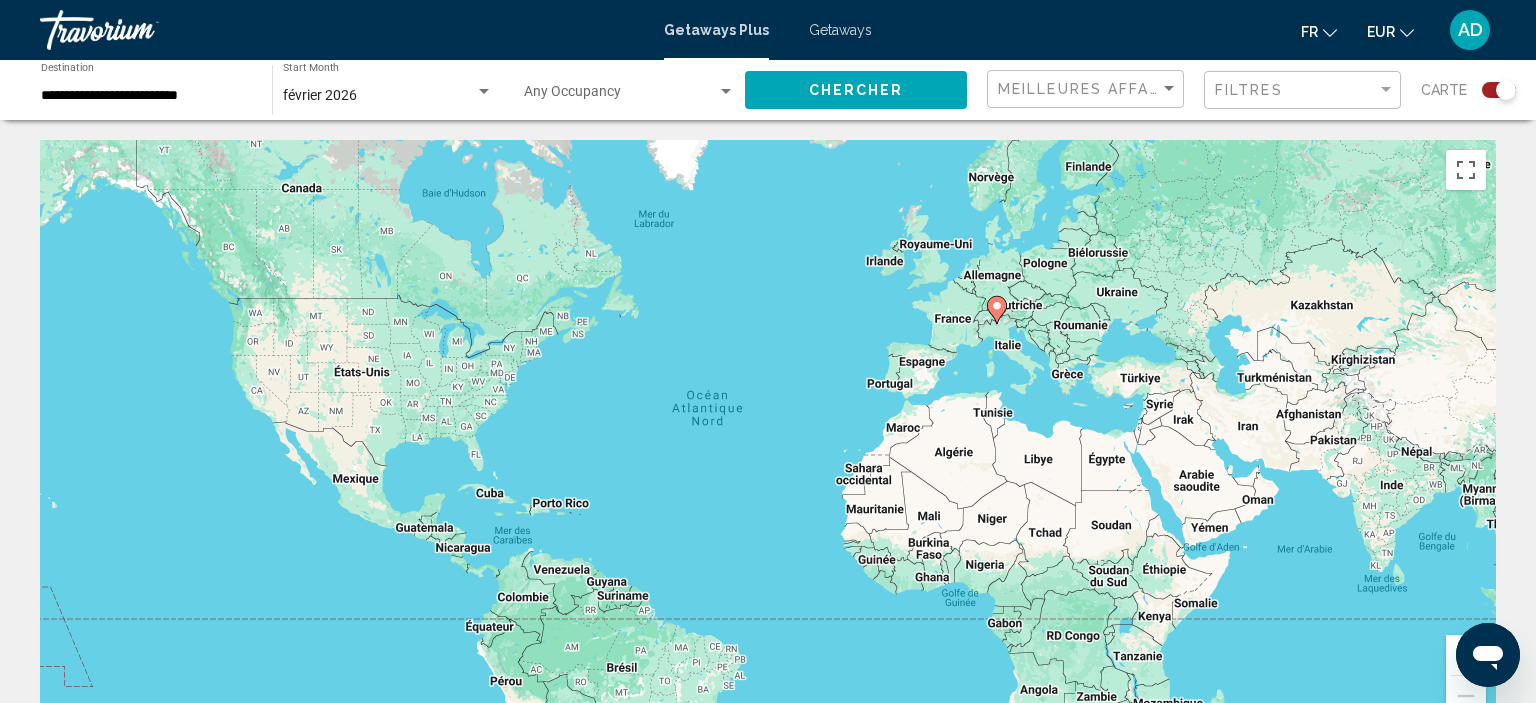 click at bounding box center (1466, 655) 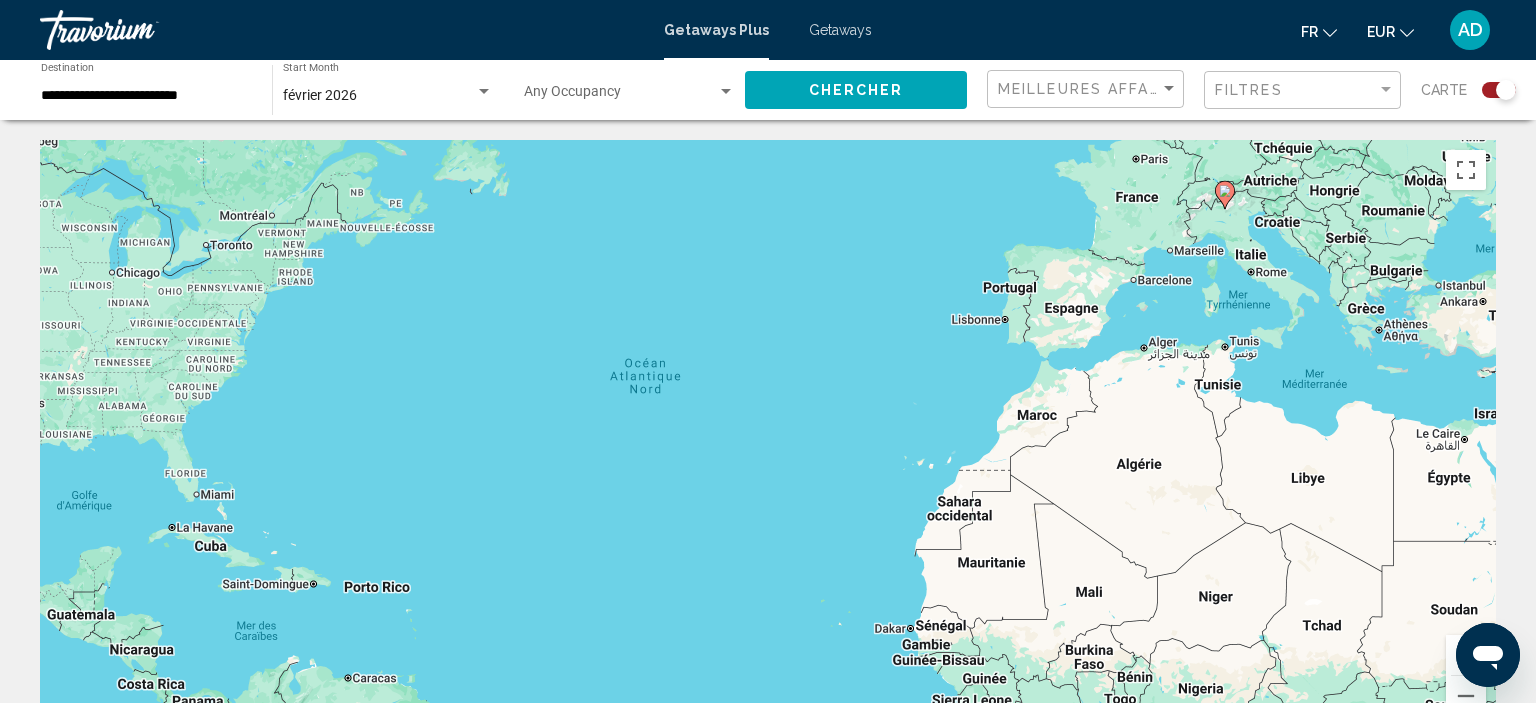 click at bounding box center (1466, 655) 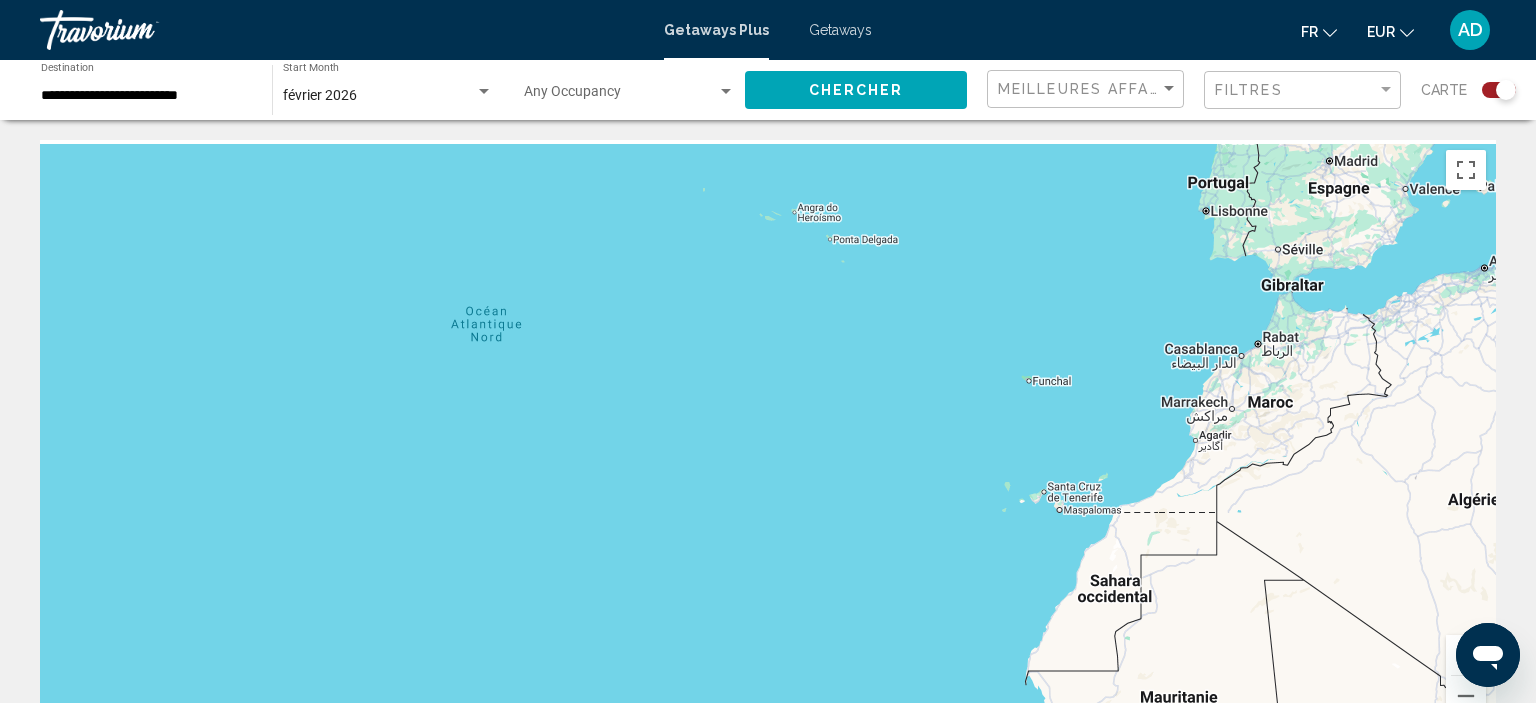 drag, startPoint x: 1157, startPoint y: 413, endPoint x: 971, endPoint y: 474, distance: 195.74728 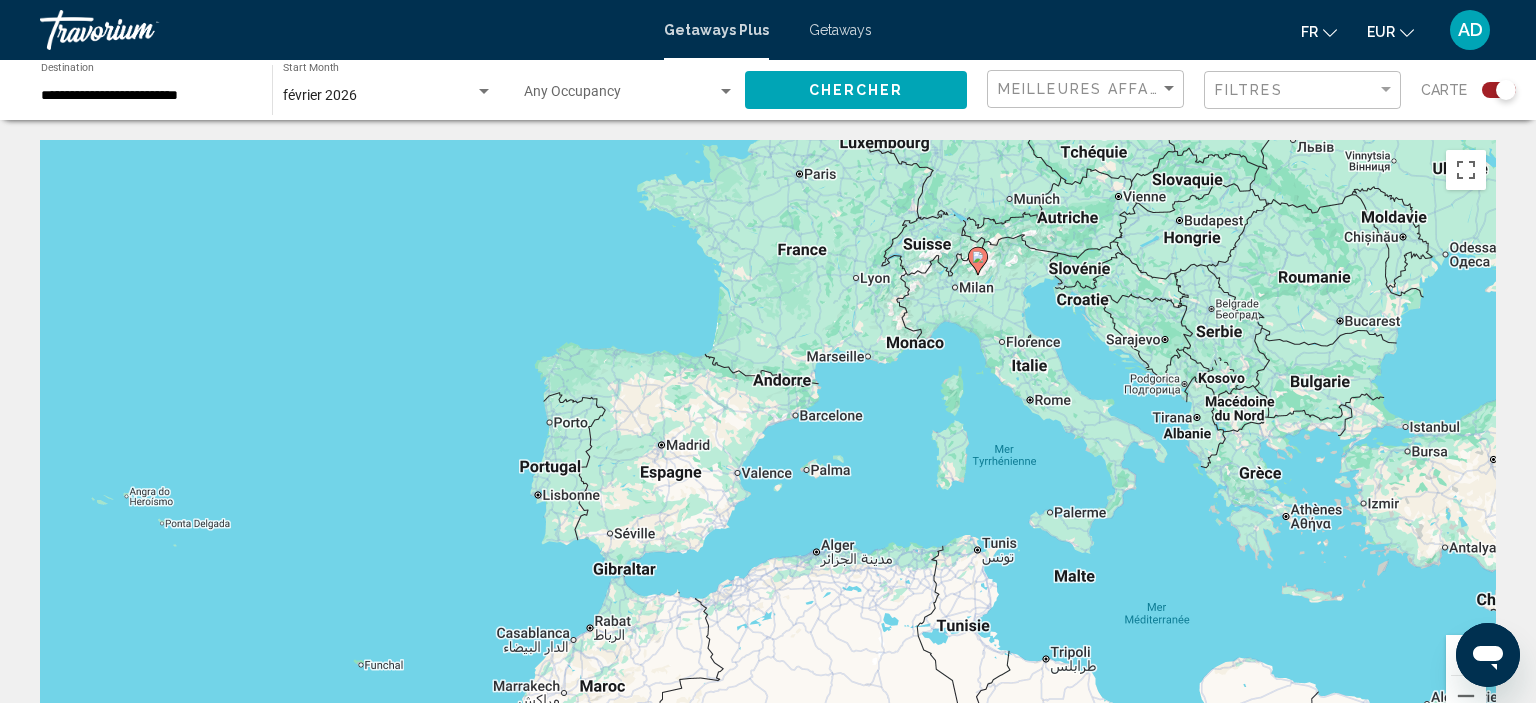 drag, startPoint x: 1242, startPoint y: 378, endPoint x: 788, endPoint y: 594, distance: 502.76434 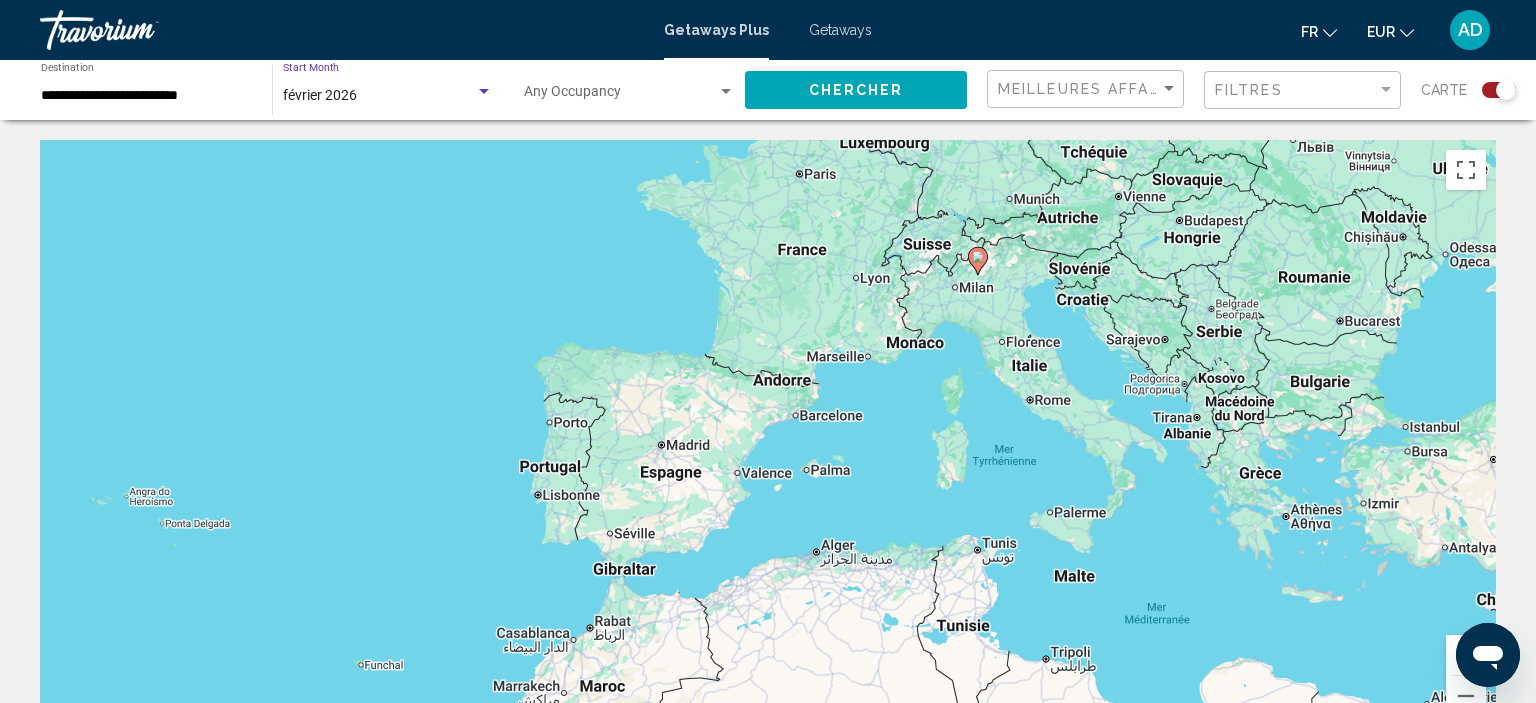 click on "février 2026" at bounding box center (379, 96) 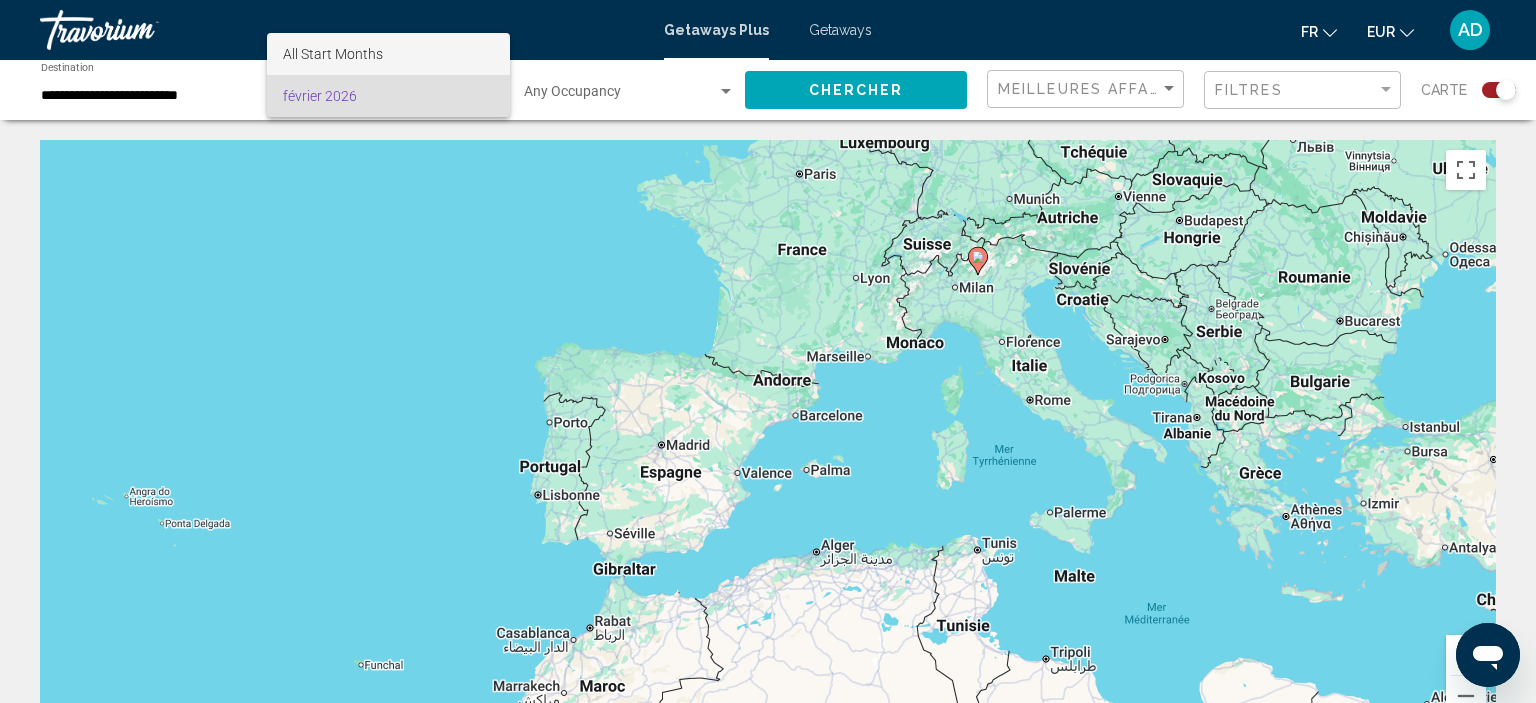 click on "All Start Months" at bounding box center (388, 54) 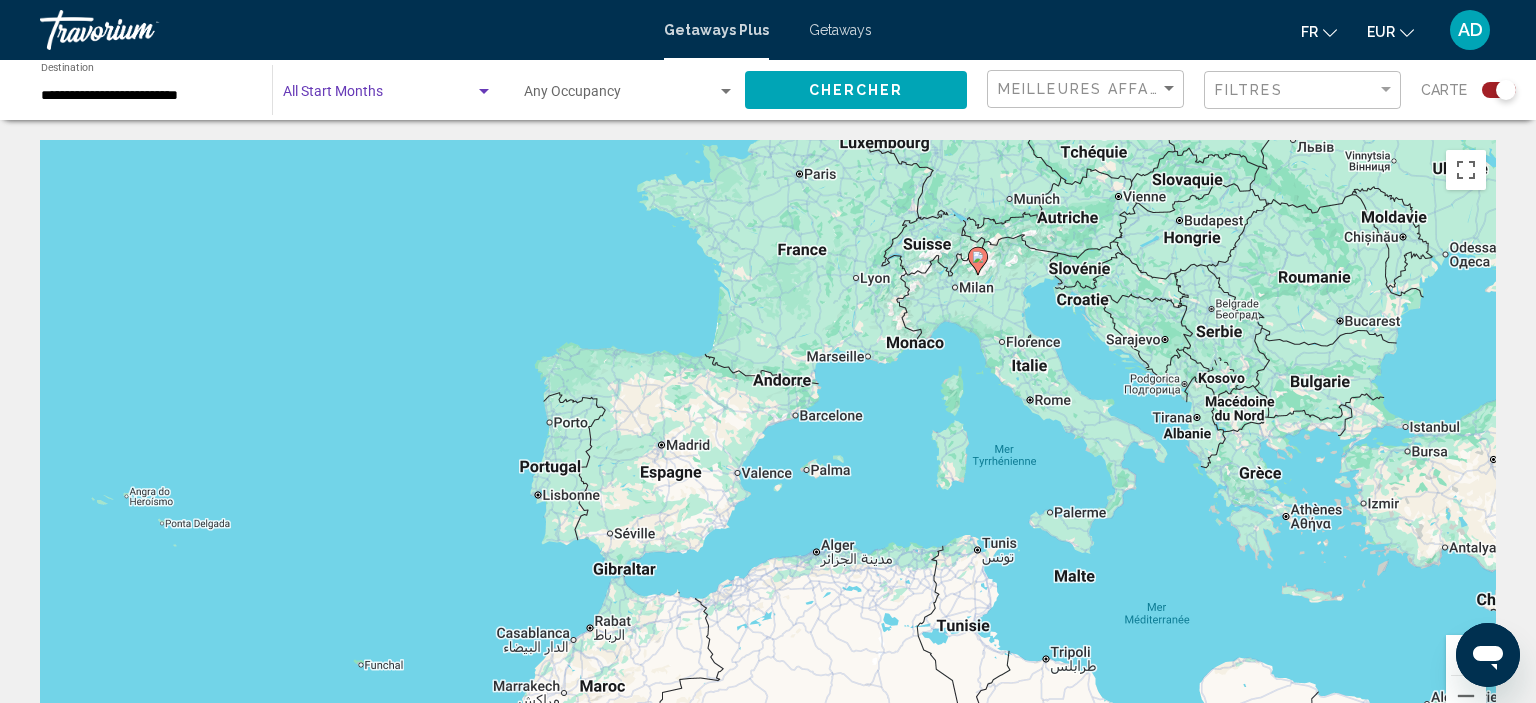 click at bounding box center (484, 91) 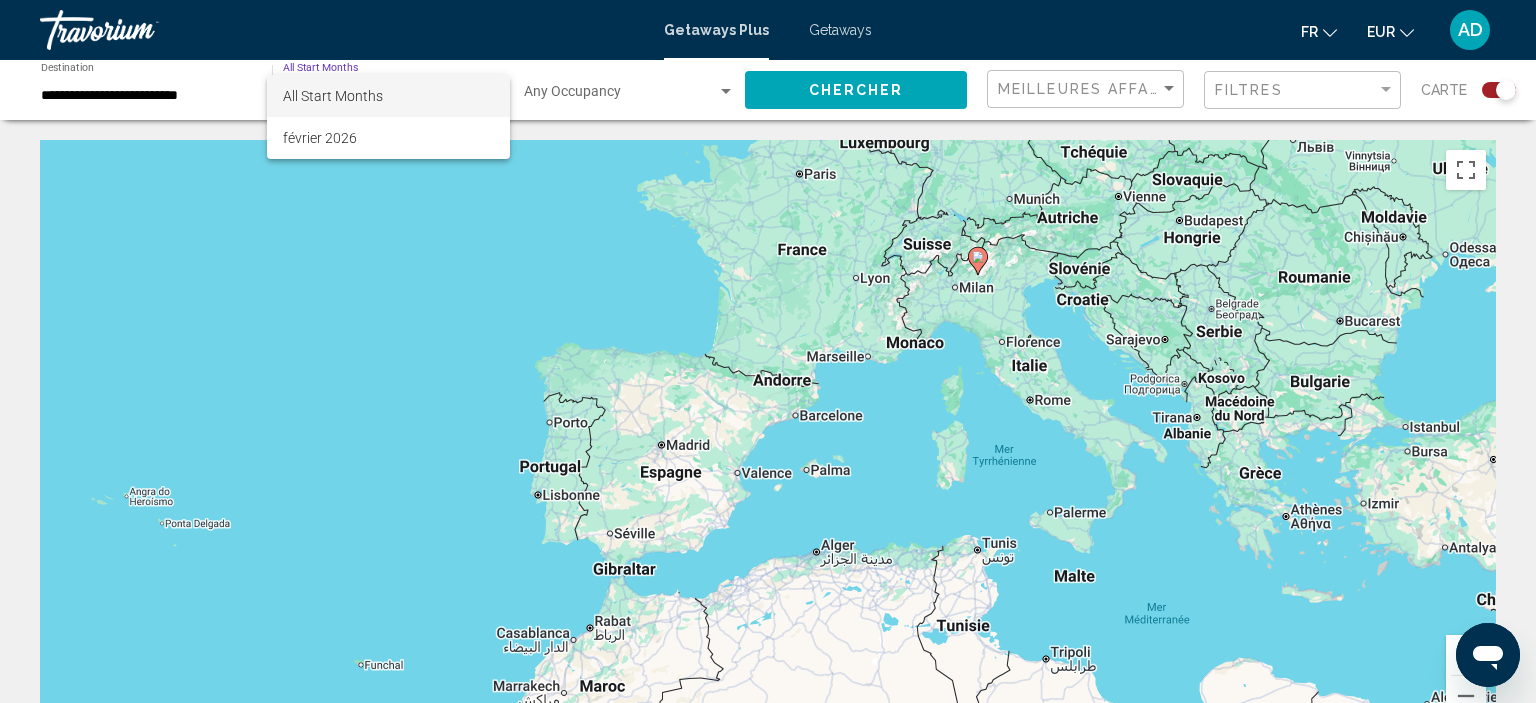 click on "All Start Months" at bounding box center (333, 96) 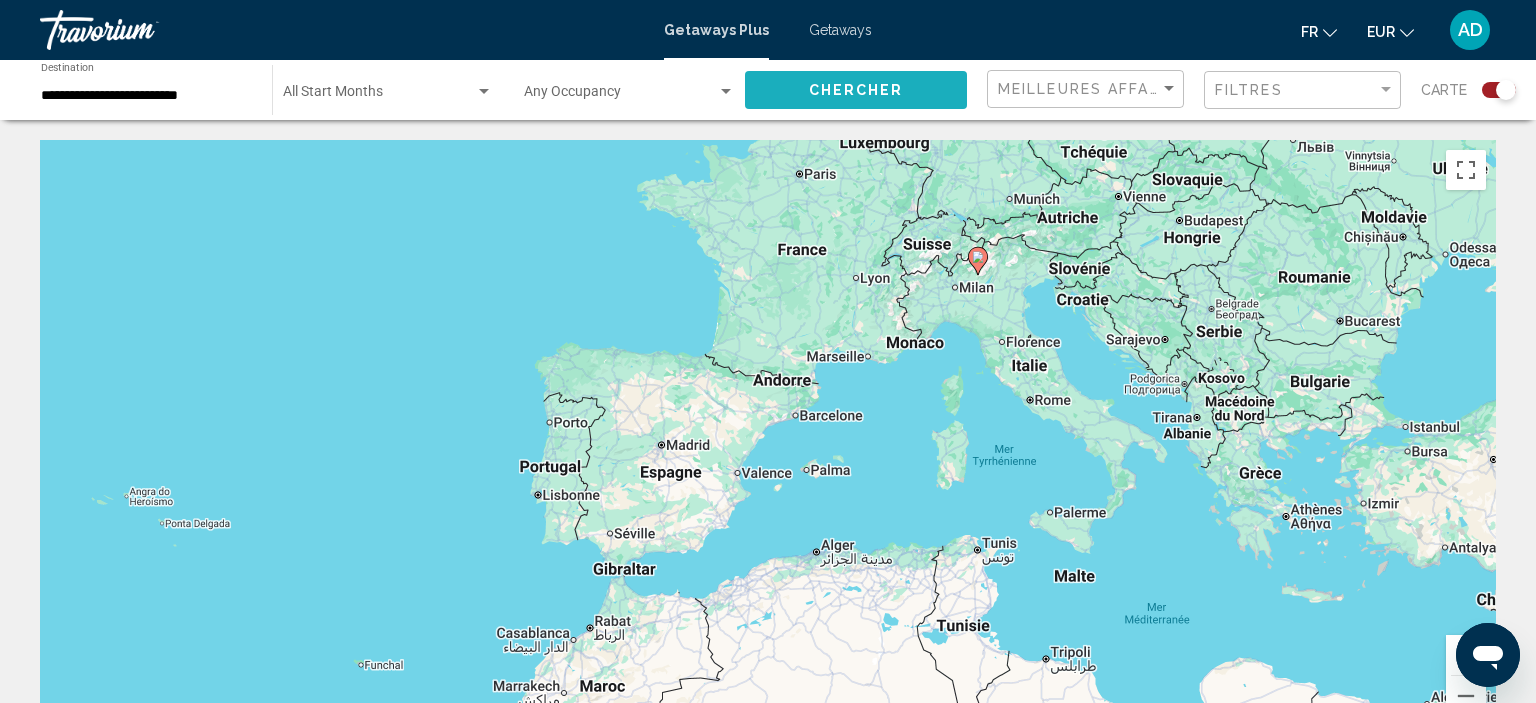 click on "Chercher" 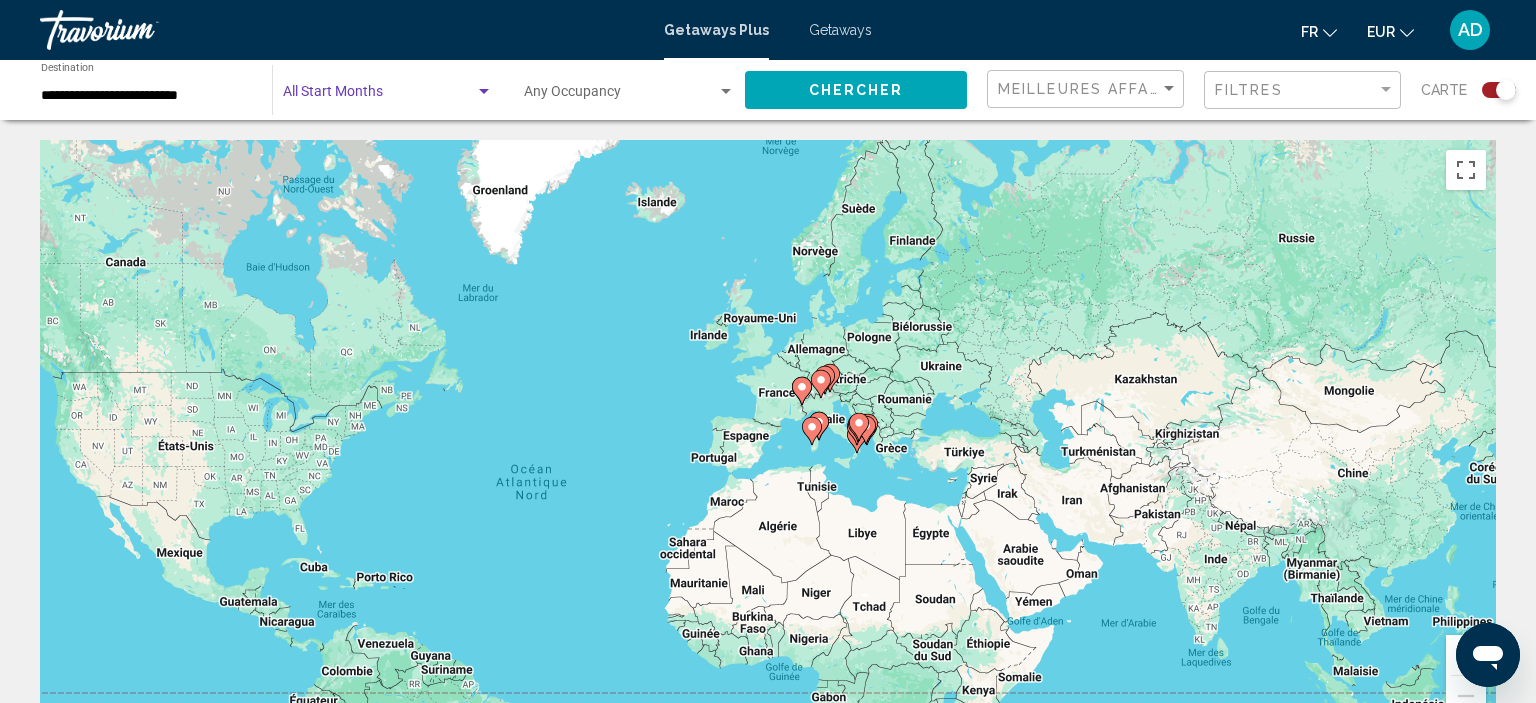 click at bounding box center [484, 92] 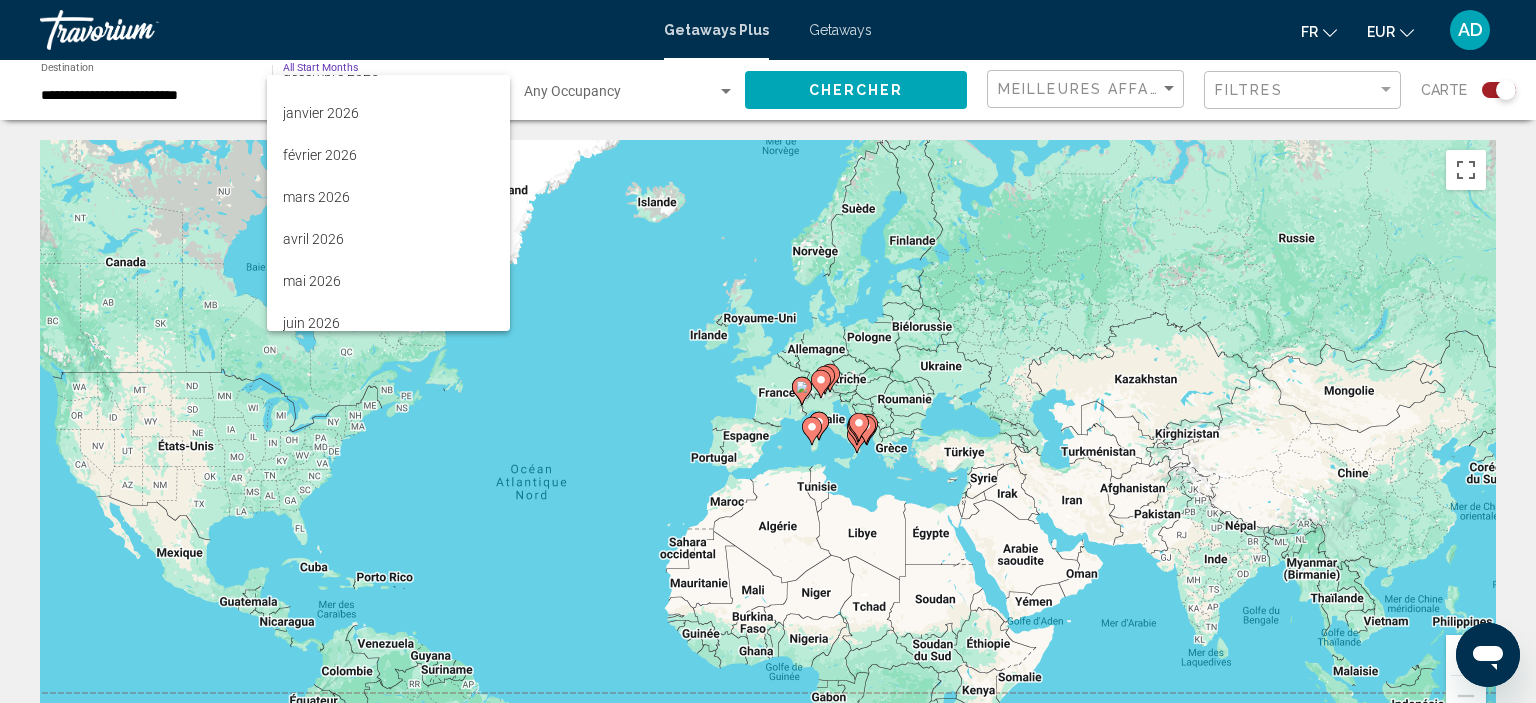 scroll, scrollTop: 252, scrollLeft: 0, axis: vertical 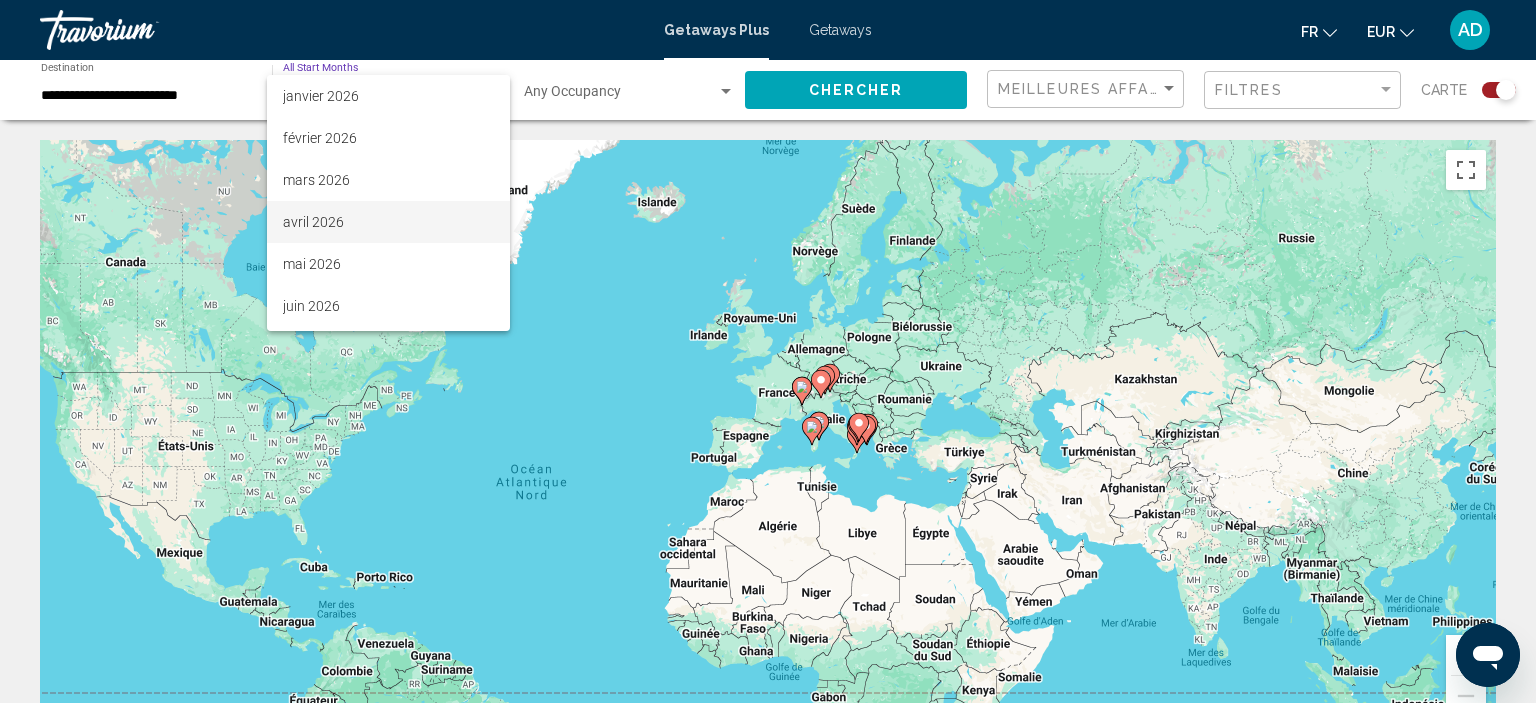 click on "avril 2026" at bounding box center [388, 222] 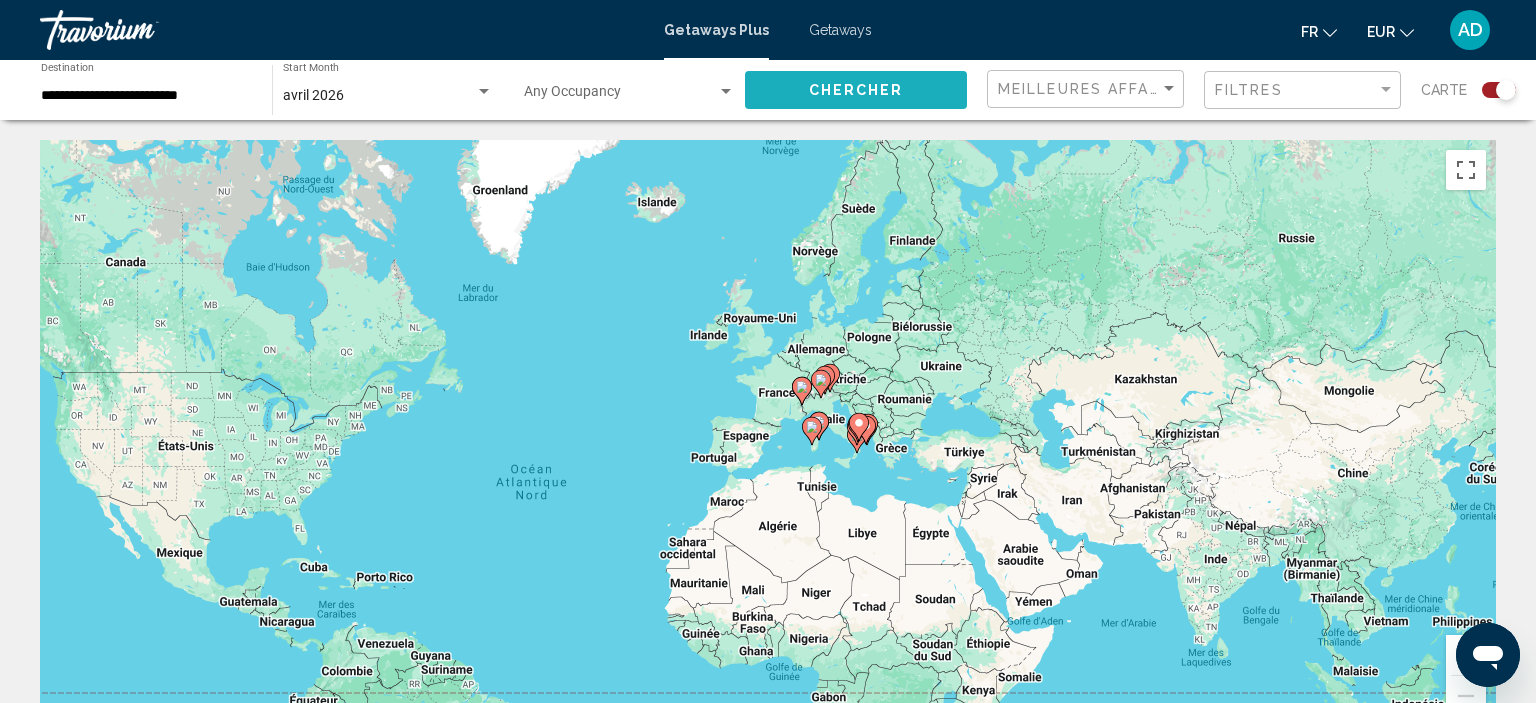 click on "Chercher" 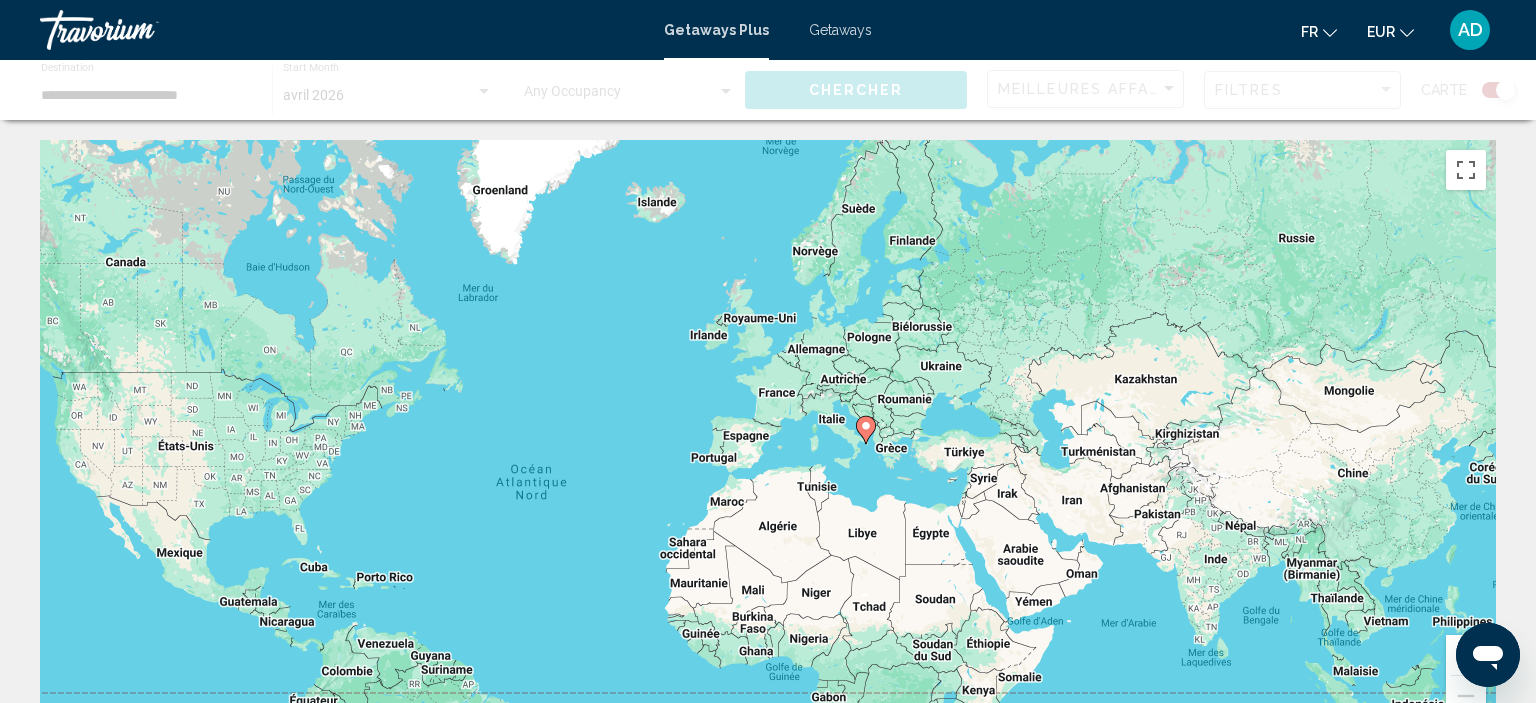 click 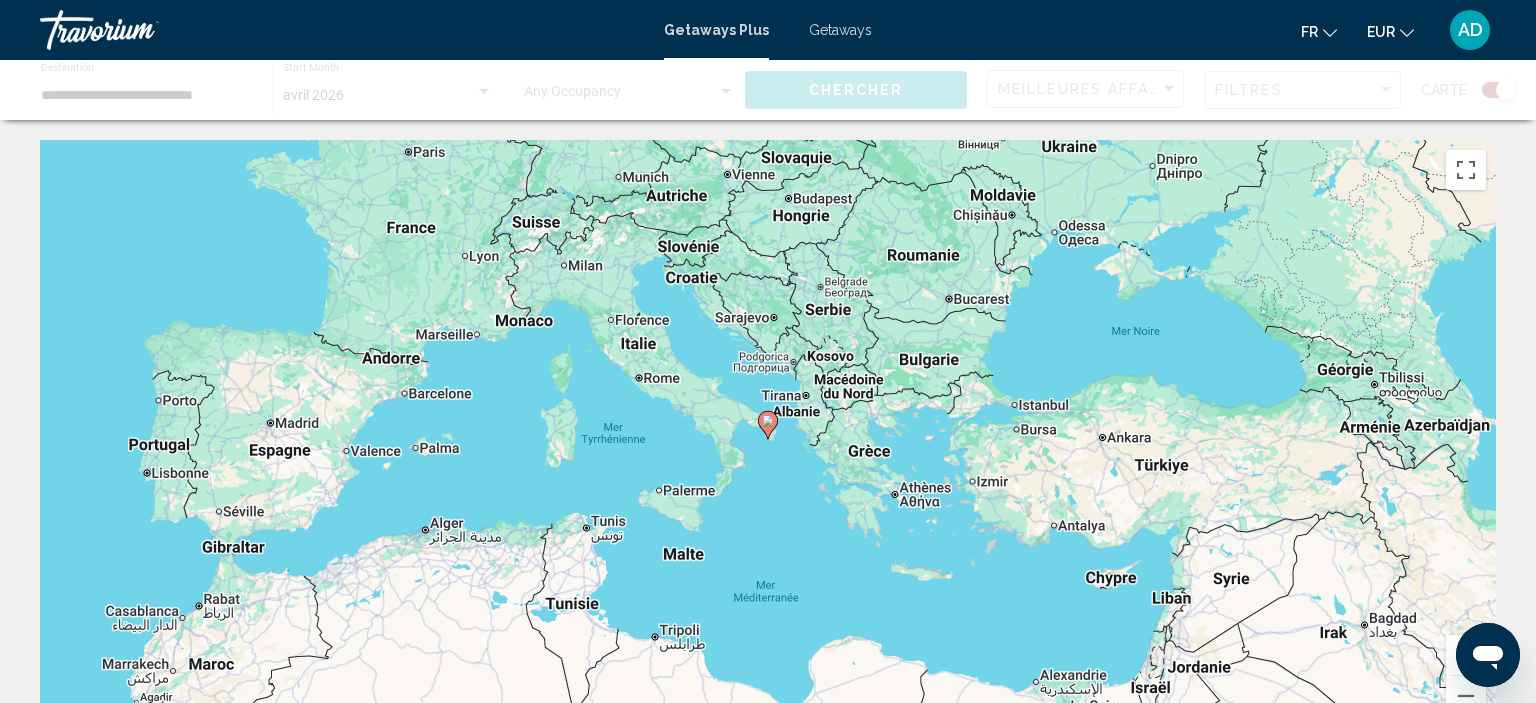 click 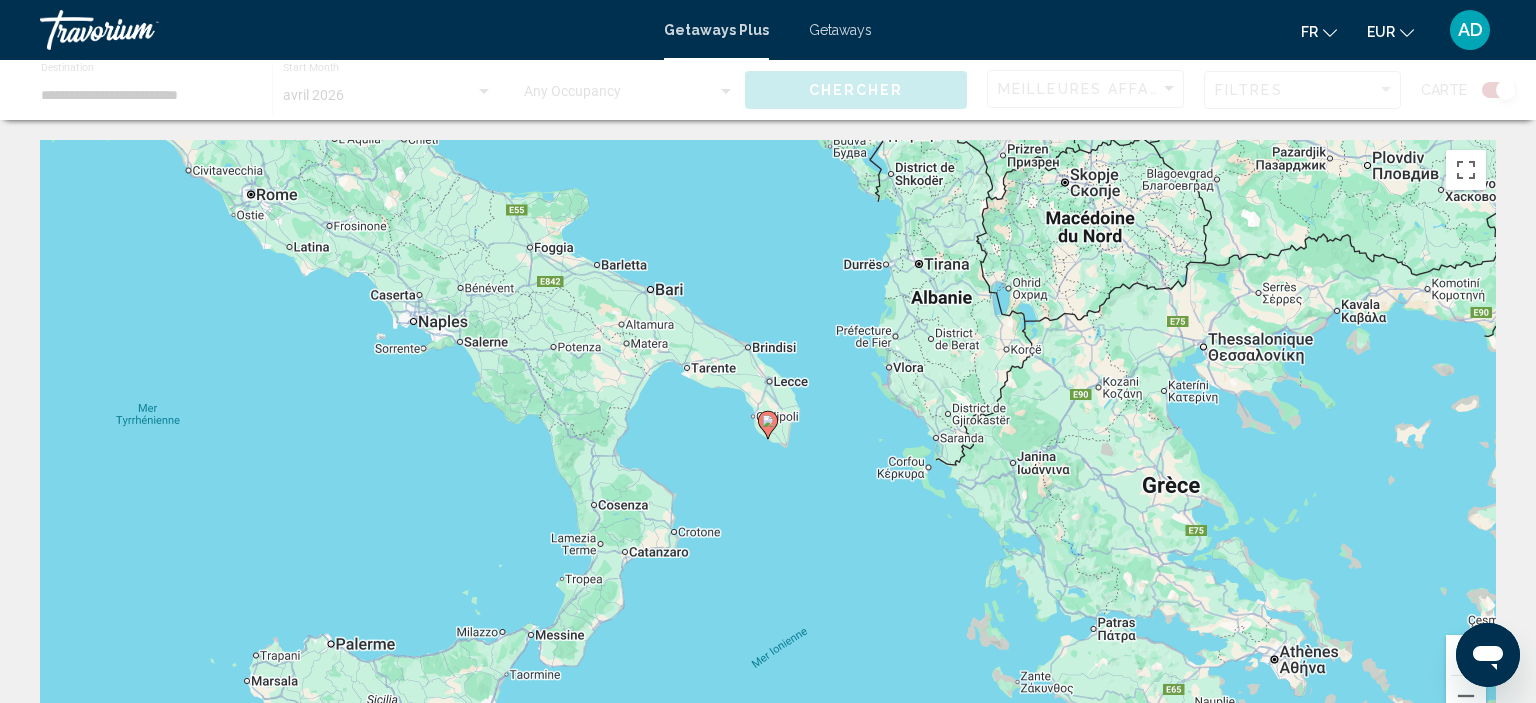 click 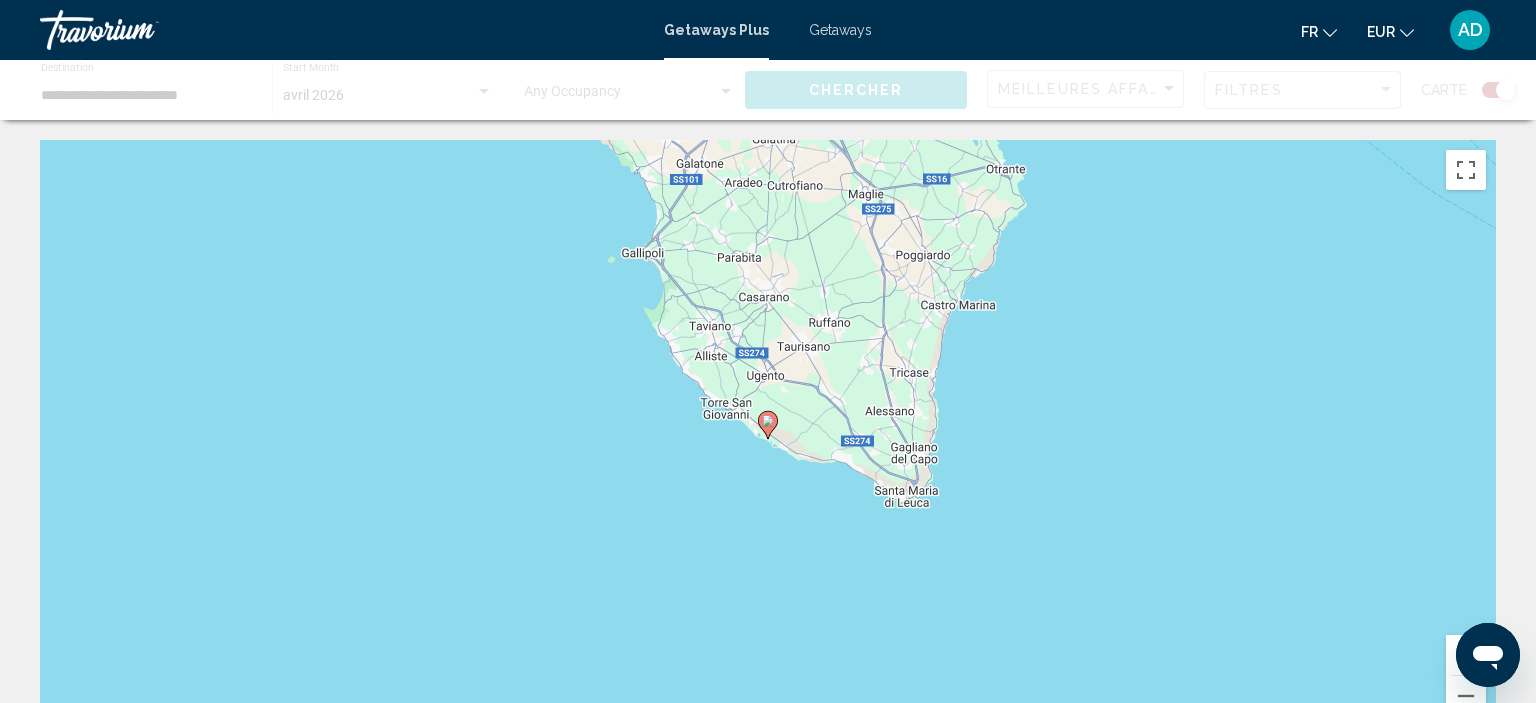 click 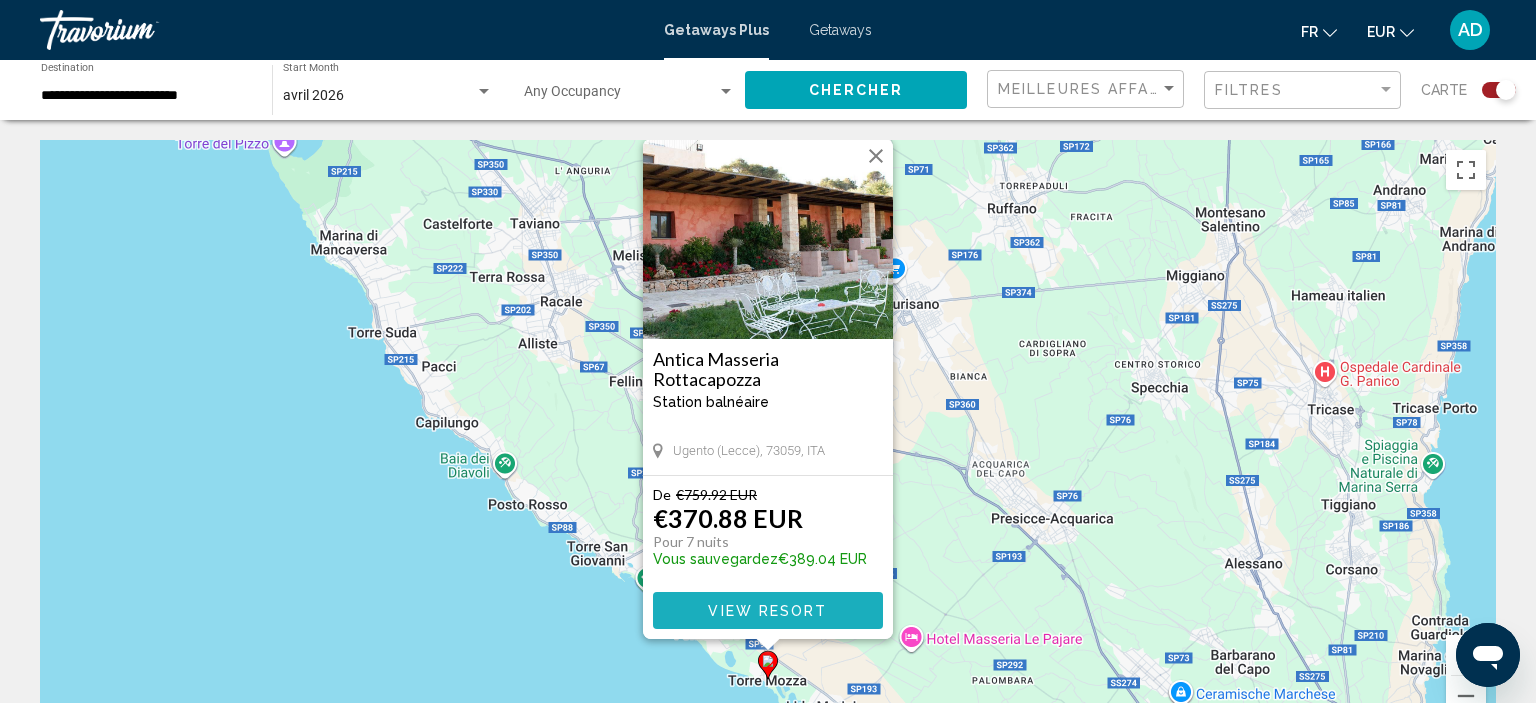click on "View Resort" at bounding box center [768, 610] 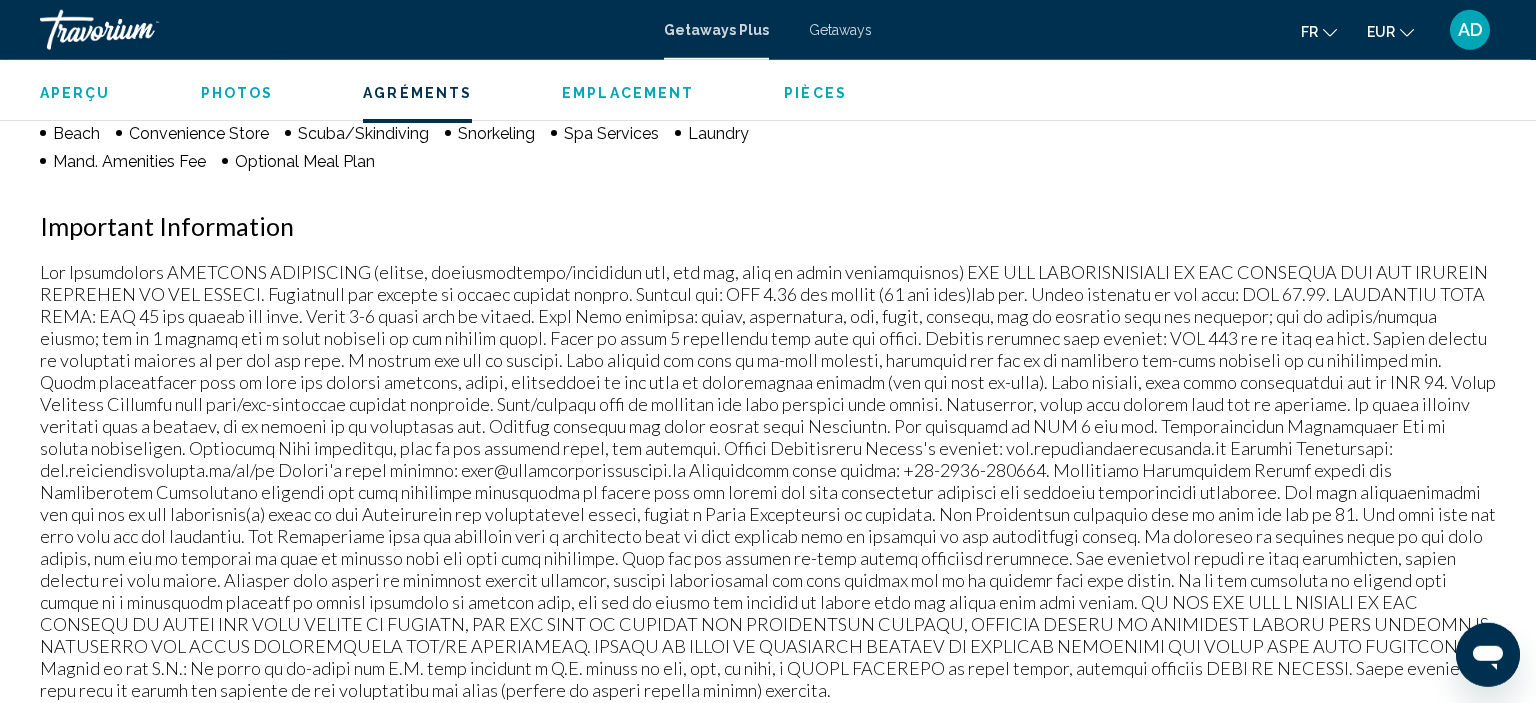scroll, scrollTop: 1683, scrollLeft: 0, axis: vertical 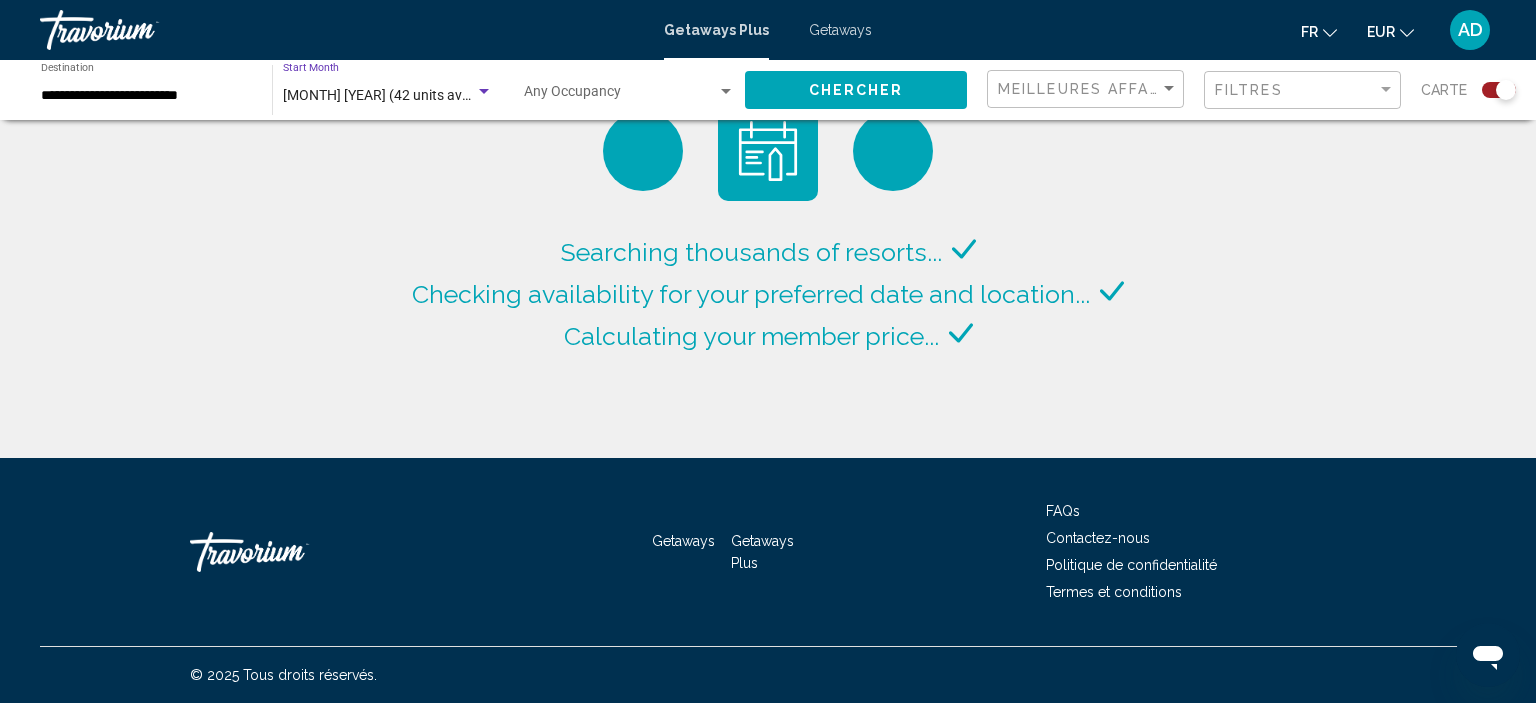 click at bounding box center (484, 92) 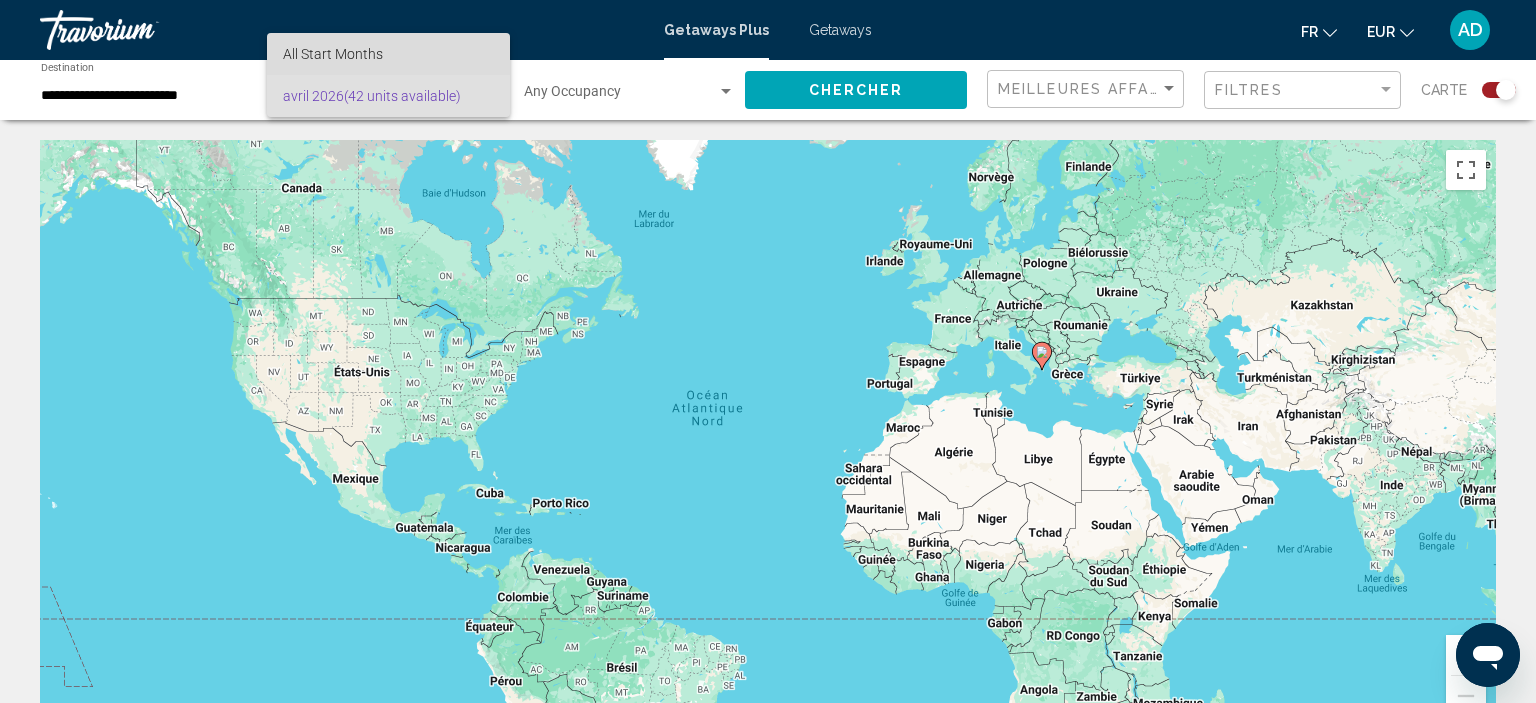 click on "All Start Months" at bounding box center (333, 54) 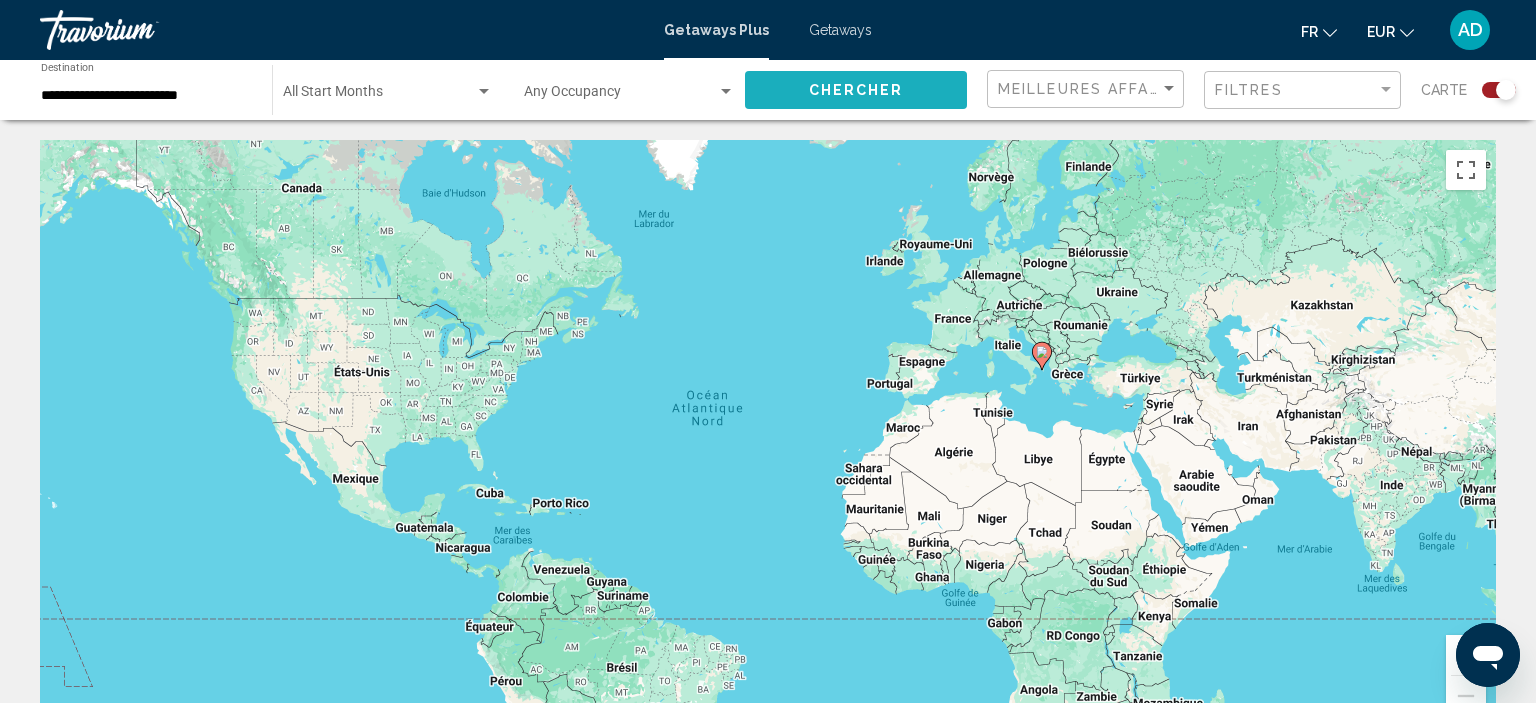 click on "Chercher" 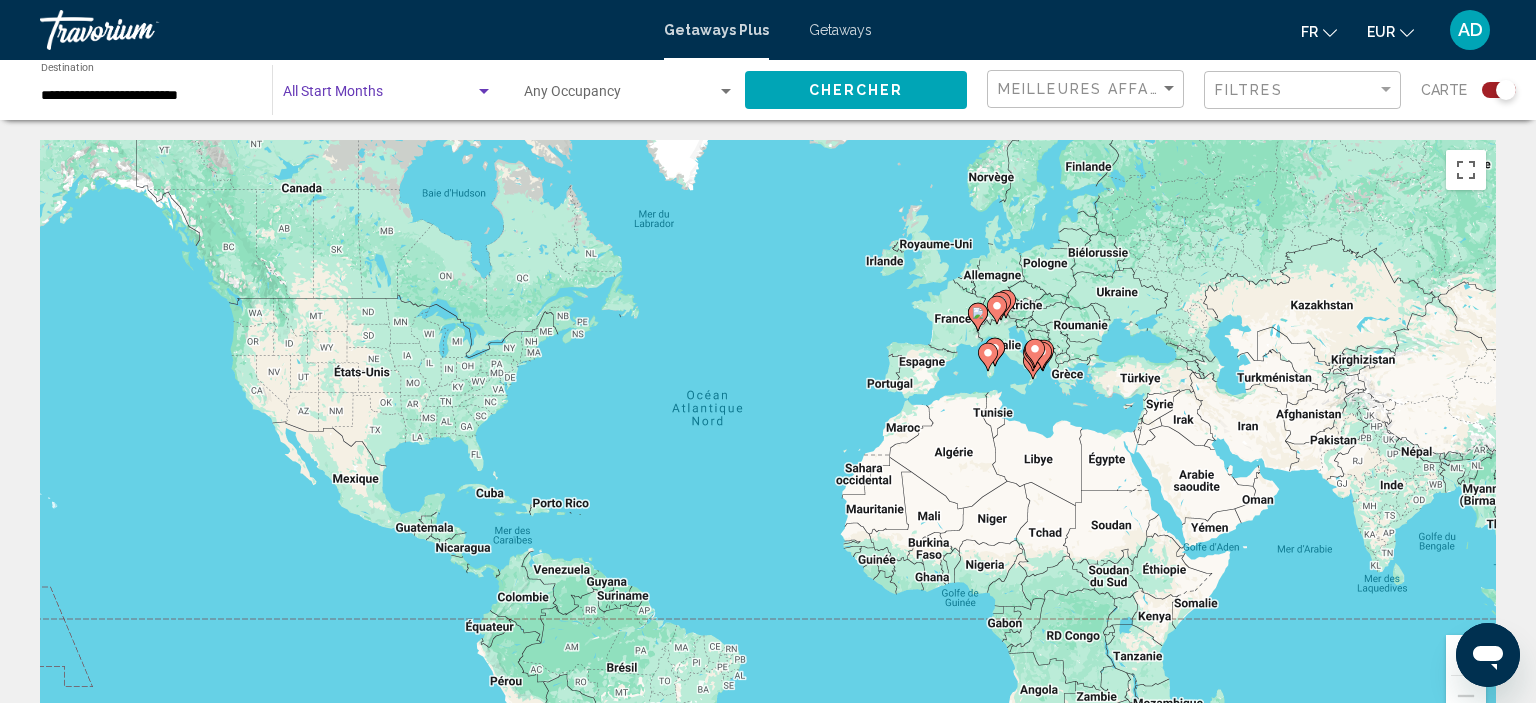 click at bounding box center (484, 92) 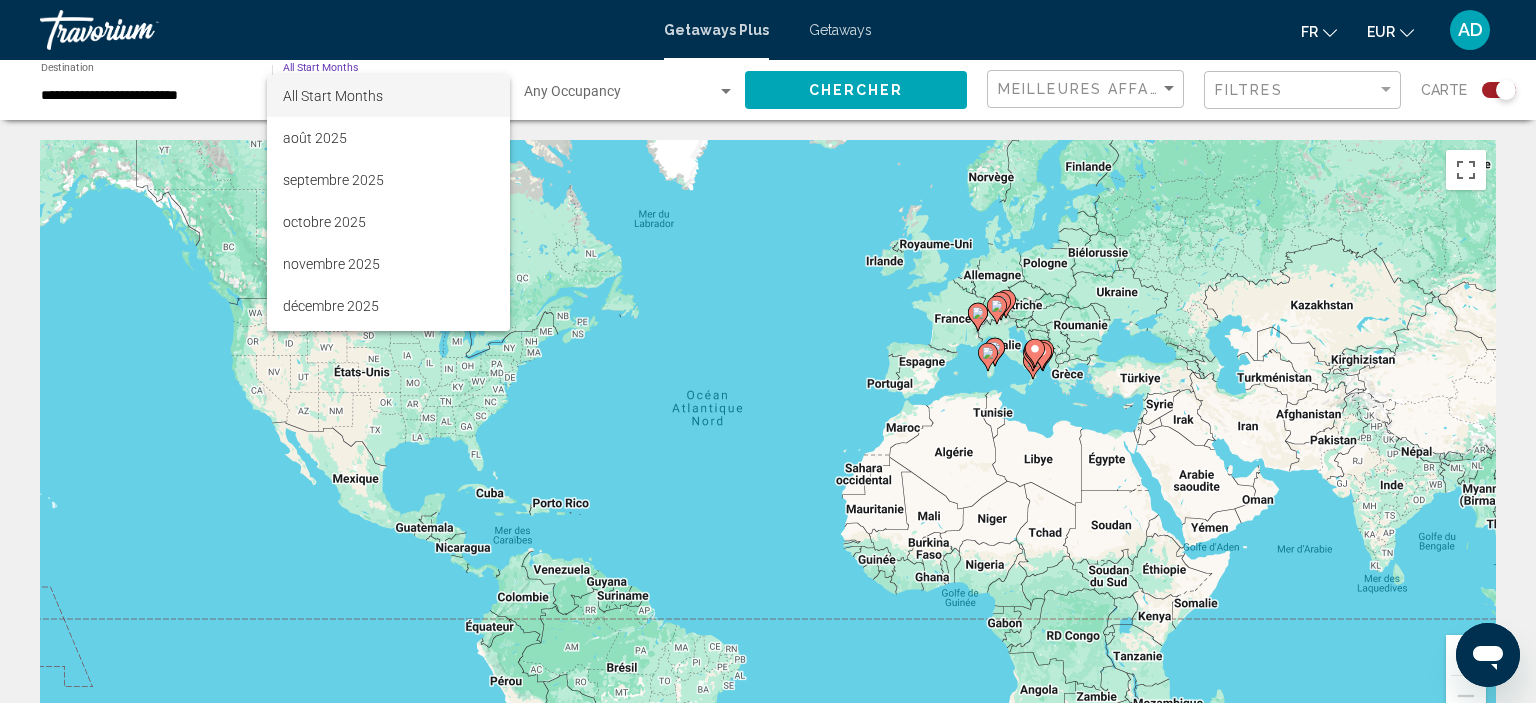 scroll, scrollTop: 230, scrollLeft: 0, axis: vertical 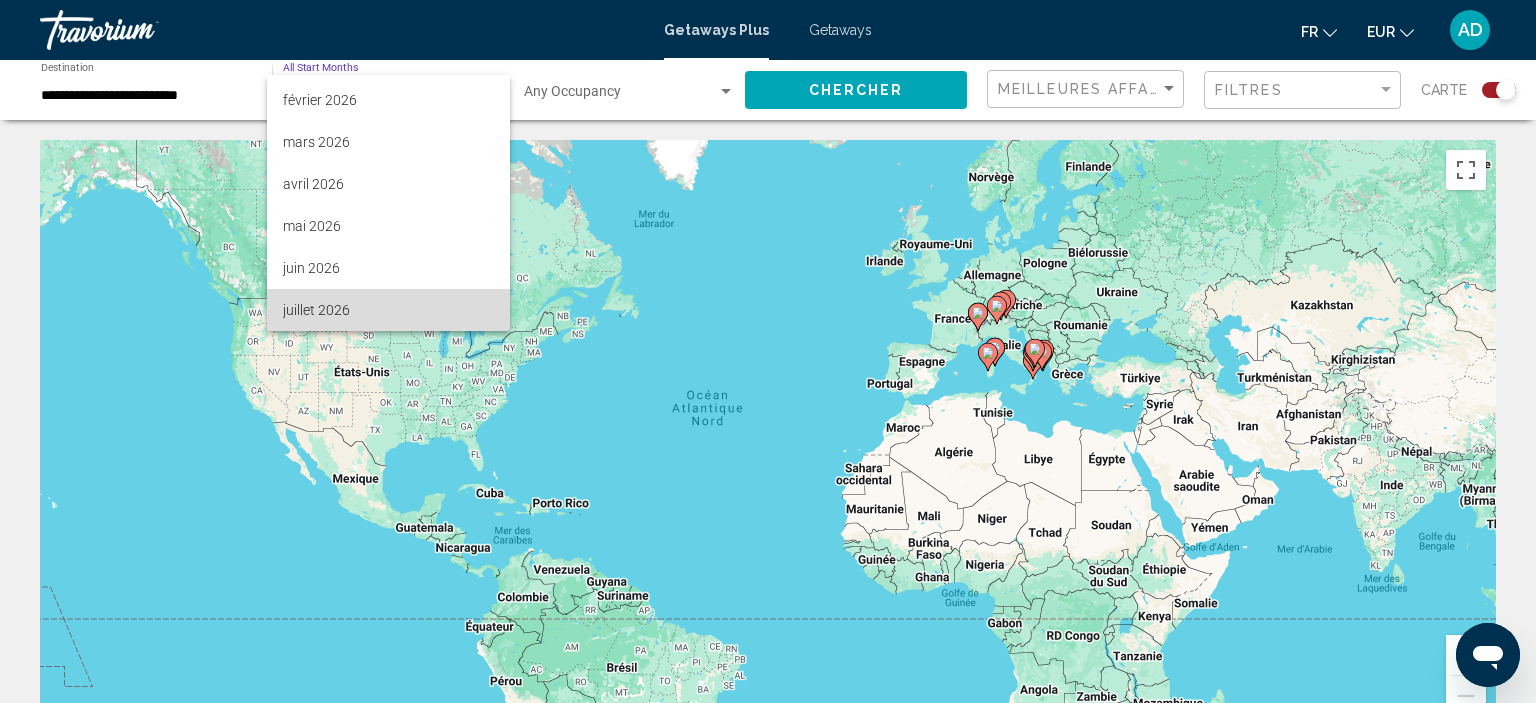 click on "juillet 2026" at bounding box center (388, 310) 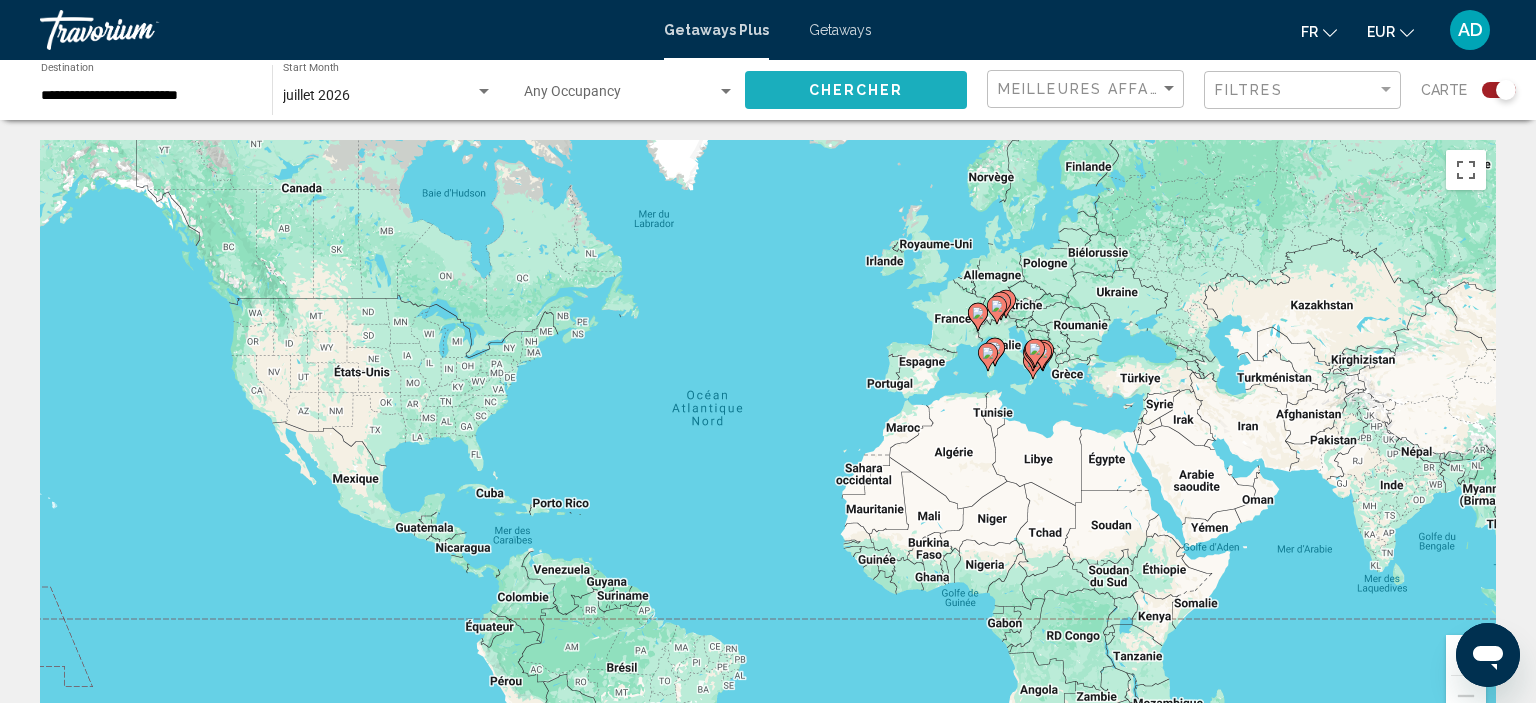 click on "Chercher" 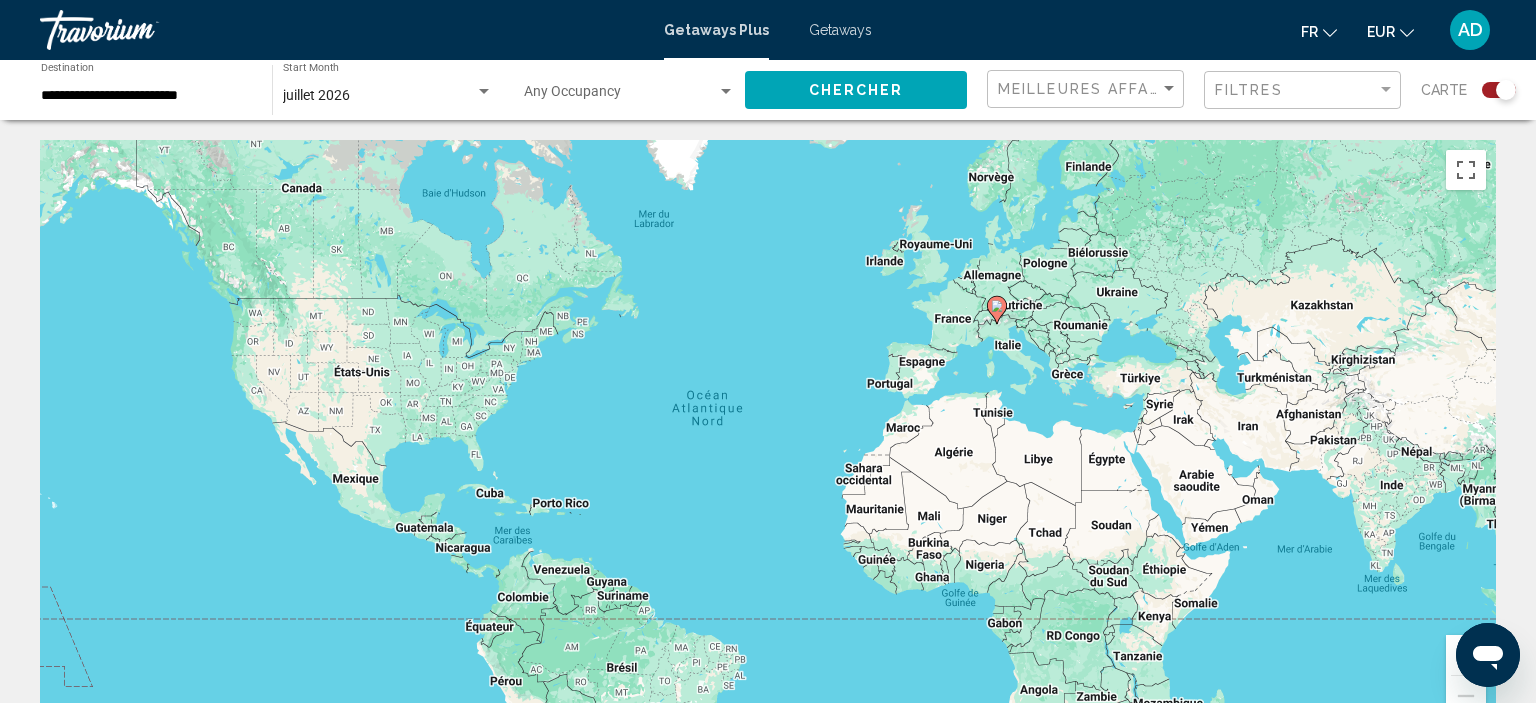 click 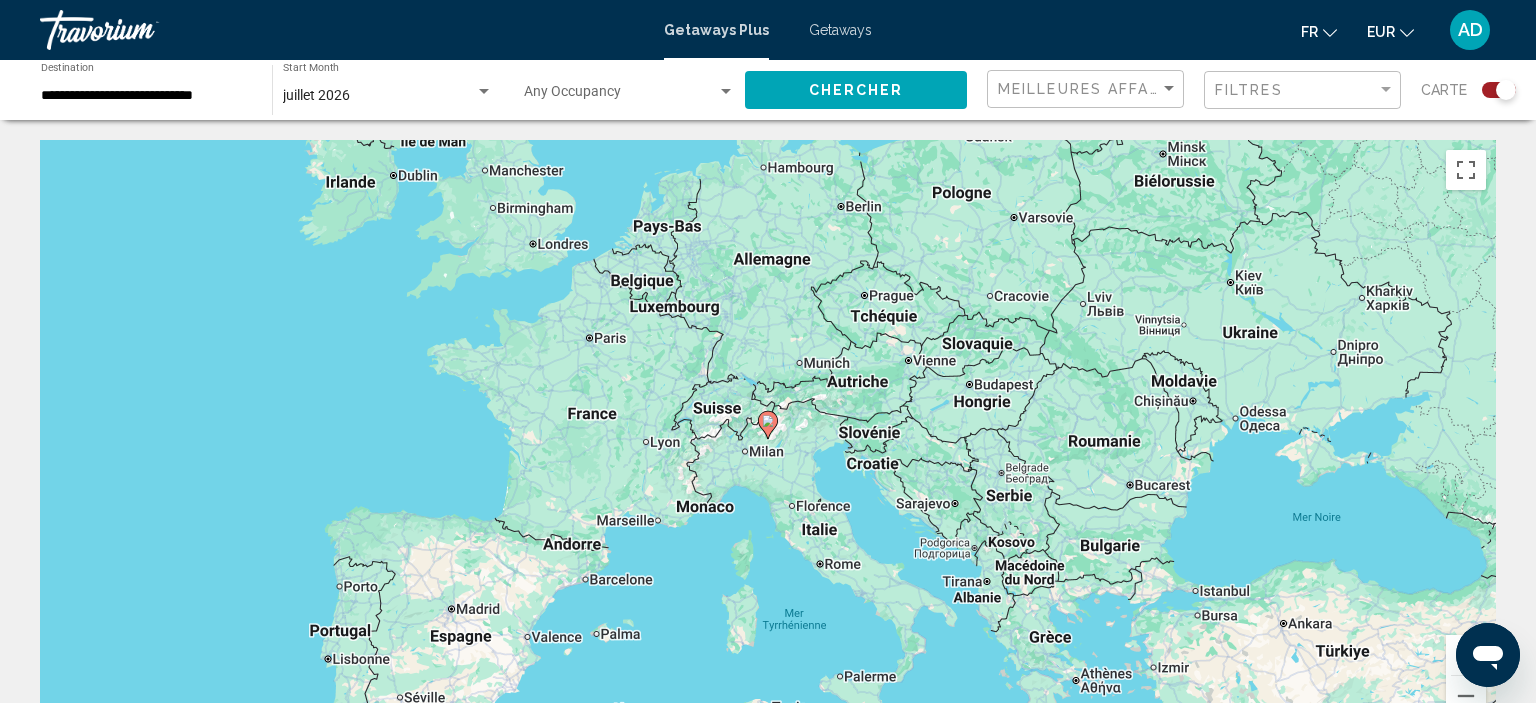 click 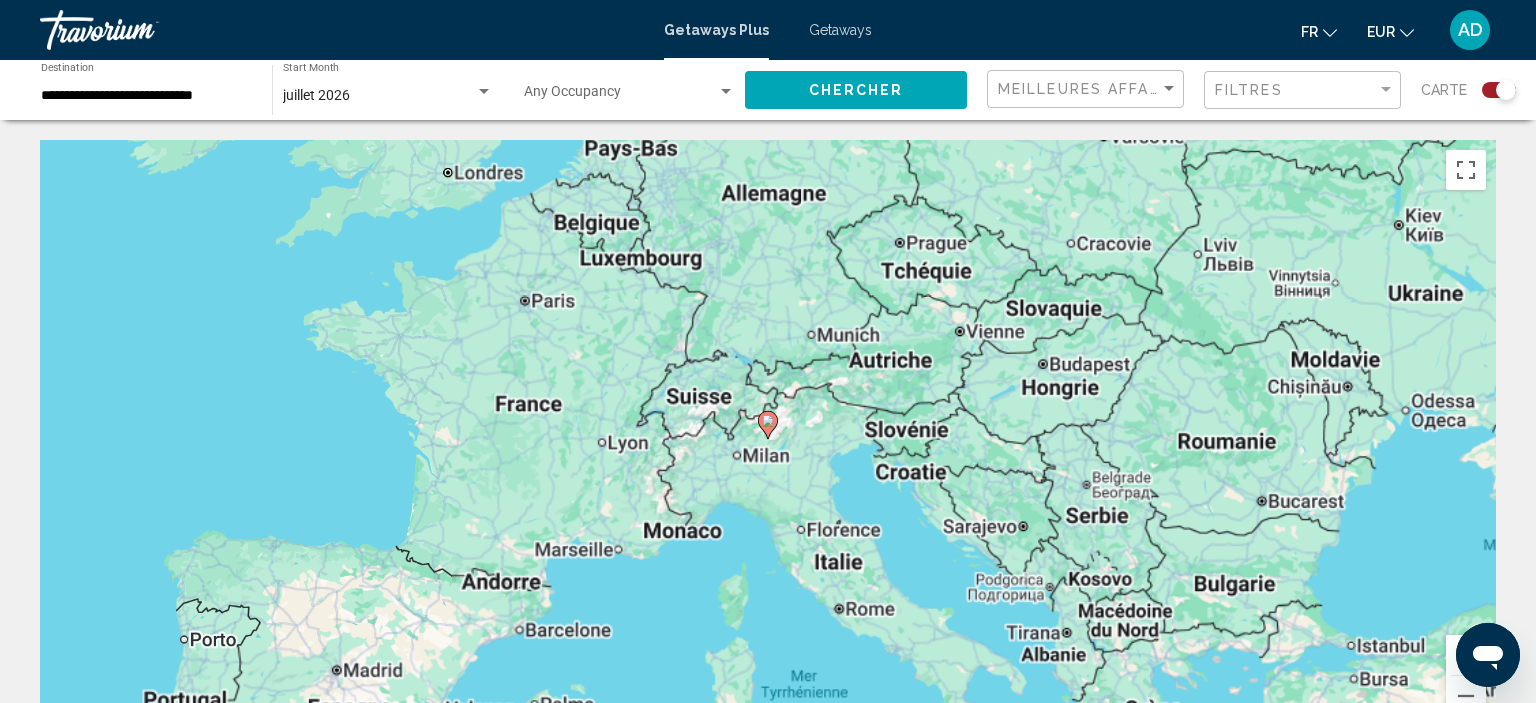 type on "**********" 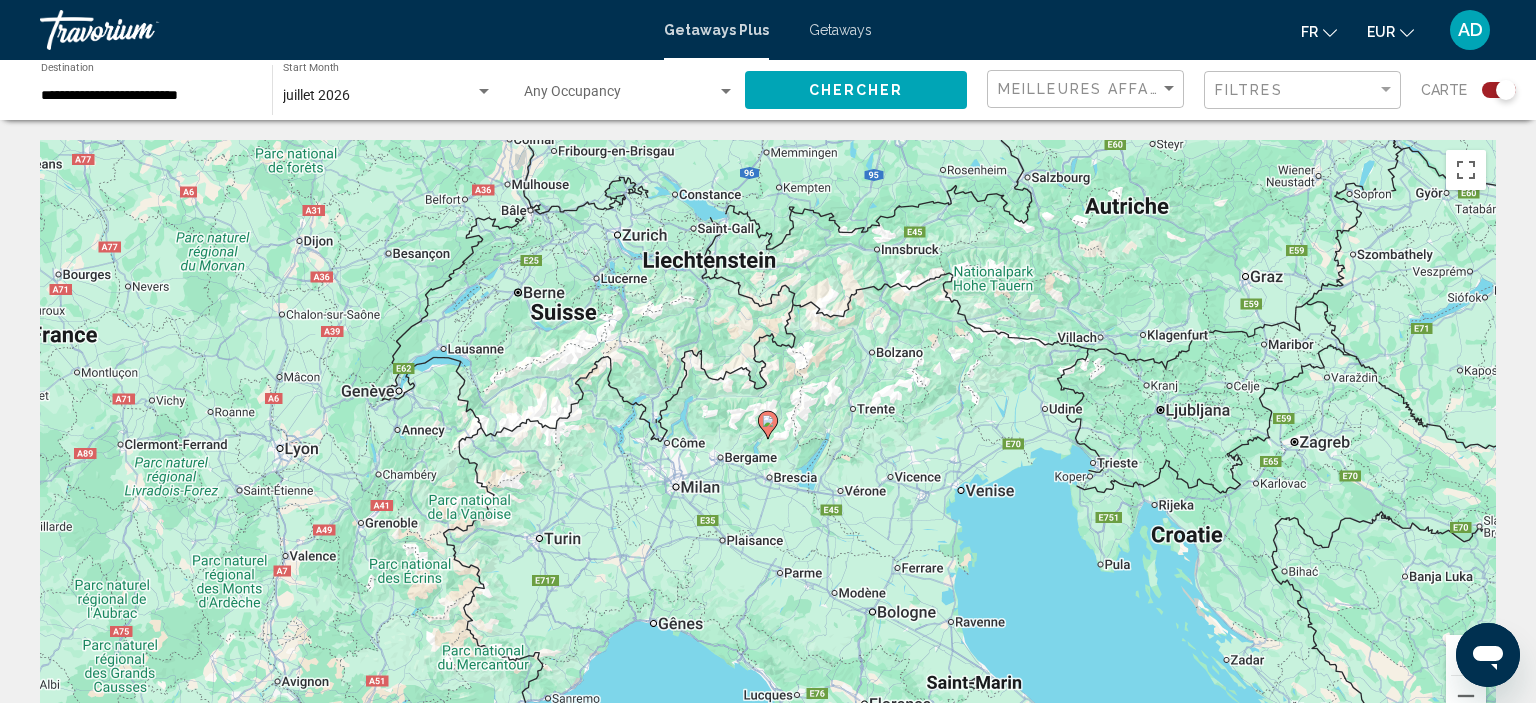 click 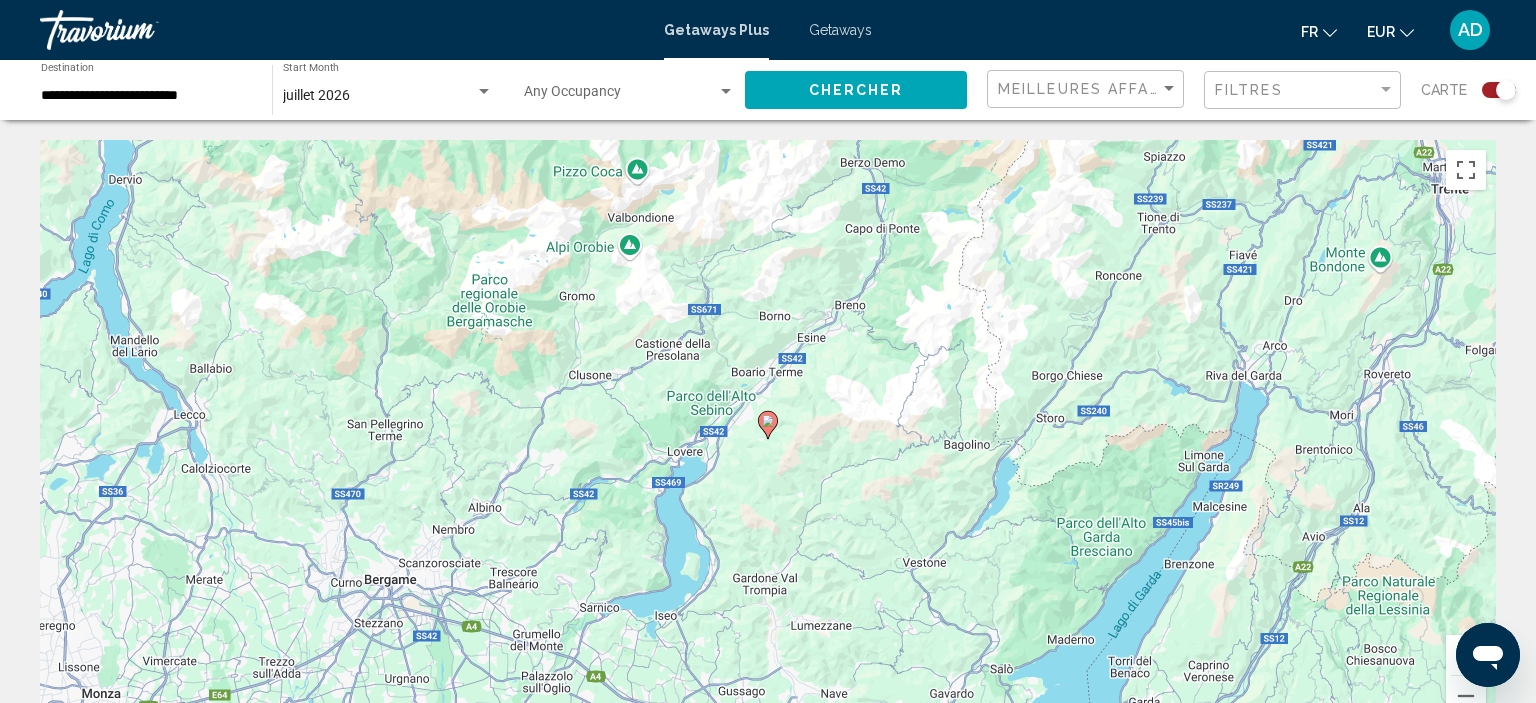 click 